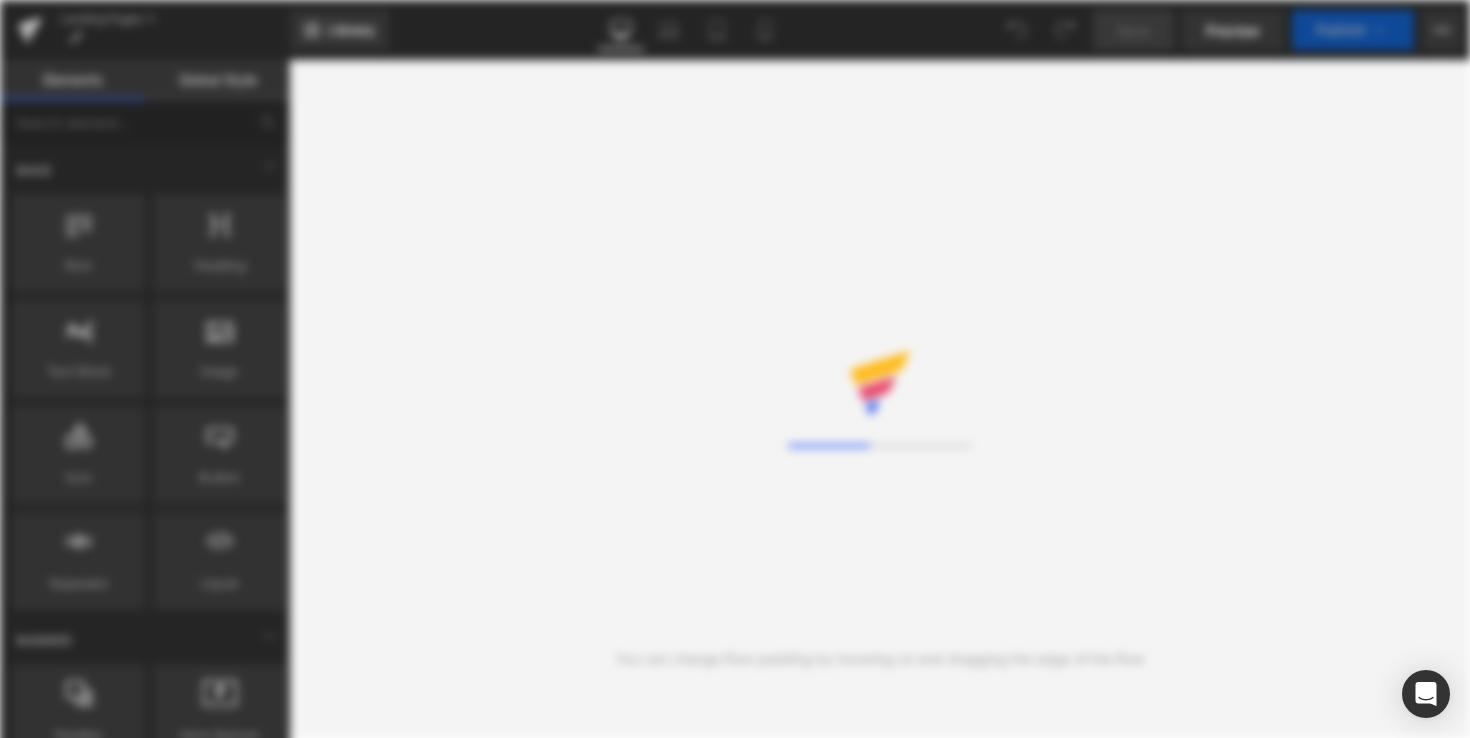 scroll, scrollTop: 0, scrollLeft: 0, axis: both 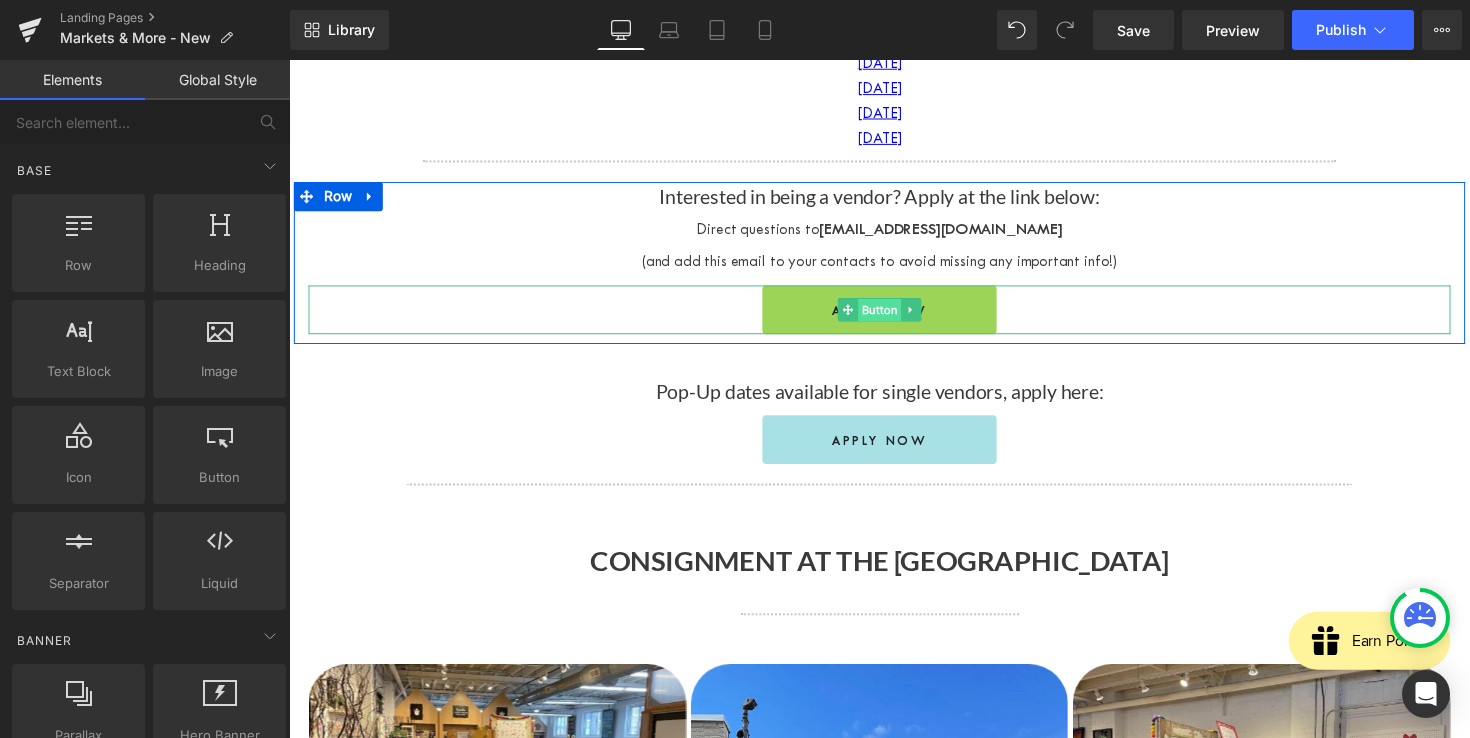 click on "Button" at bounding box center [894, 317] 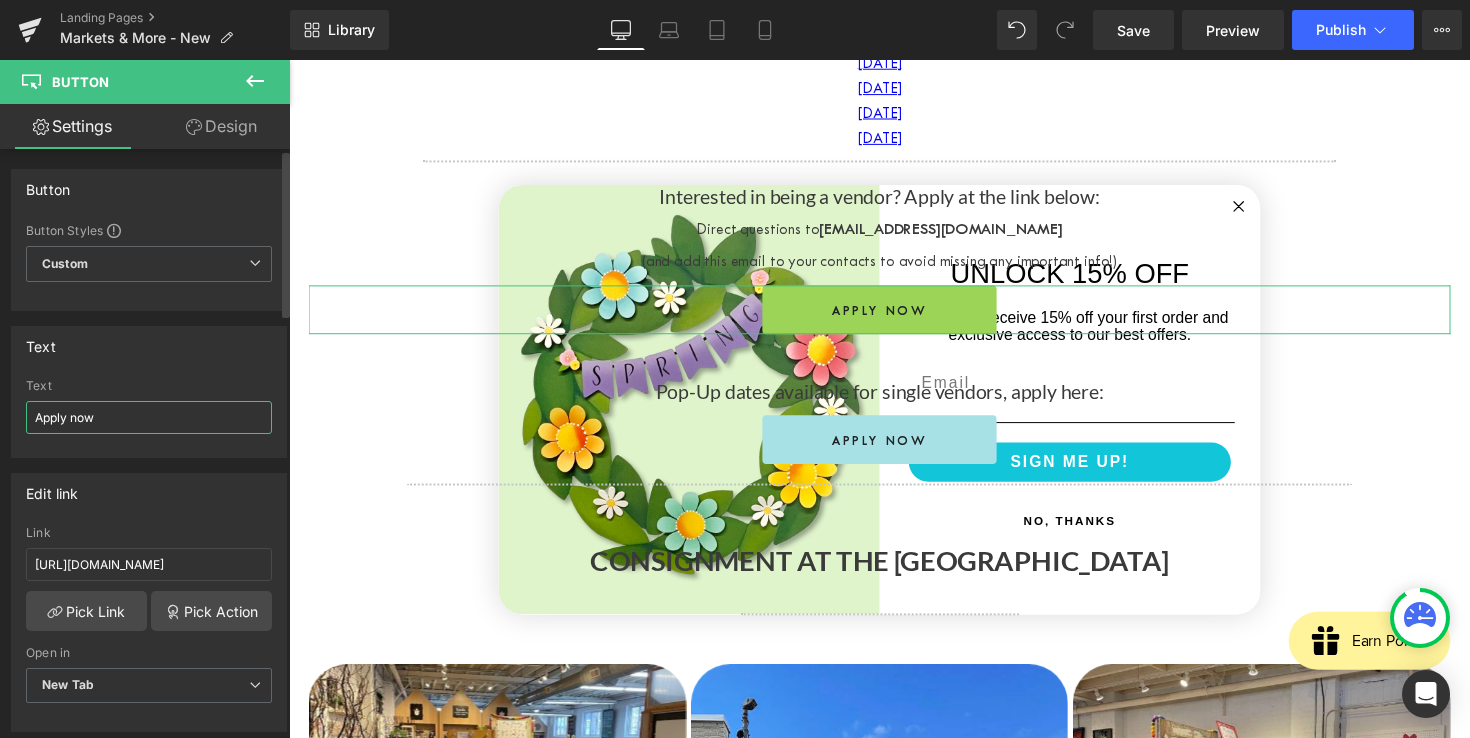 click on "Apply now" at bounding box center [149, 417] 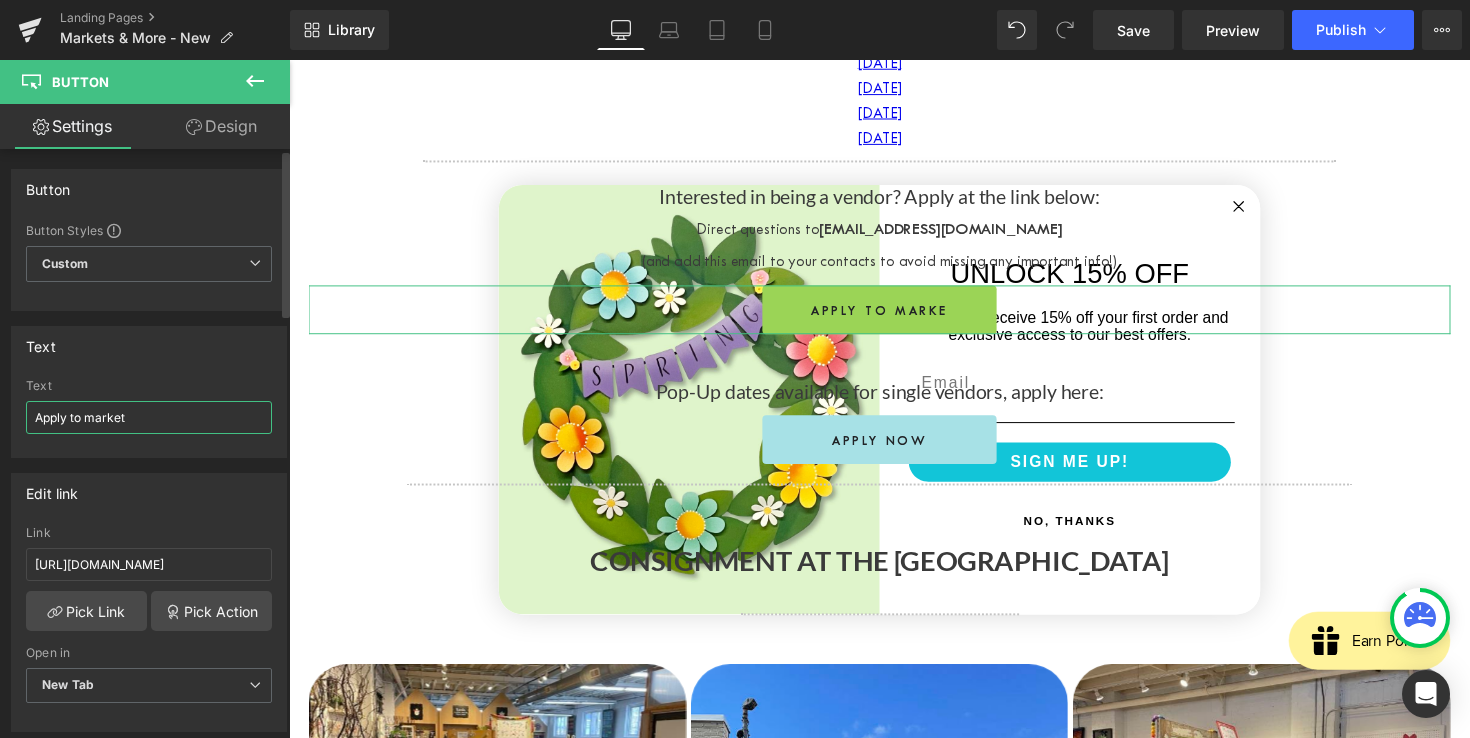 type on "Apply to markets" 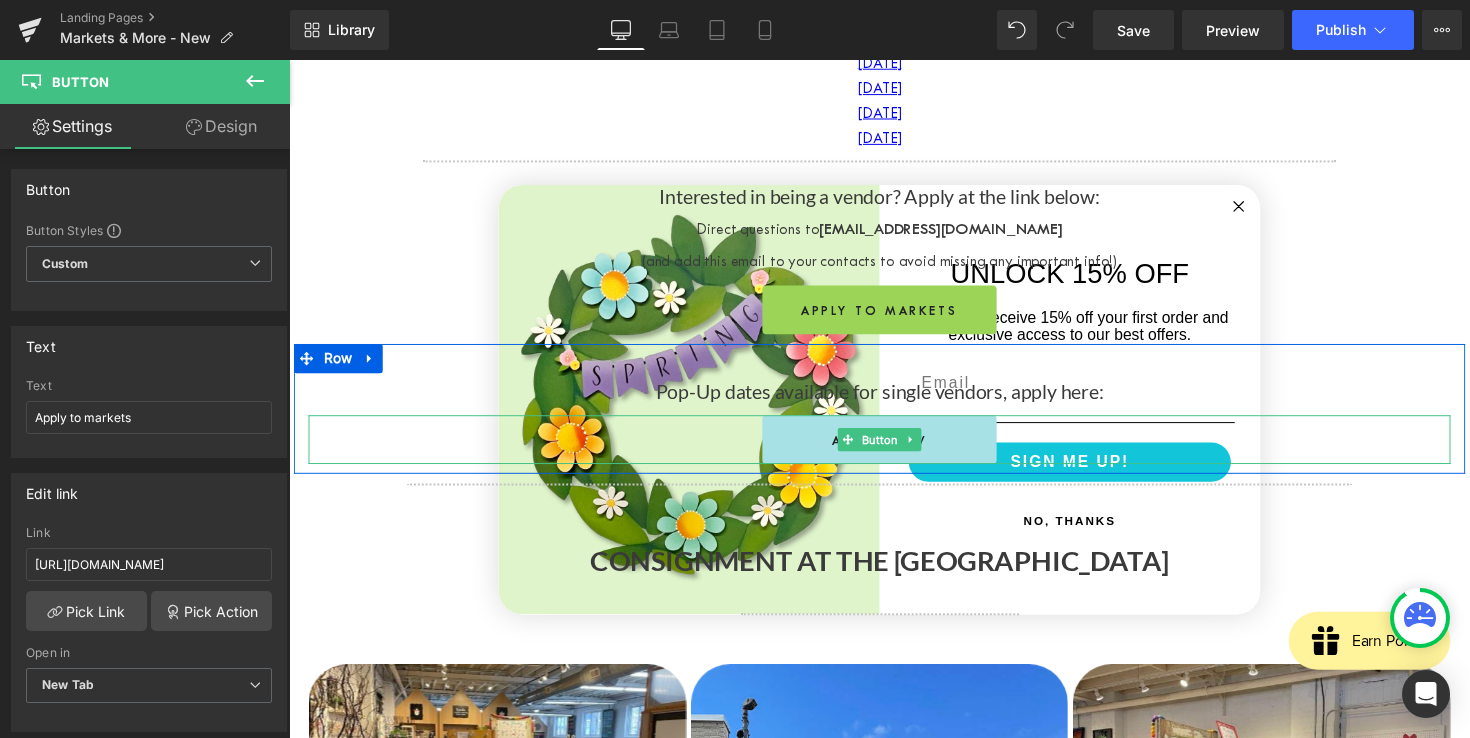click on "Button" at bounding box center [894, 449] 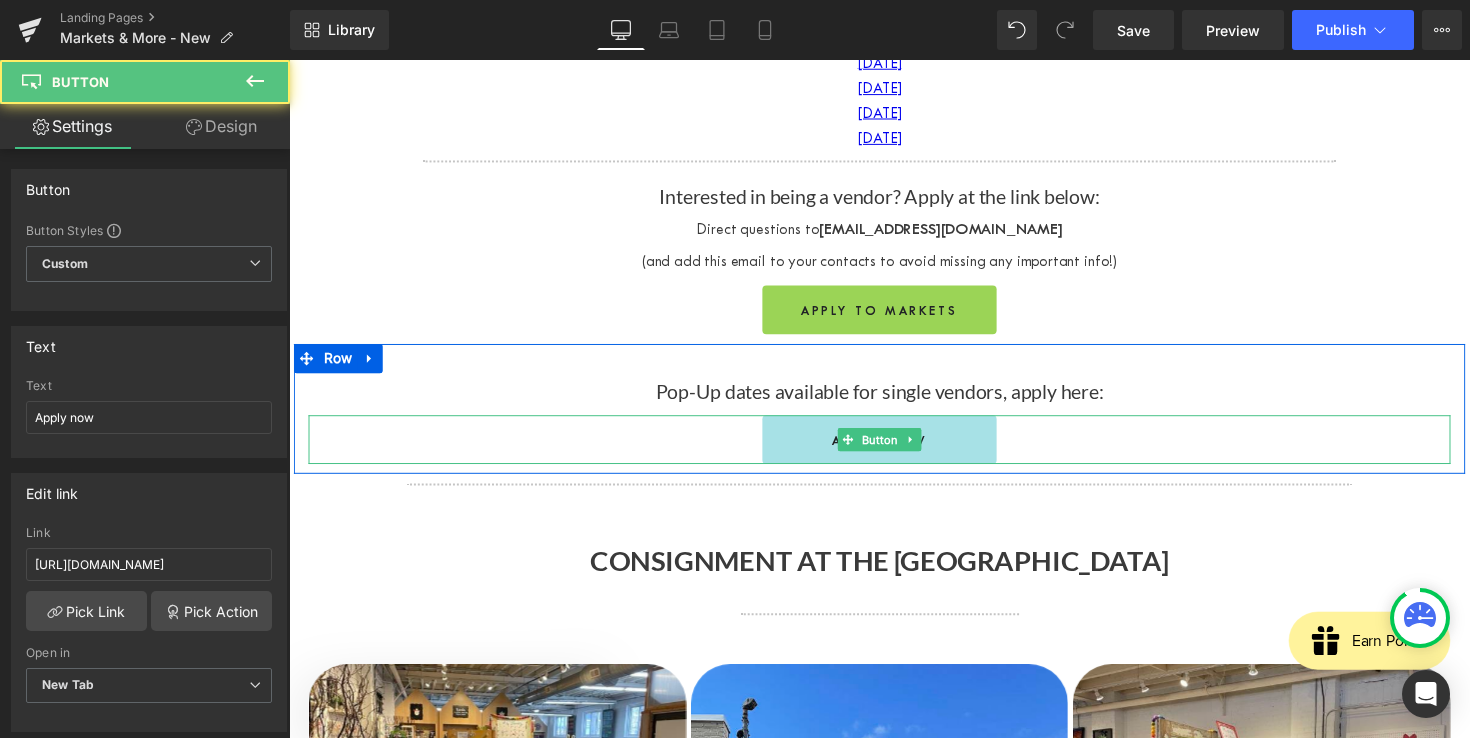 click on "Apply now" at bounding box center (894, 449) 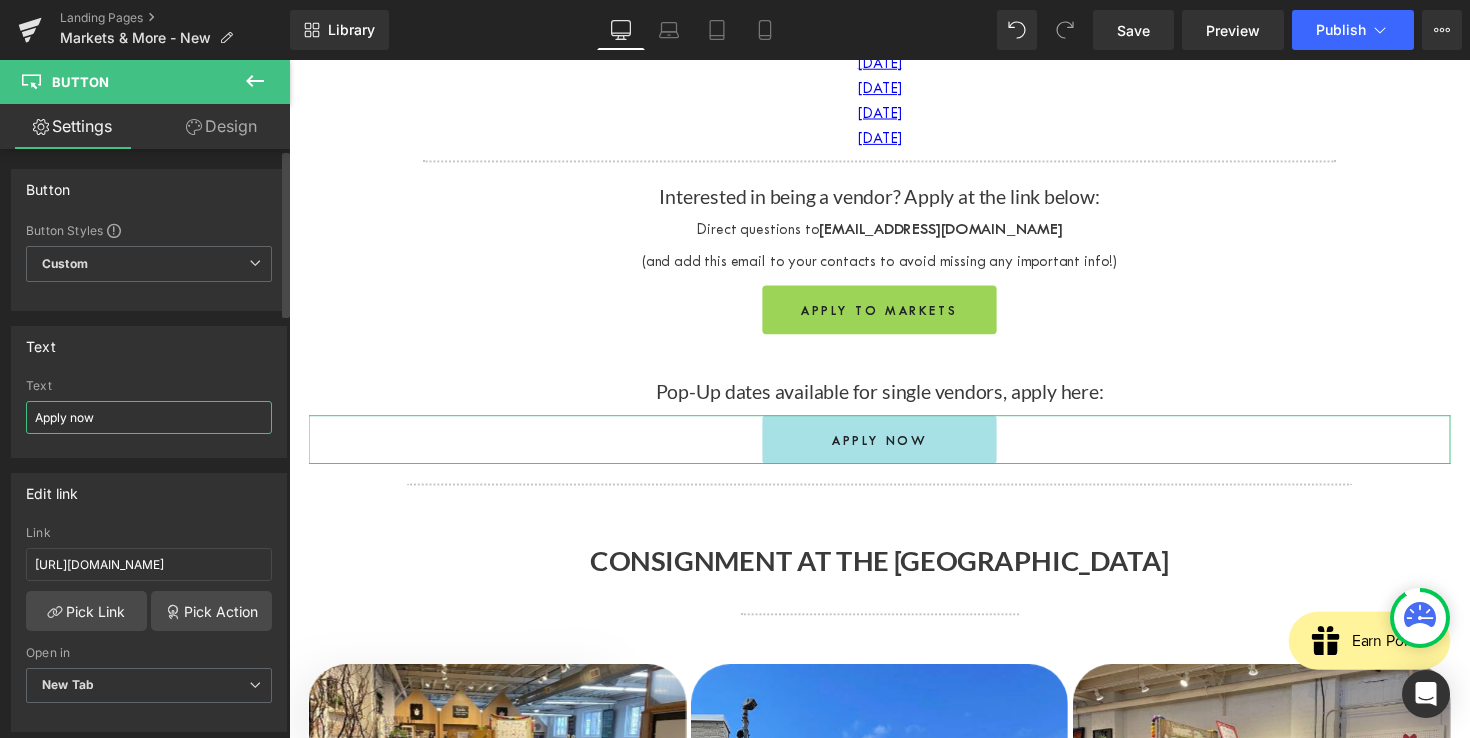 click on "Apply now" at bounding box center [149, 417] 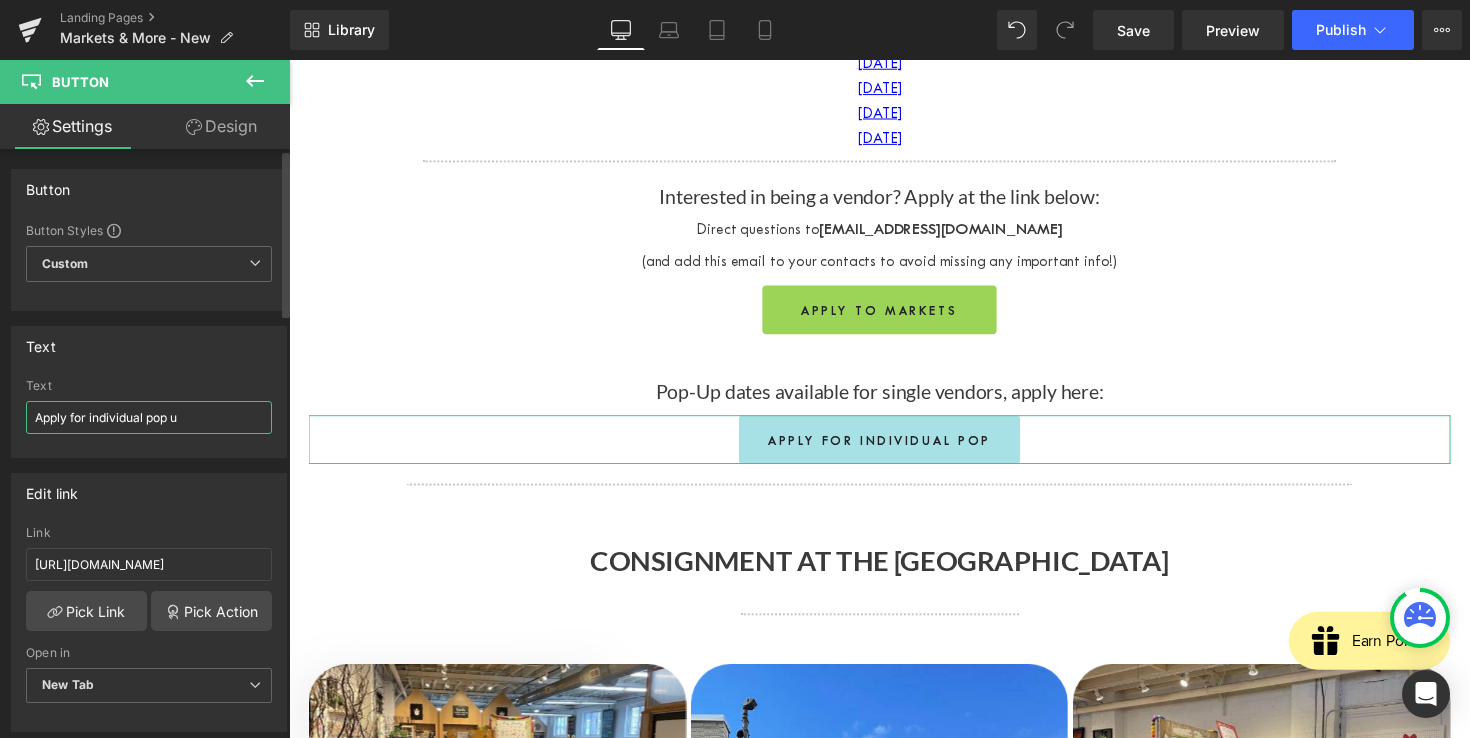 type on "Apply for individual pop up" 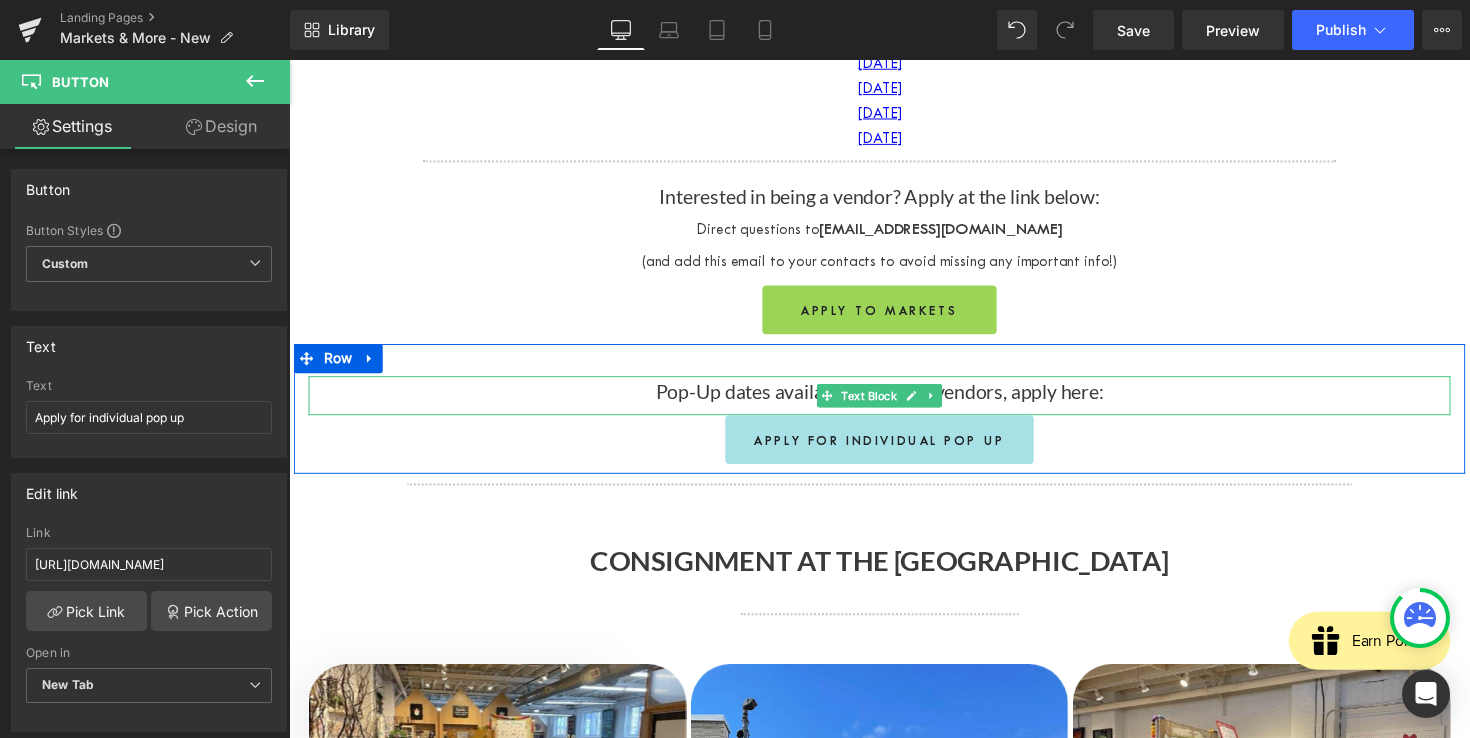 click on "Pop-Up dates available for single vendors, apply here:" at bounding box center (894, 399) 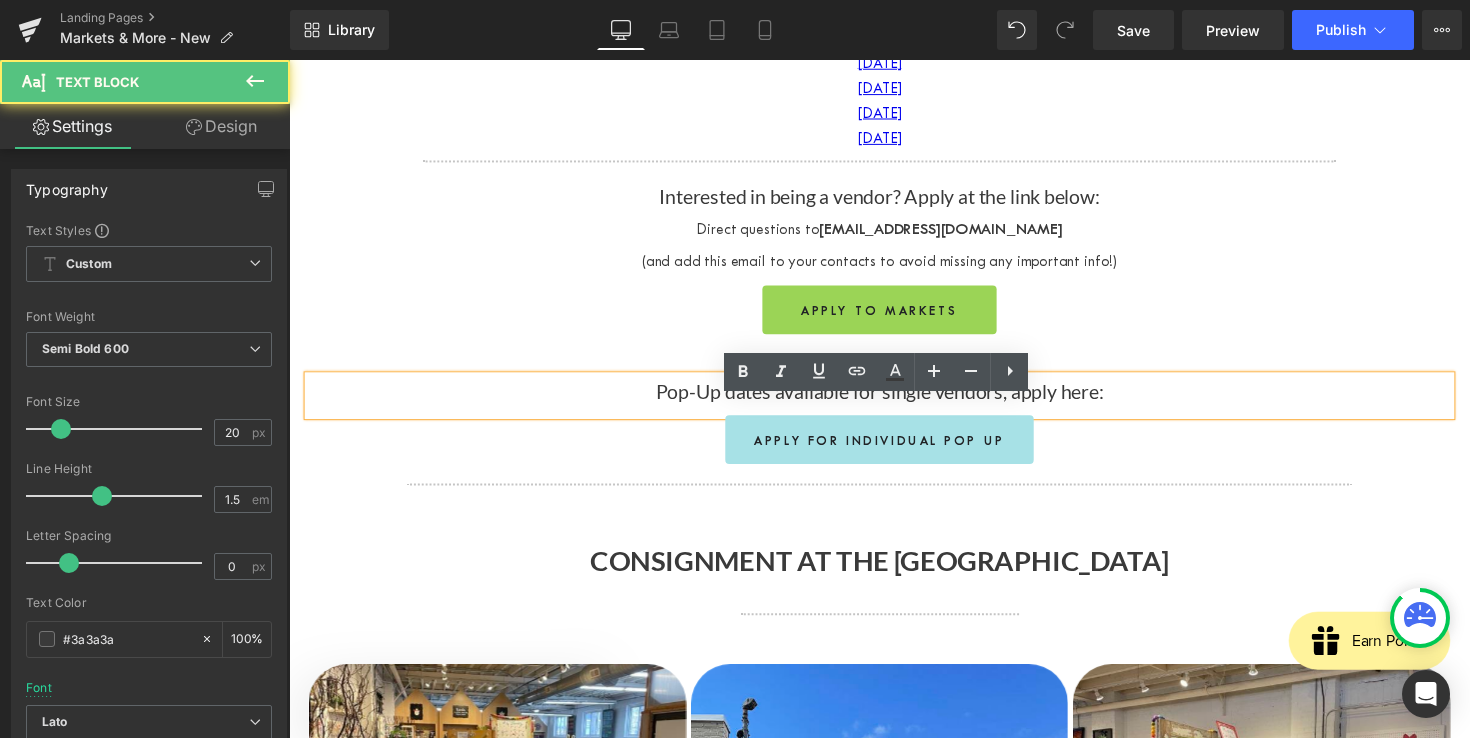 click on "Pop-Up dates available for single vendors, apply here:" at bounding box center (894, 399) 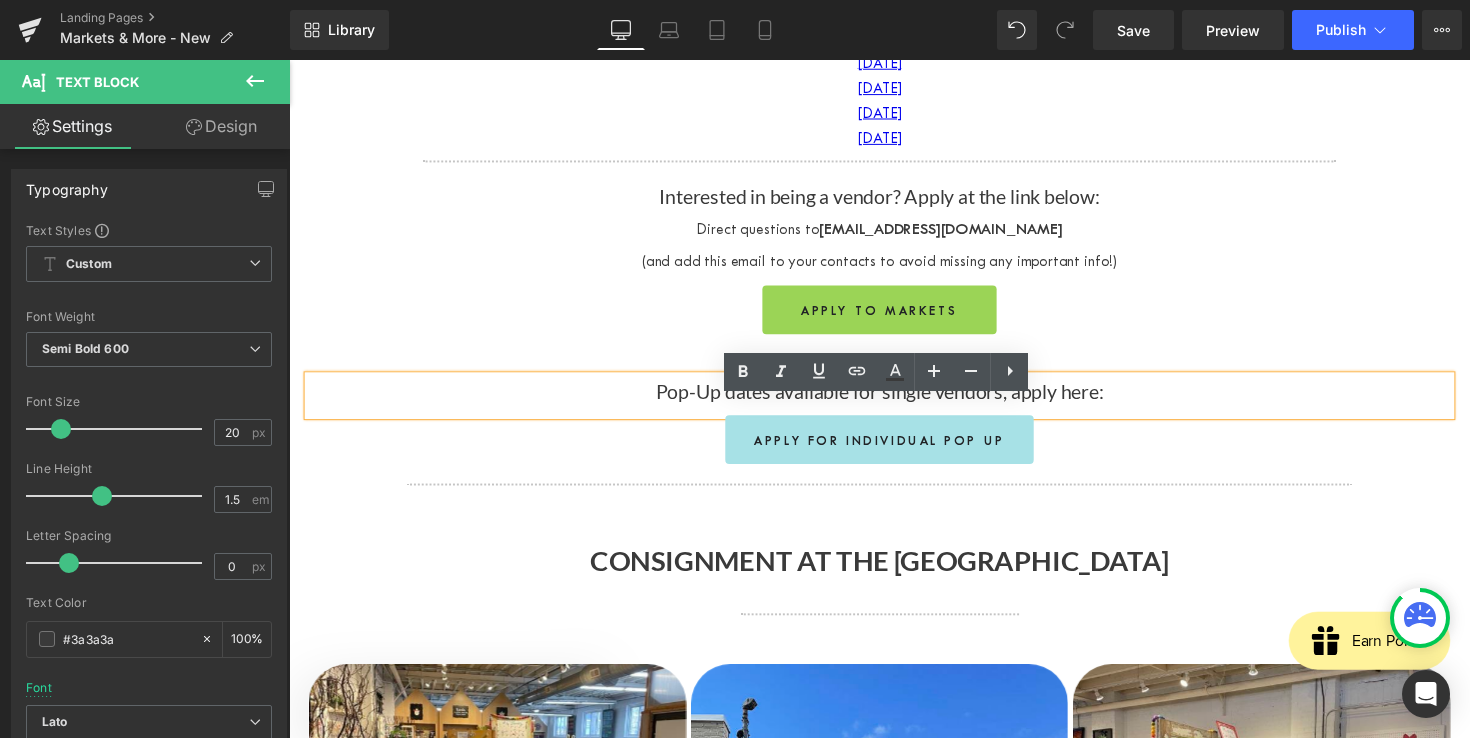 click on "Pop-Up dates available for single vendors, apply here:" at bounding box center (894, 399) 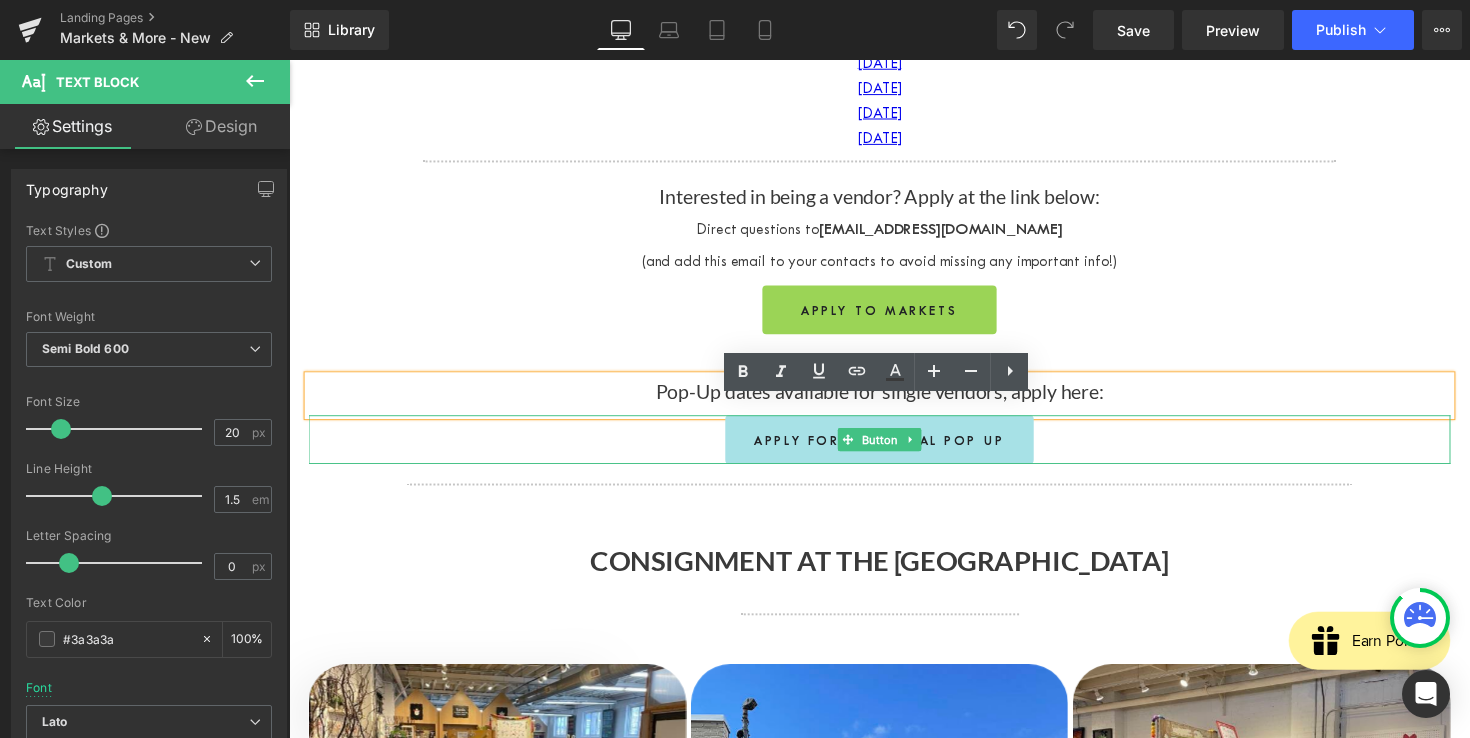 type 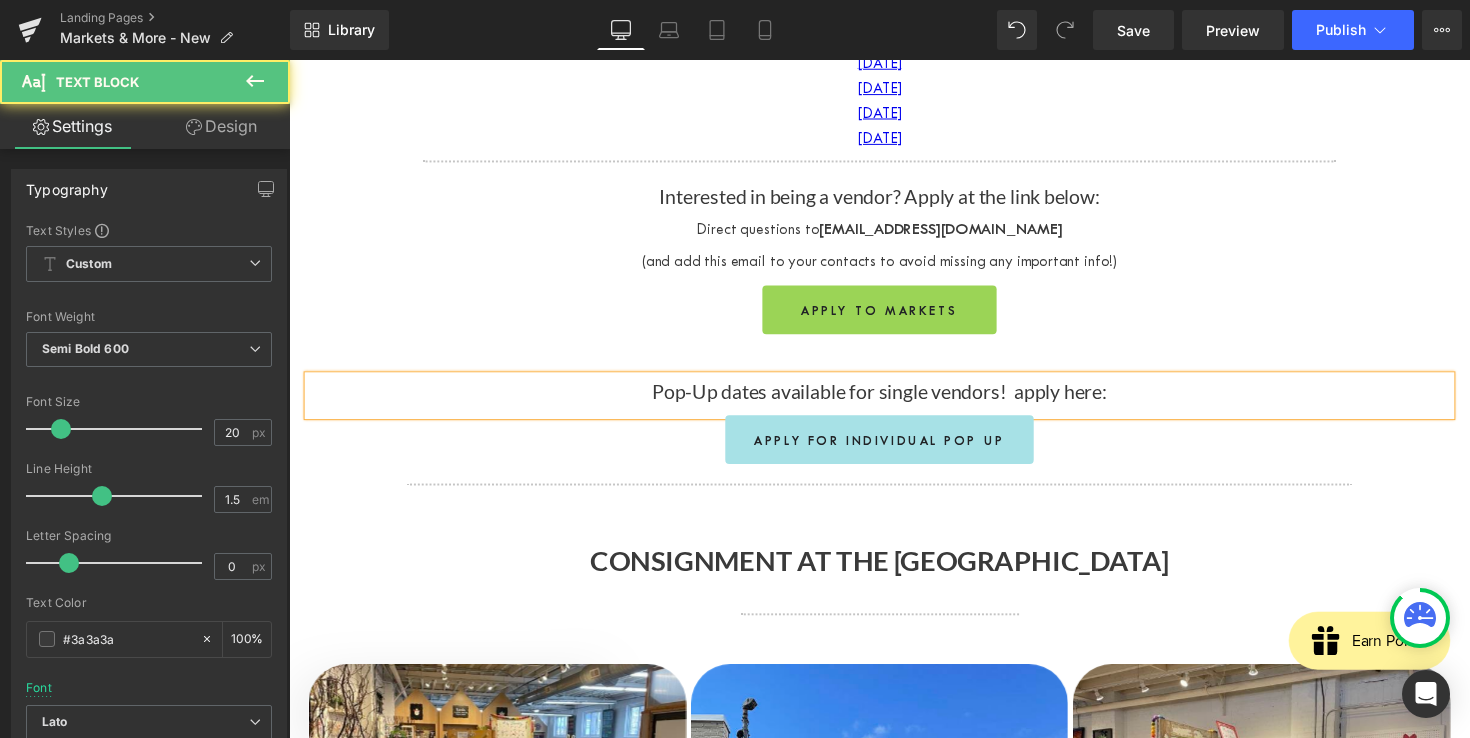 drag, startPoint x: 1030, startPoint y: 424, endPoint x: 1139, endPoint y: 424, distance: 109 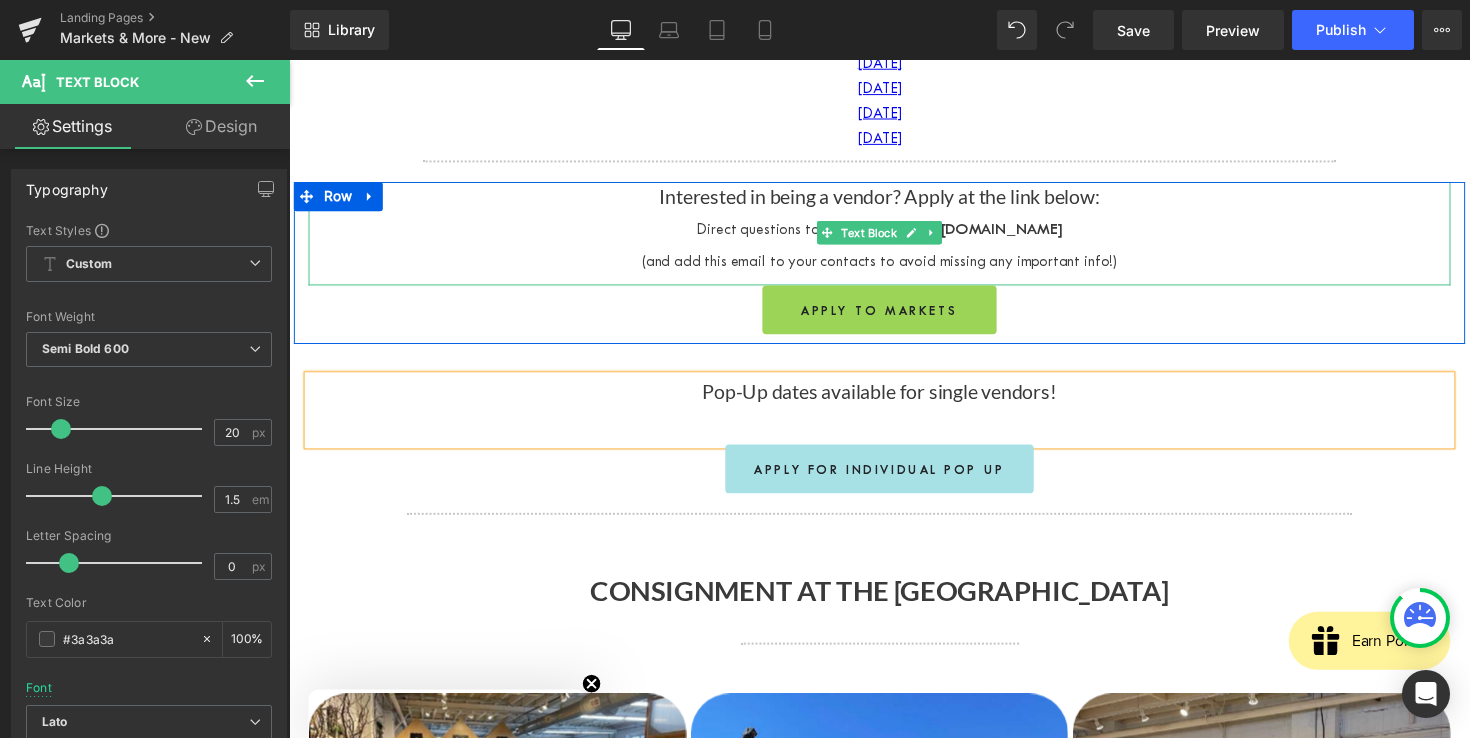 click on "(and add this email to your contacts to avoid missing any important info!)" at bounding box center [894, 266] 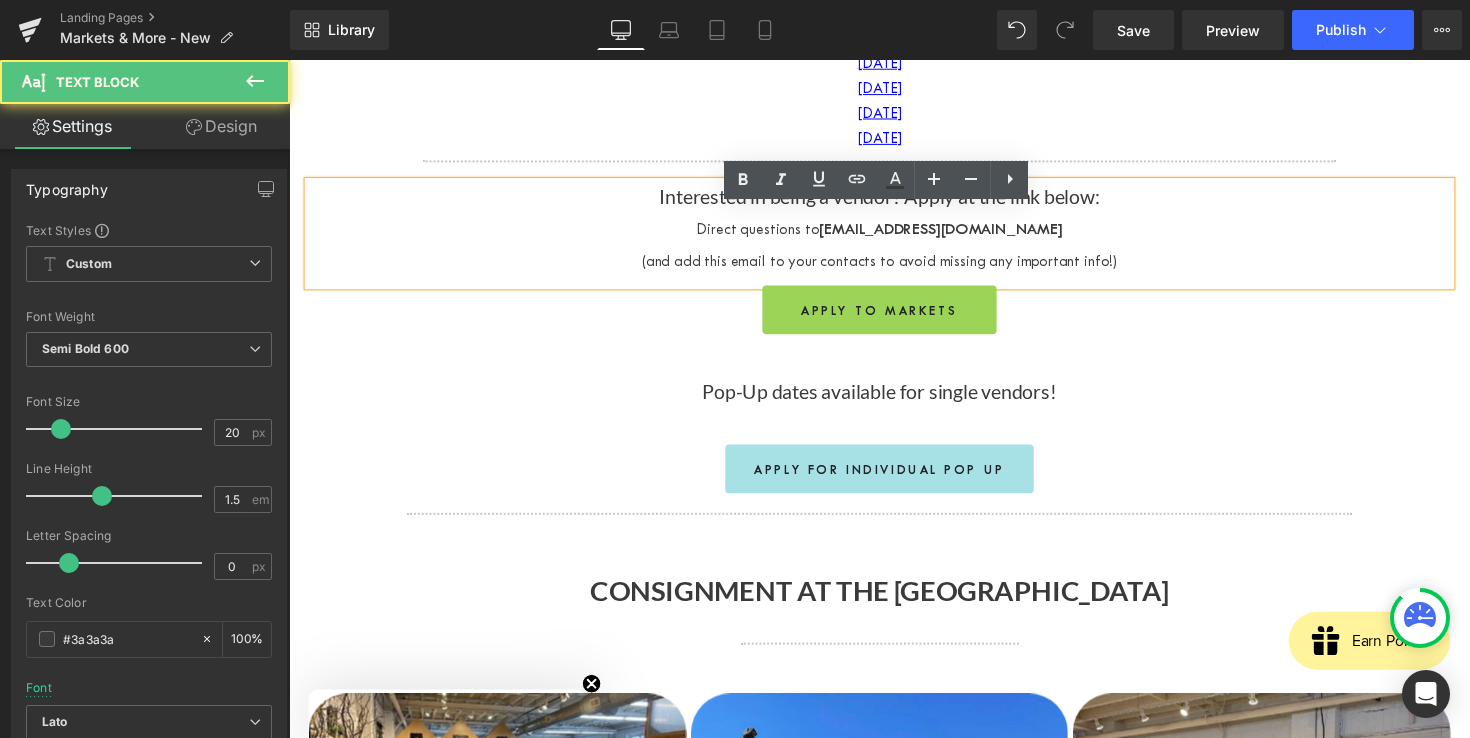 click on "(and add this email to your contacts to avoid missing any important info!)" at bounding box center [894, 266] 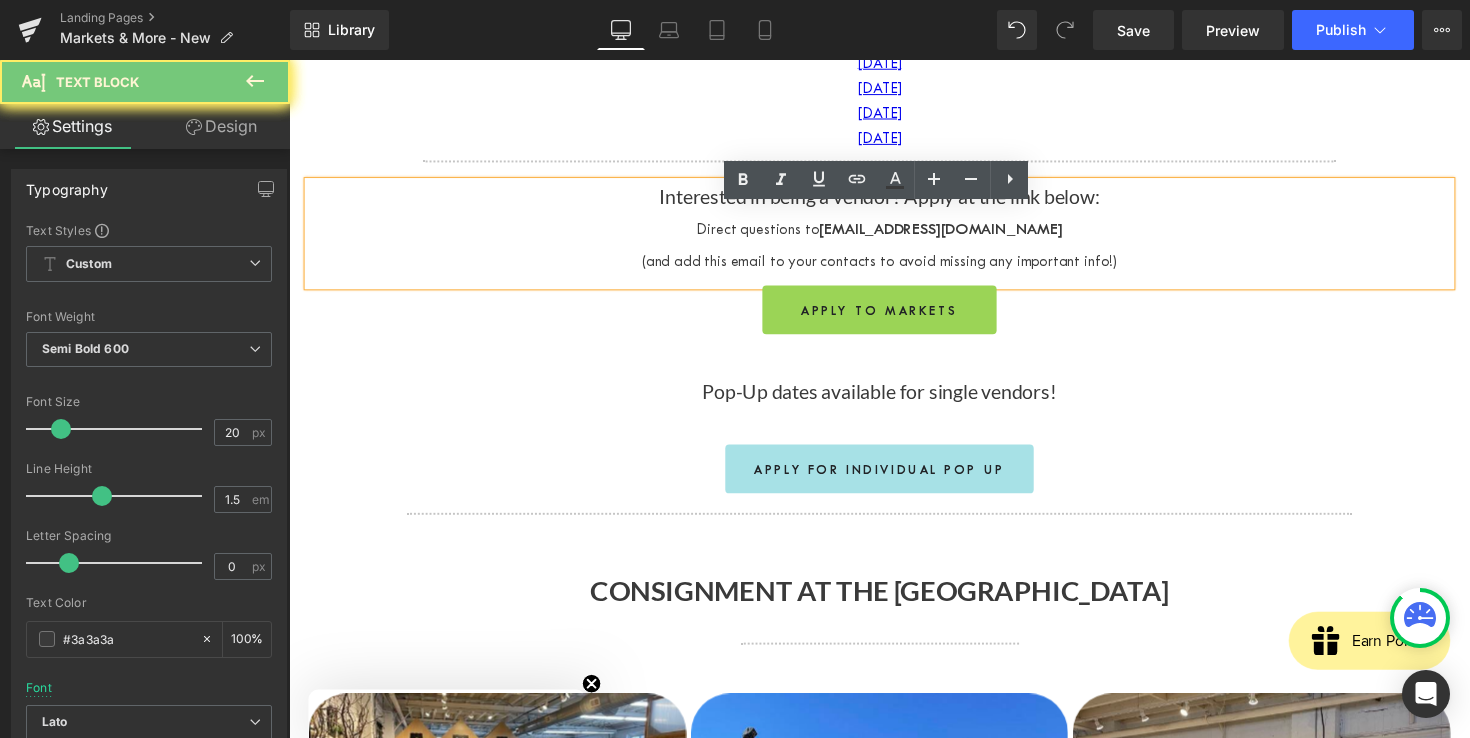 click on "(and add this email to your contacts to avoid missing any important info!)" at bounding box center (894, 266) 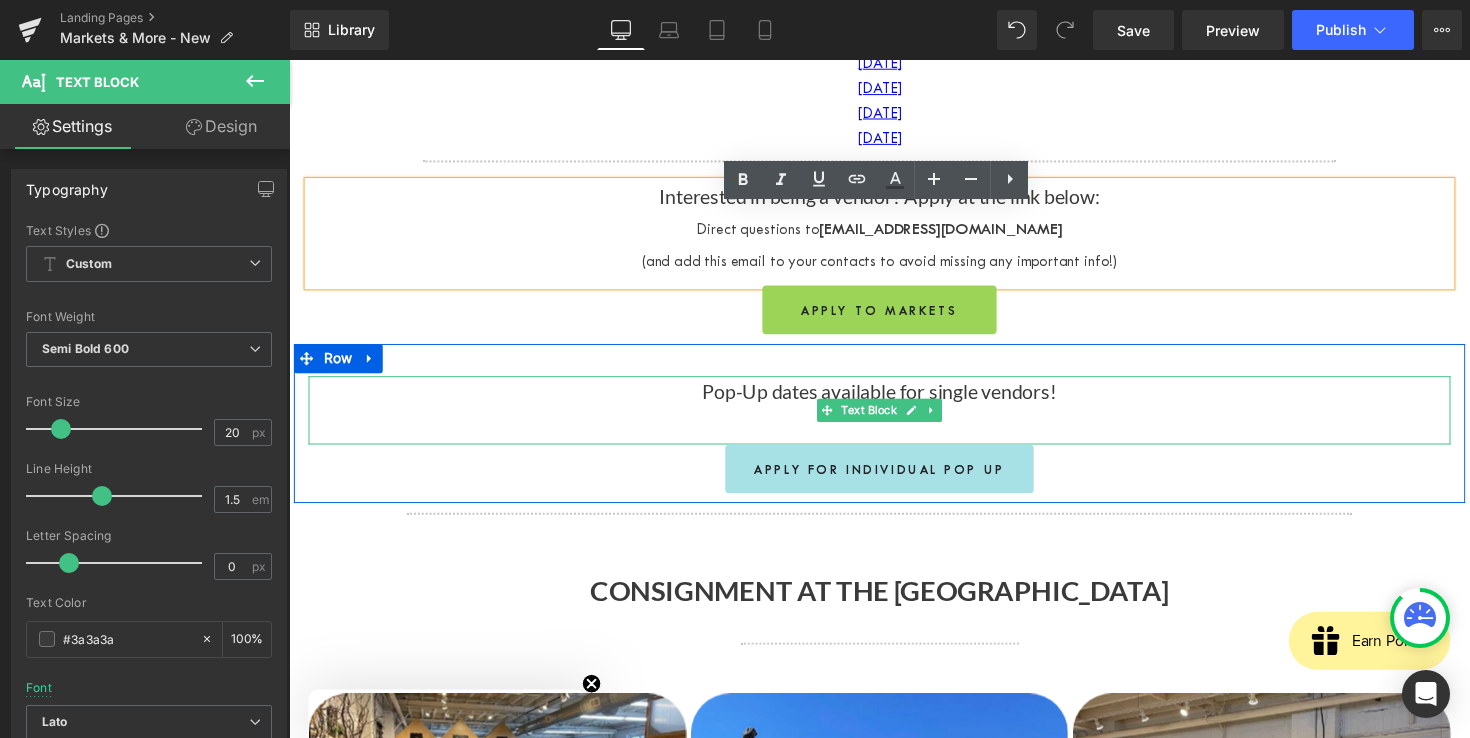click on "Pop-Up dates available for single vendors!" at bounding box center (894, 399) 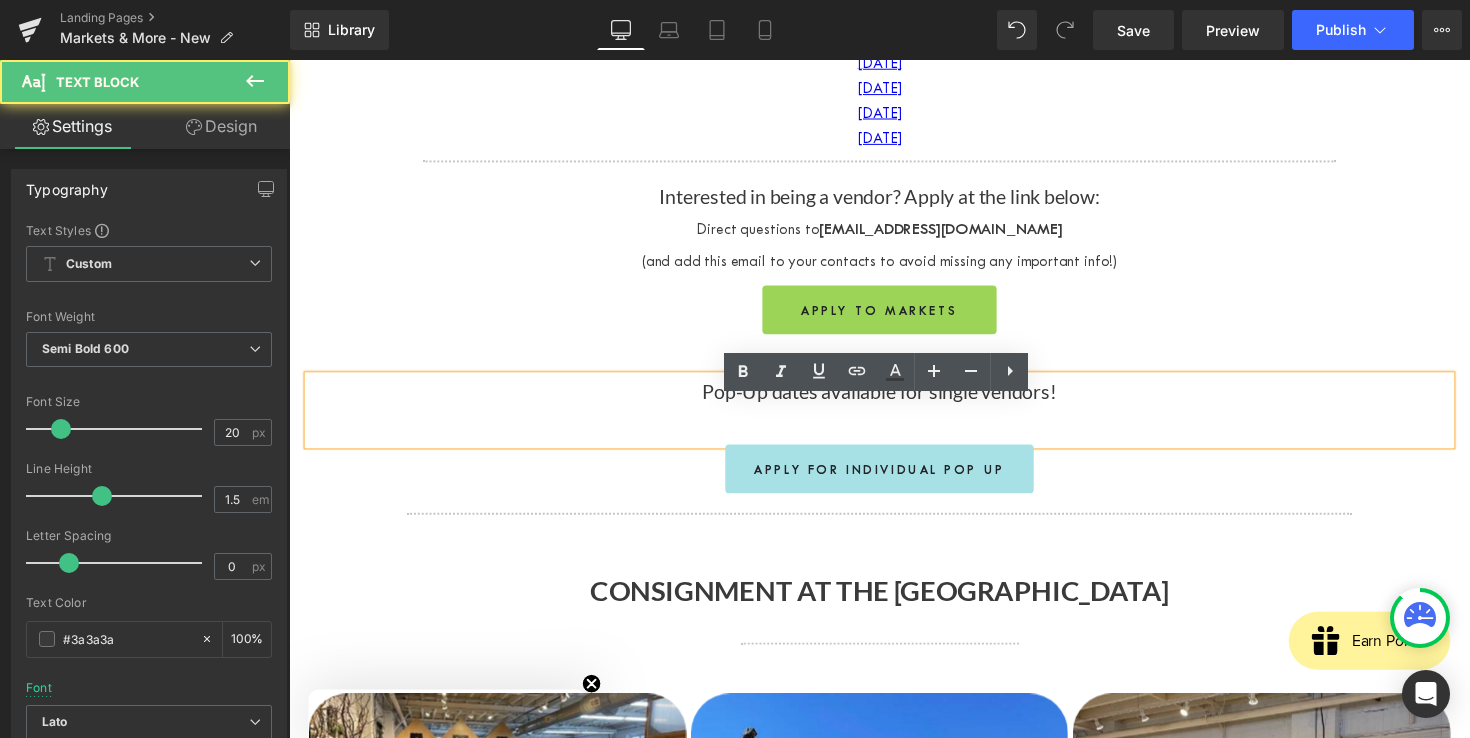 click on "Pop-Up dates available for single vendors!" at bounding box center (894, 399) 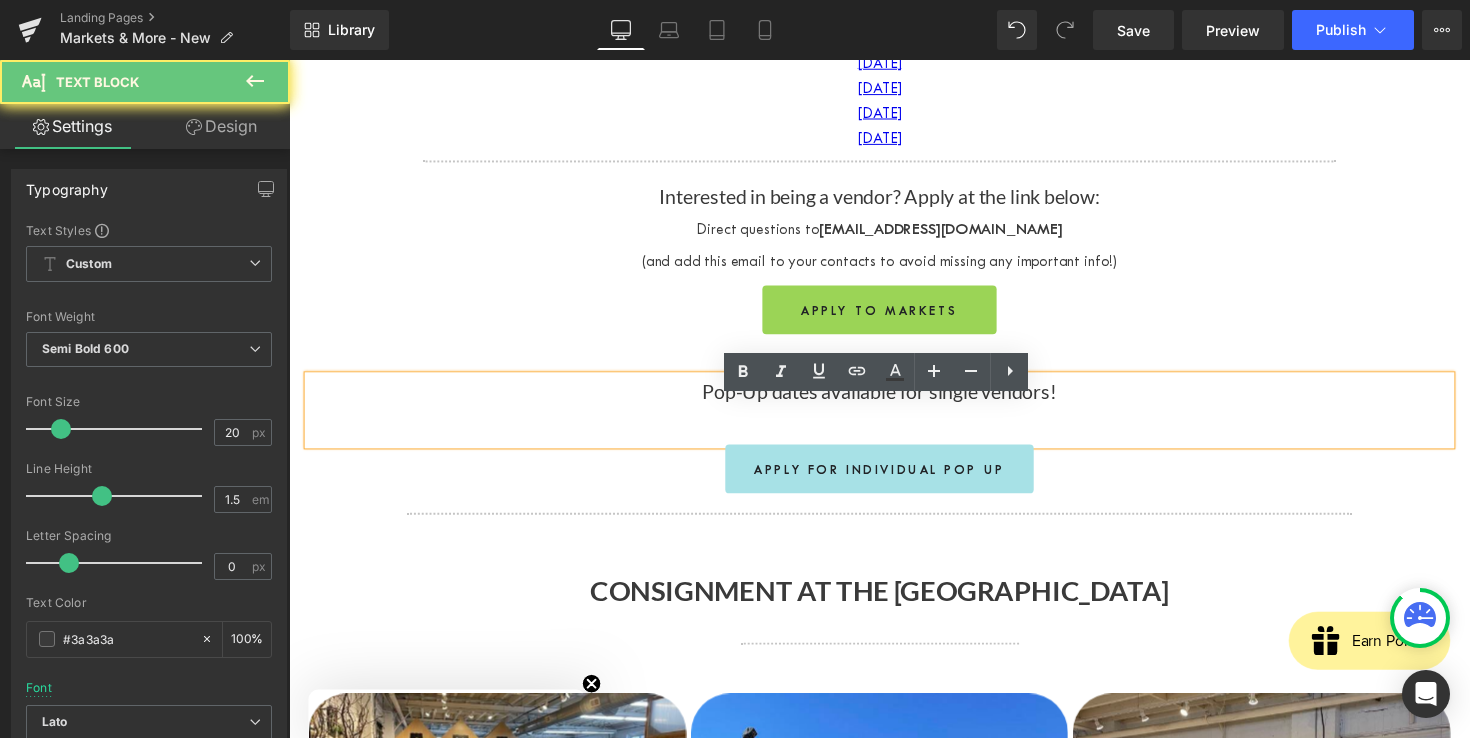 click at bounding box center (894, 429) 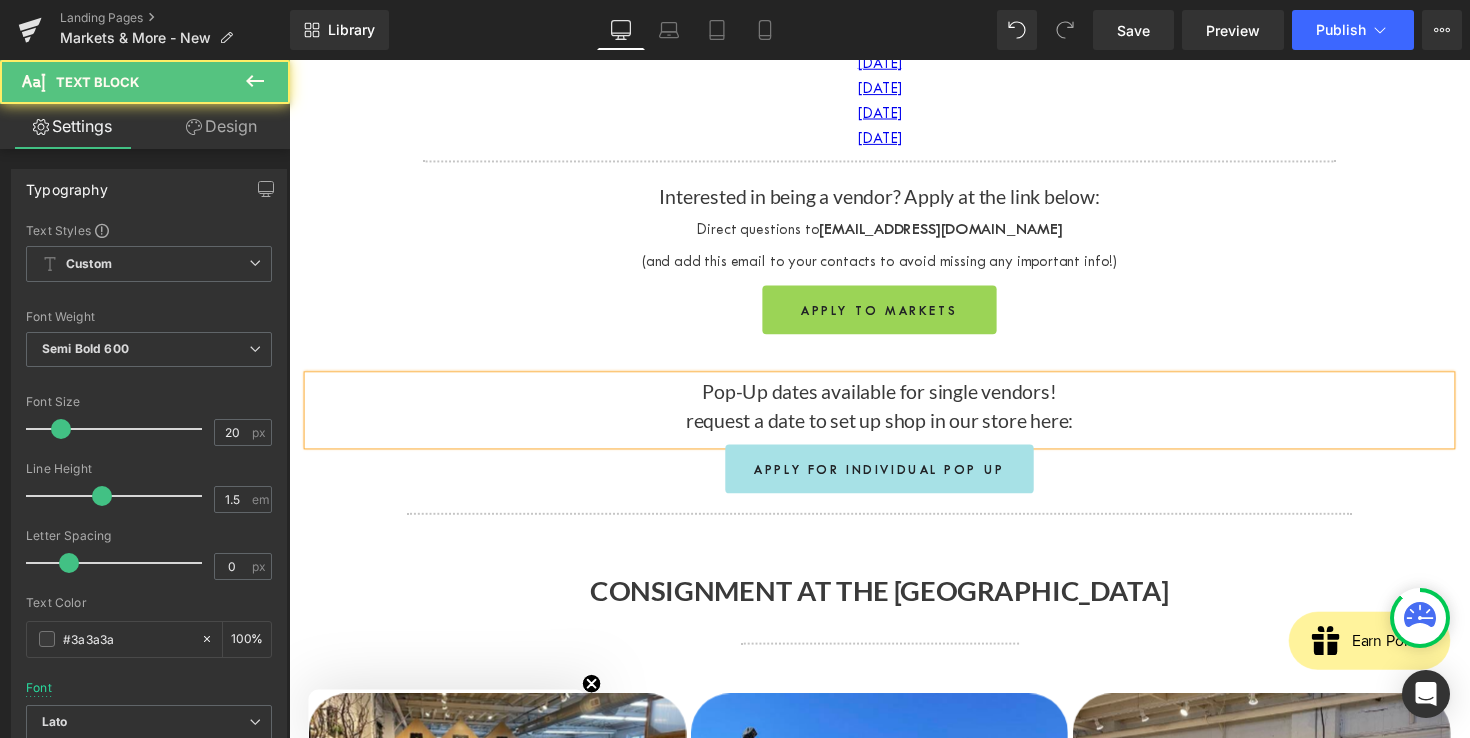 drag, startPoint x: 704, startPoint y: 464, endPoint x: 689, endPoint y: 461, distance: 15.297058 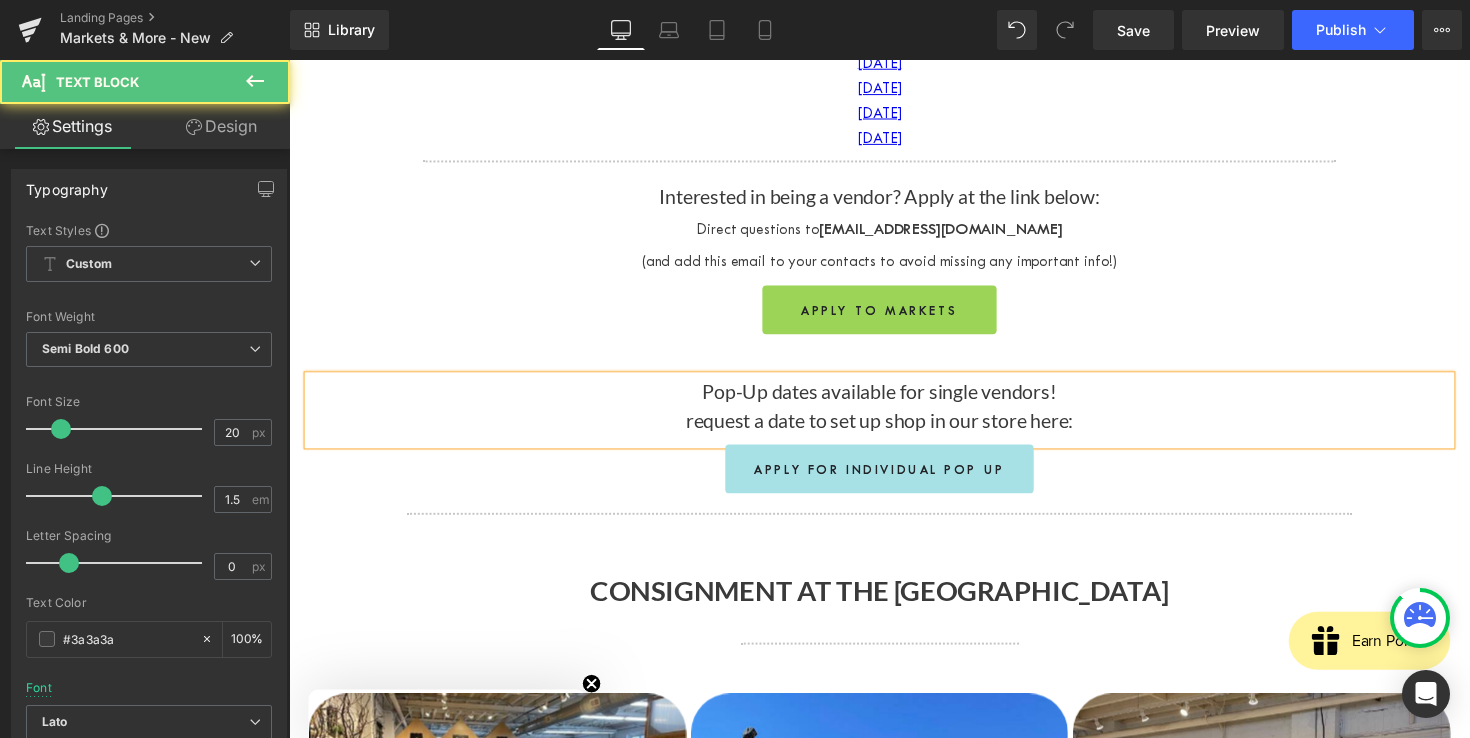 click on "request a date to set up shop in our store here:" at bounding box center (894, 429) 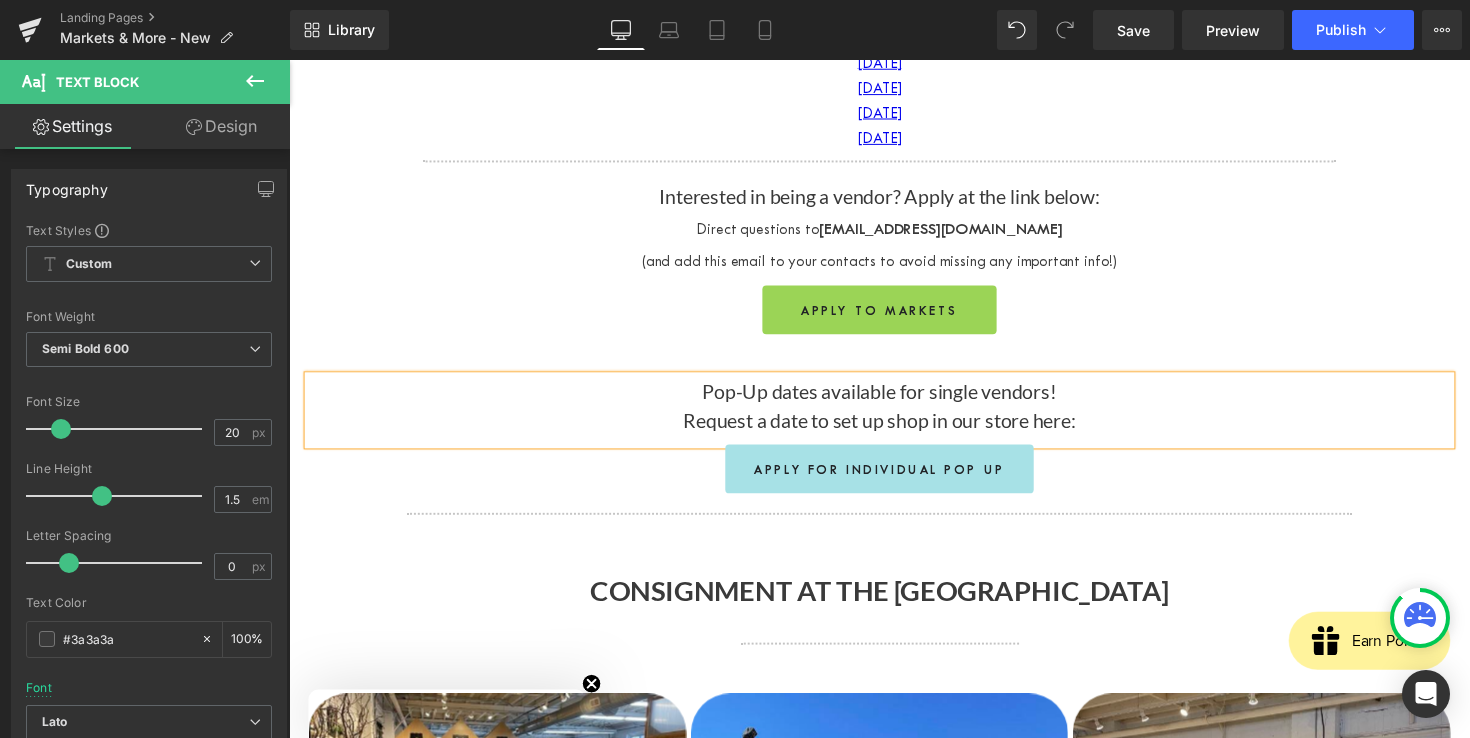 click on "Request a date to set up shop in our store here:" at bounding box center (894, 429) 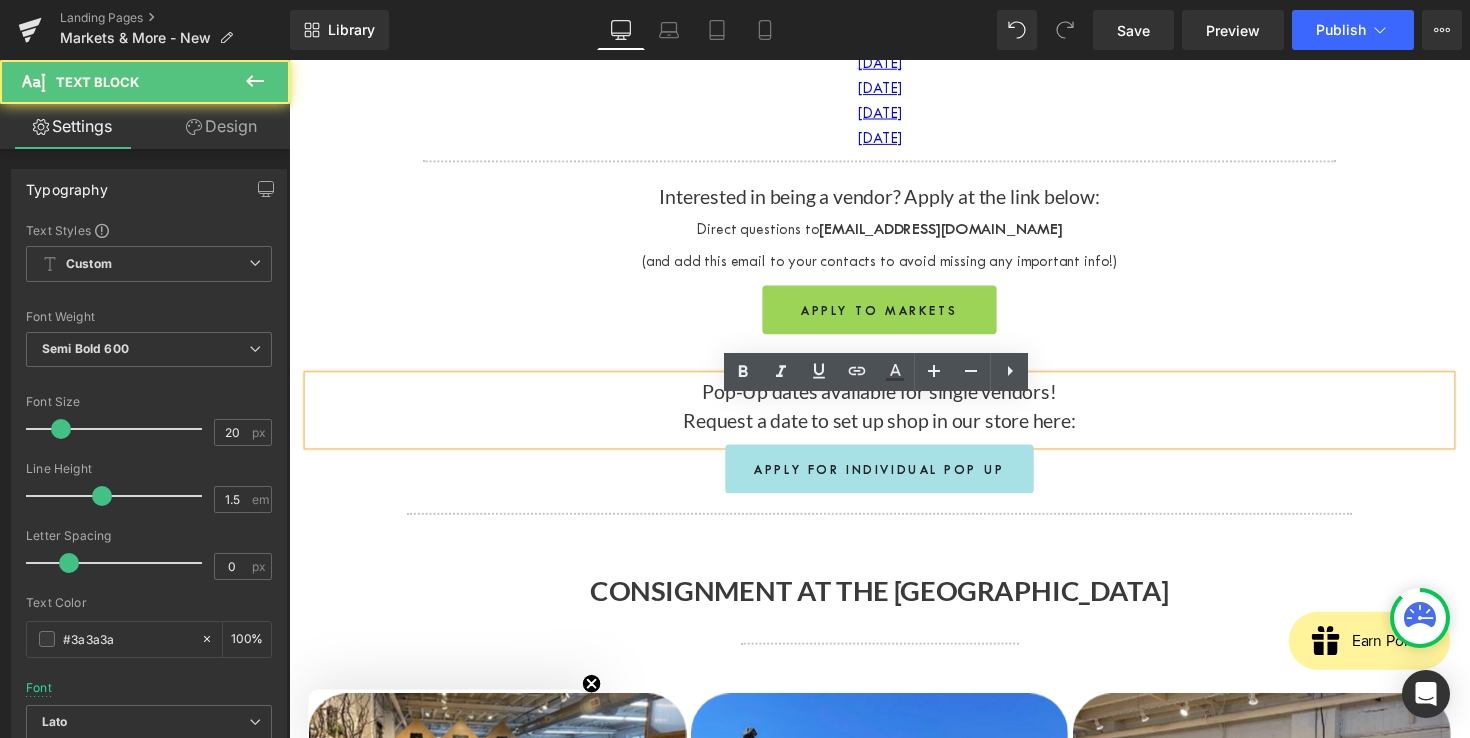 click on "Request a date to set up shop in our store here:" at bounding box center [894, 429] 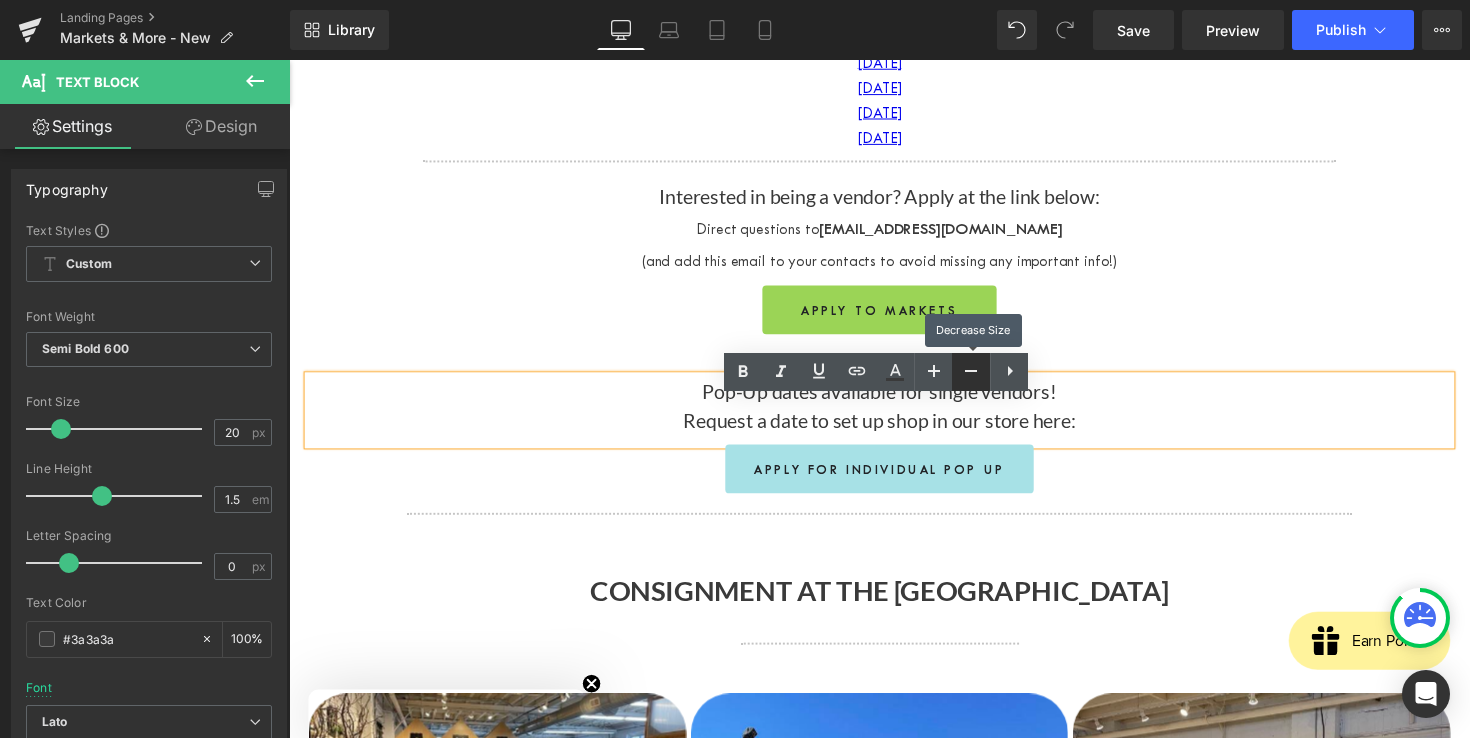 click 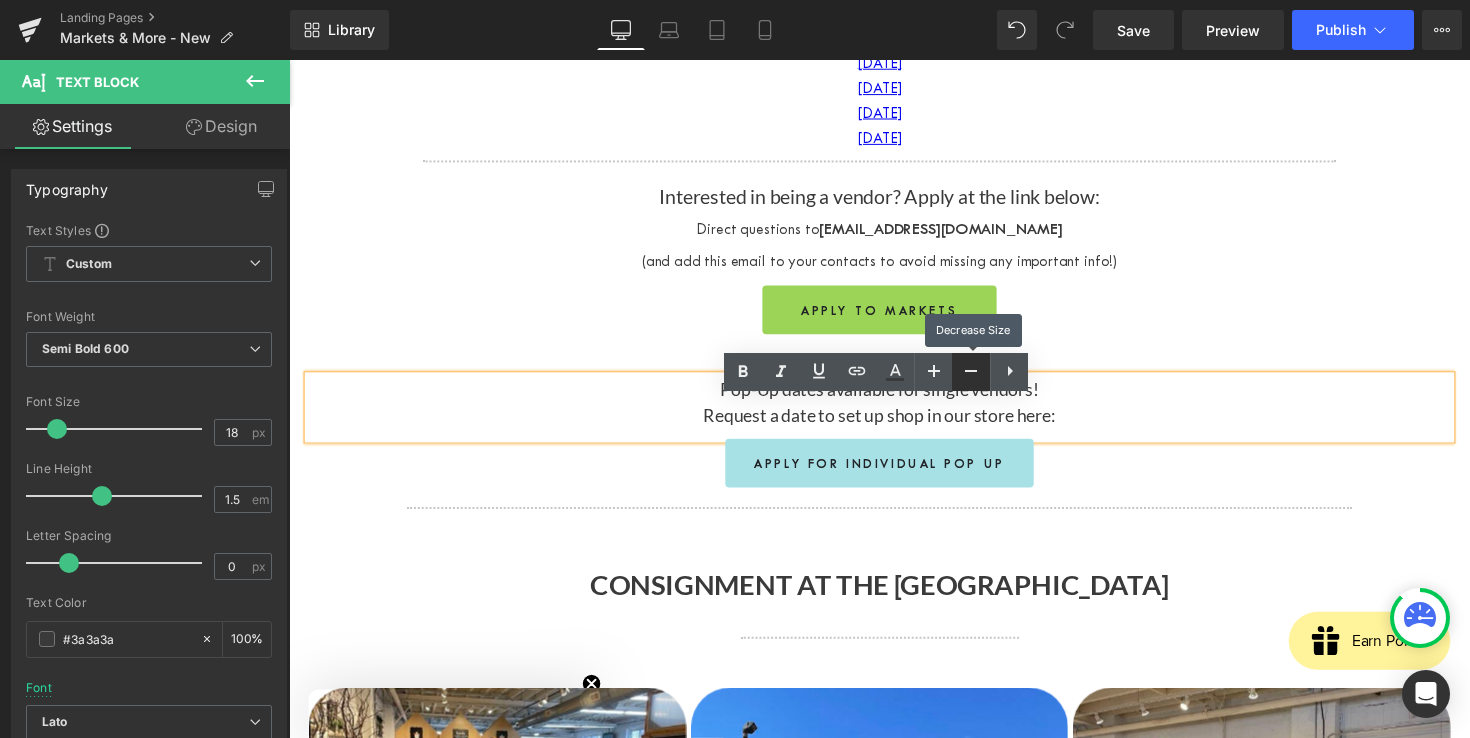 click 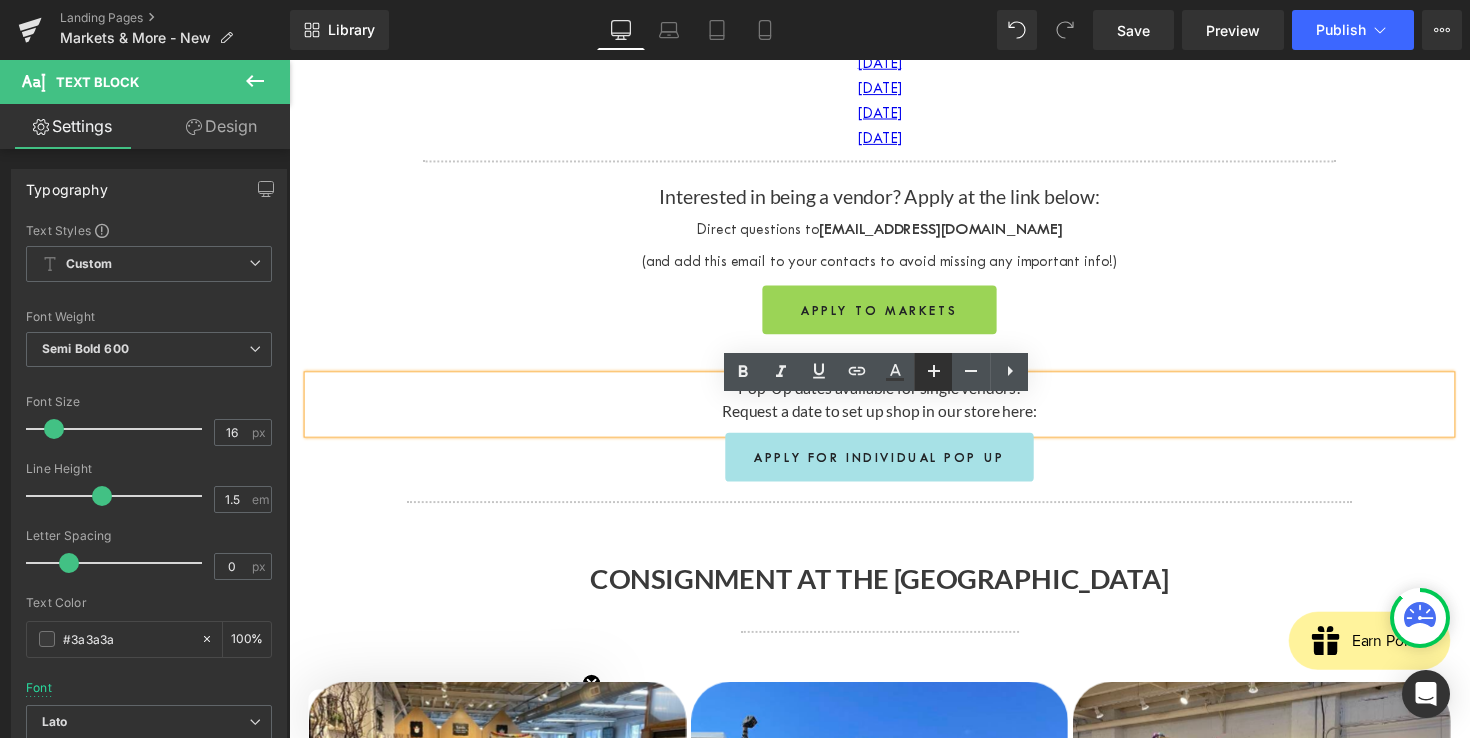 click 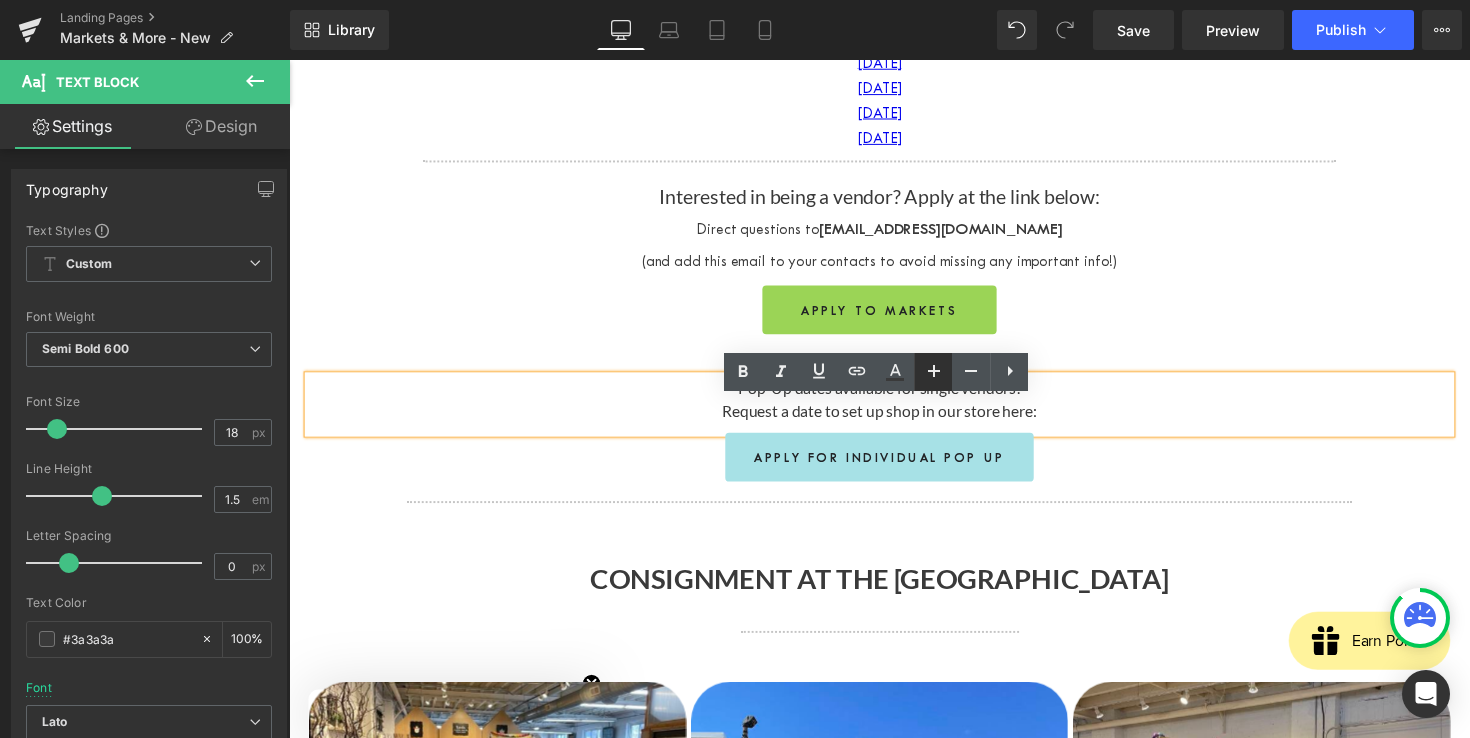click 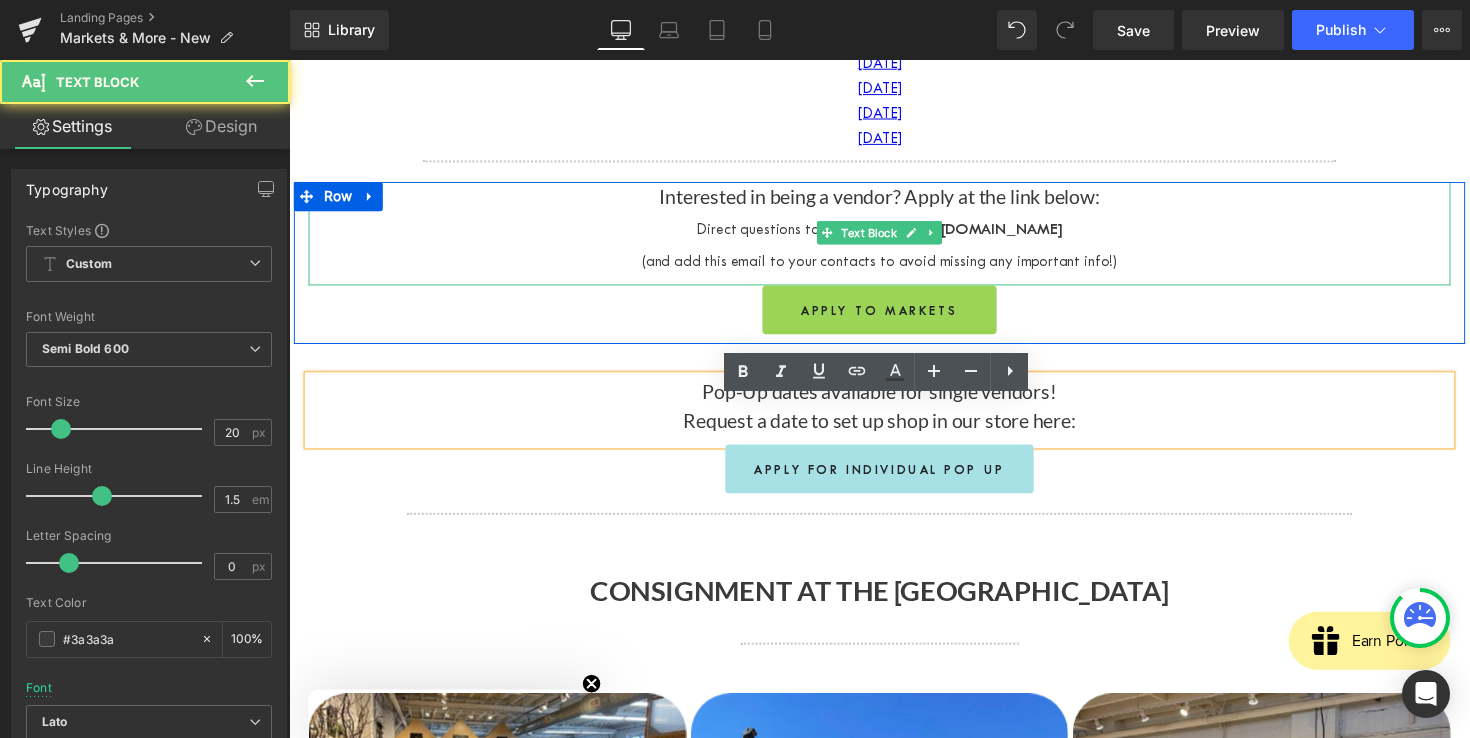 click on "[EMAIL_ADDRESS][DOMAIN_NAME]" at bounding box center (957, 232) 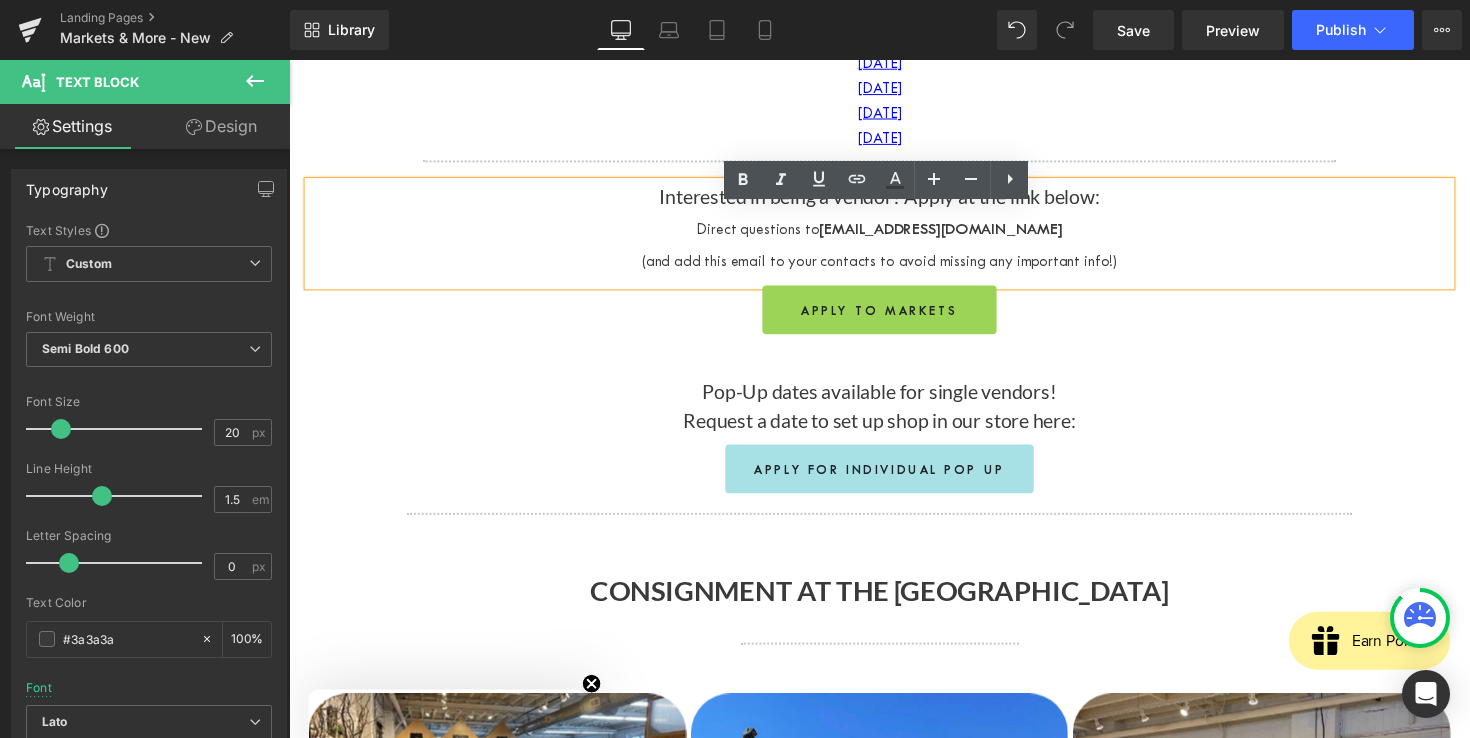 click on "Interested in being a vendor? Apply at the link below:" at bounding box center [894, 200] 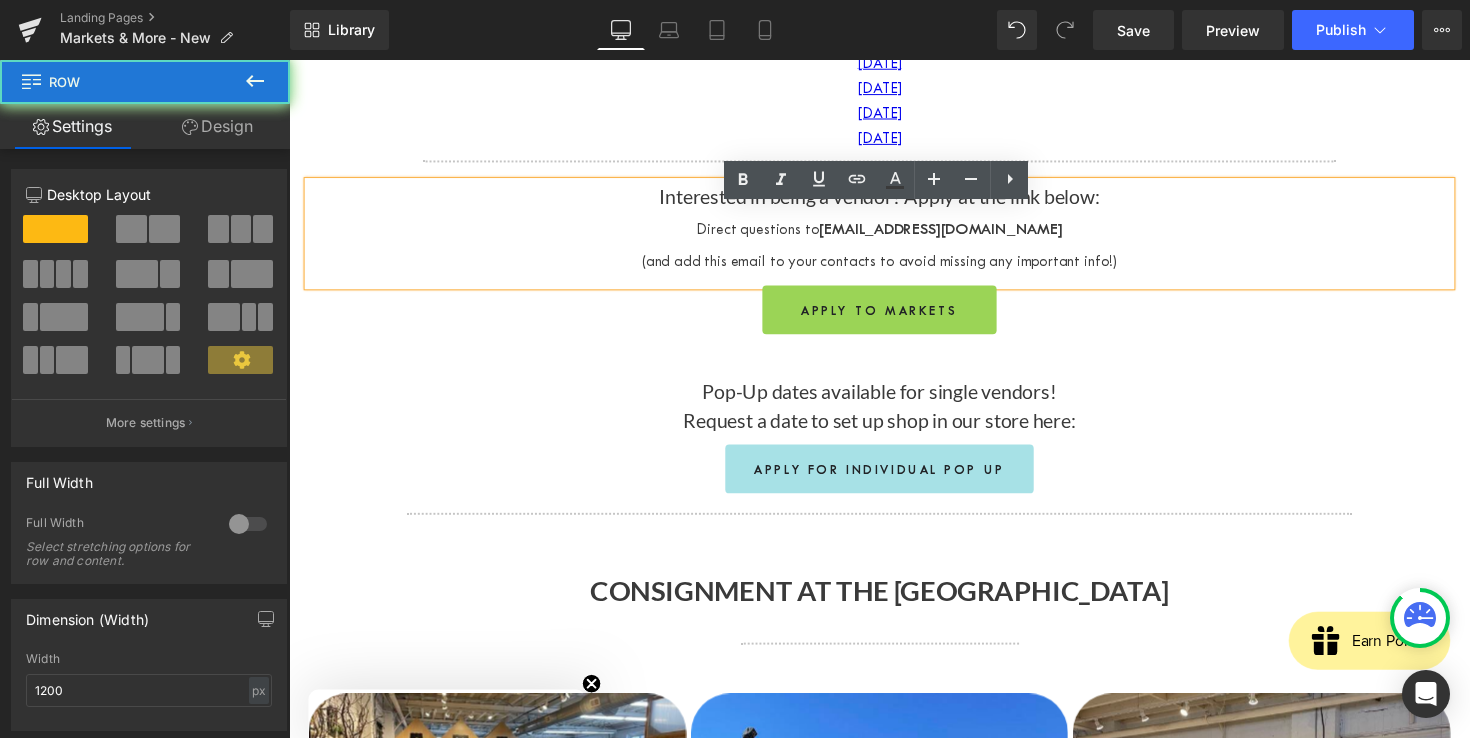 click on "Interested in being a vendor? Apply at the link below: Direct questions to  [EMAIL_ADDRESS][DOMAIN_NAME] (and add this email to your contacts to avoid missing any important info!) Text Block         Apply to markets Button         Row" at bounding box center (894, 268) 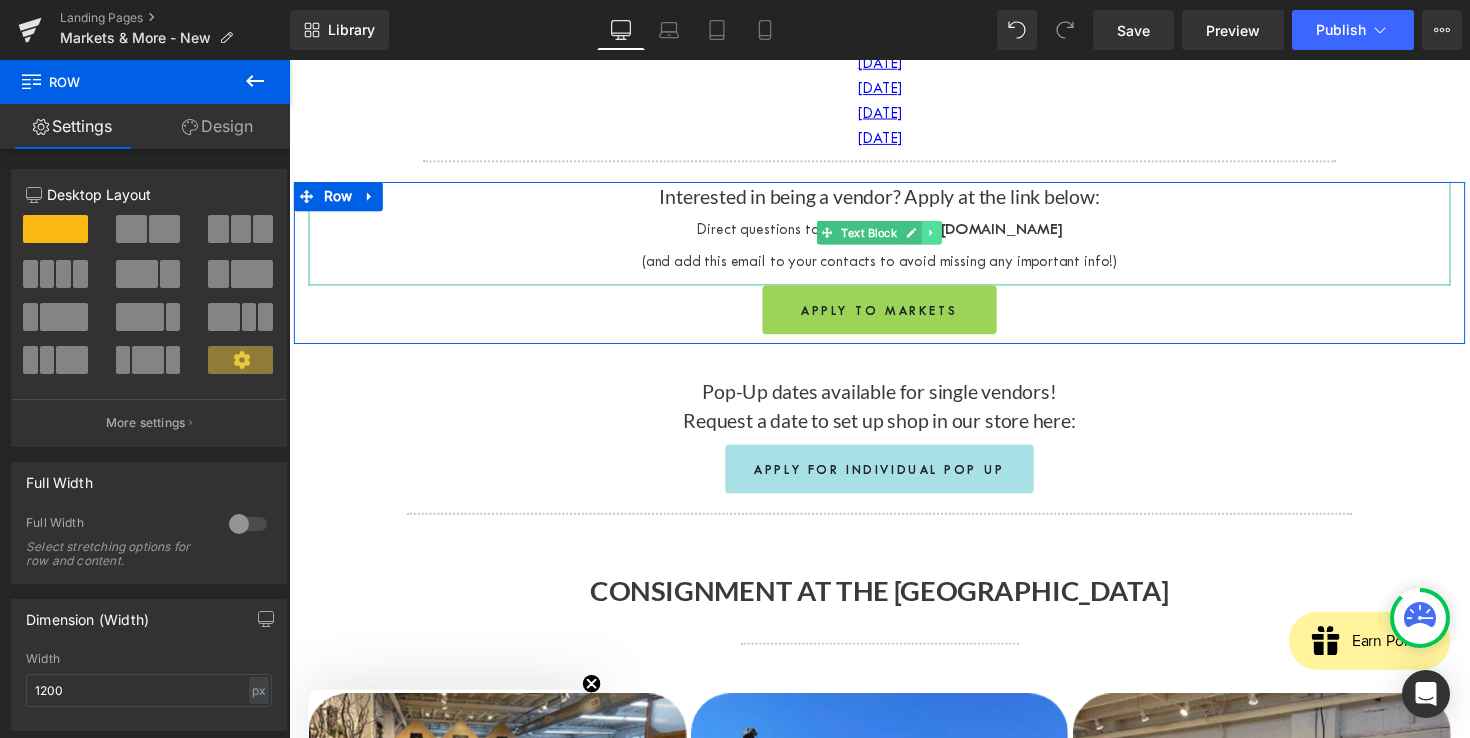 click 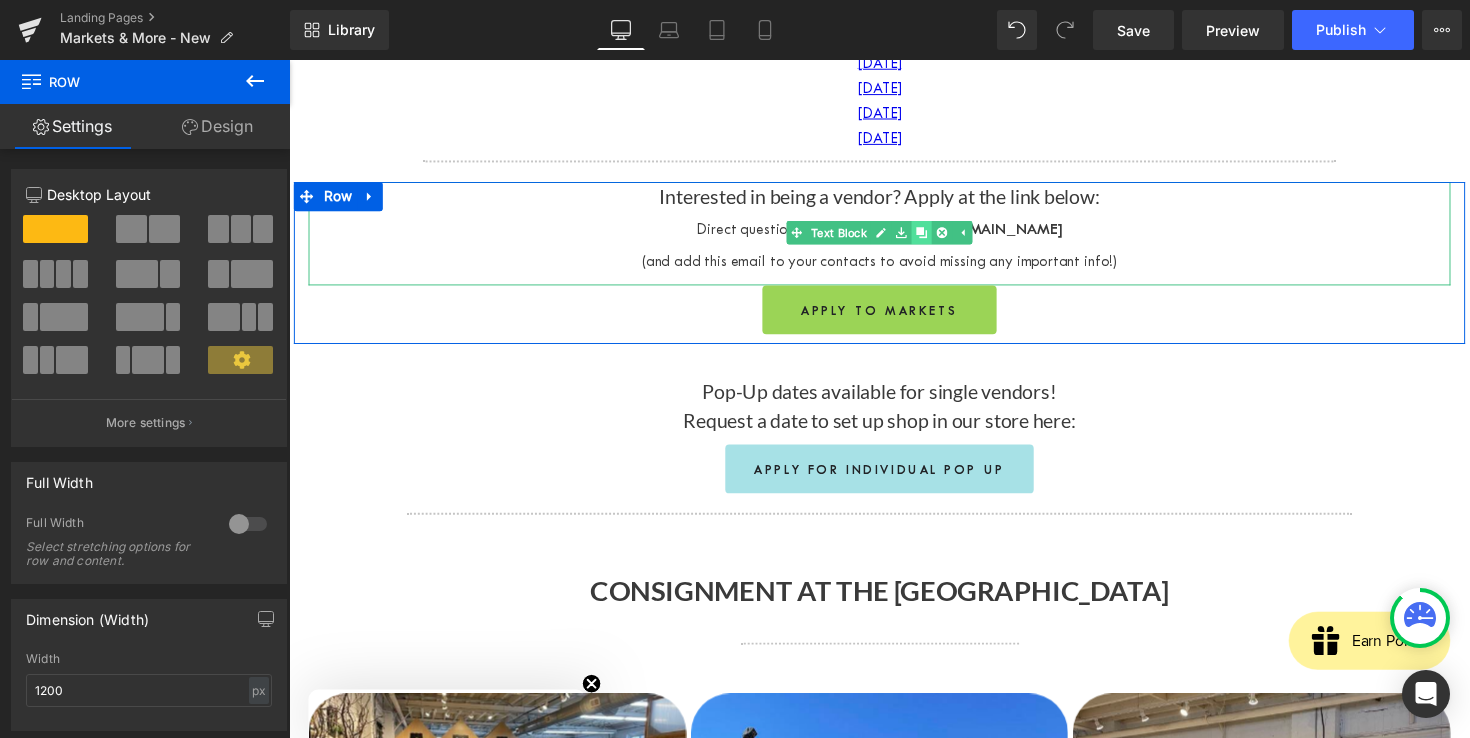 click 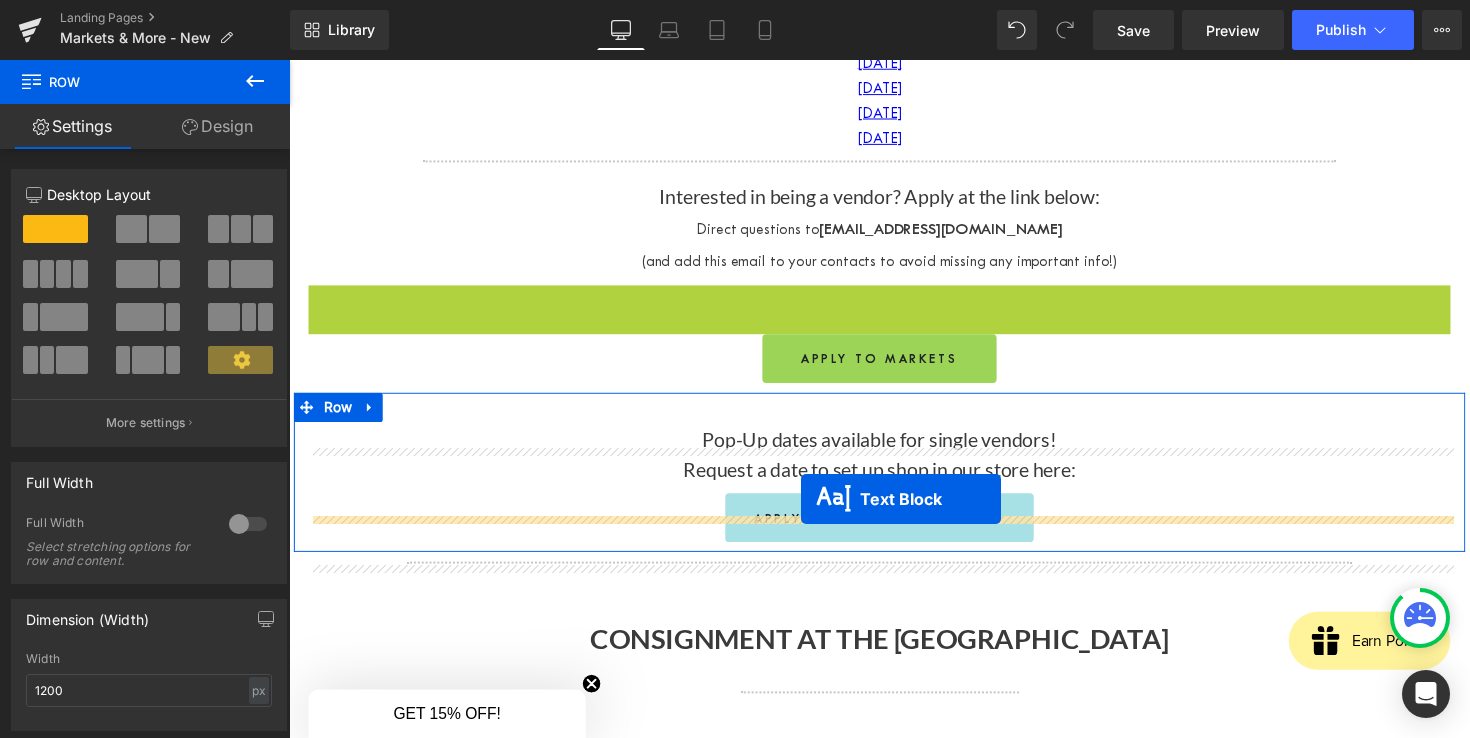 drag, startPoint x: 843, startPoint y: 373, endPoint x: 813, endPoint y: 509, distance: 139.26952 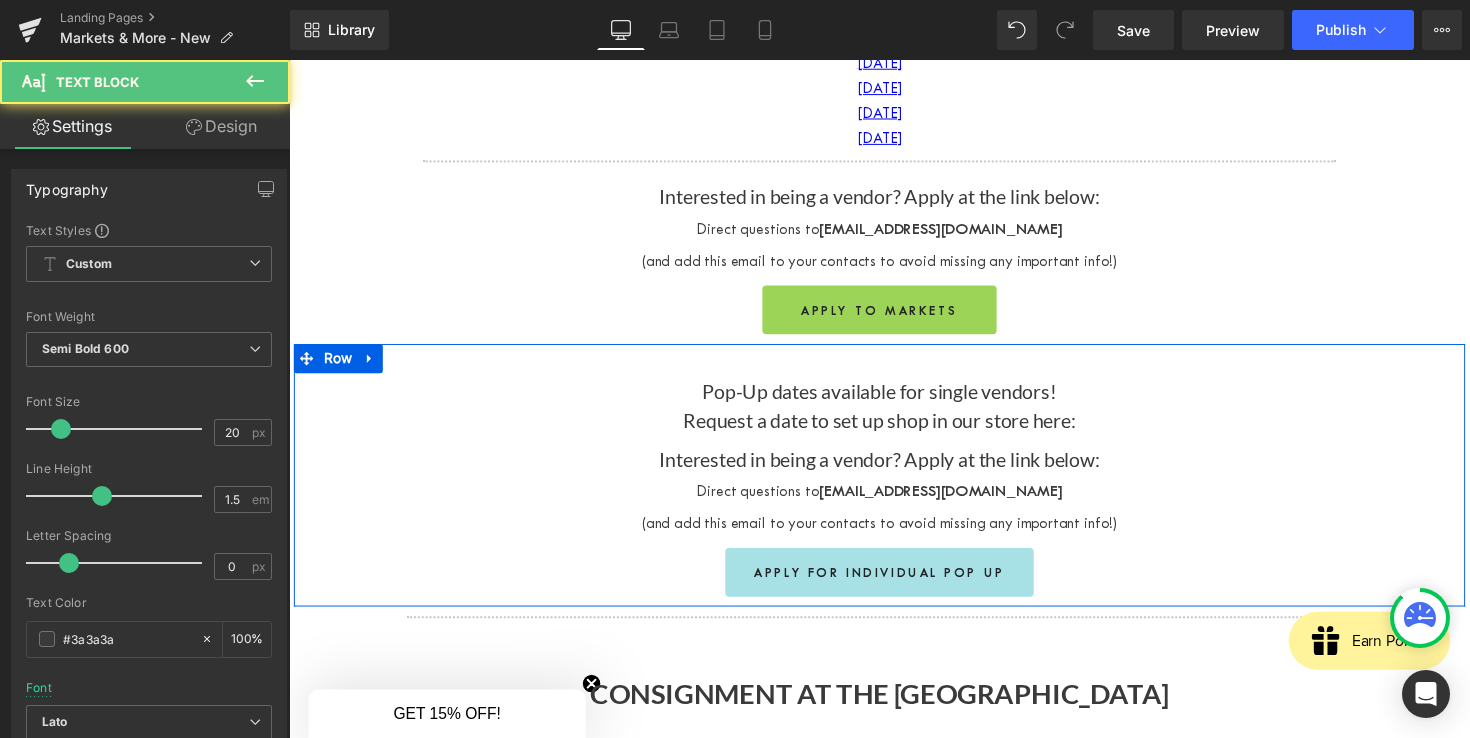 click on "Pop-Up dates available for single vendors!" at bounding box center (894, 399) 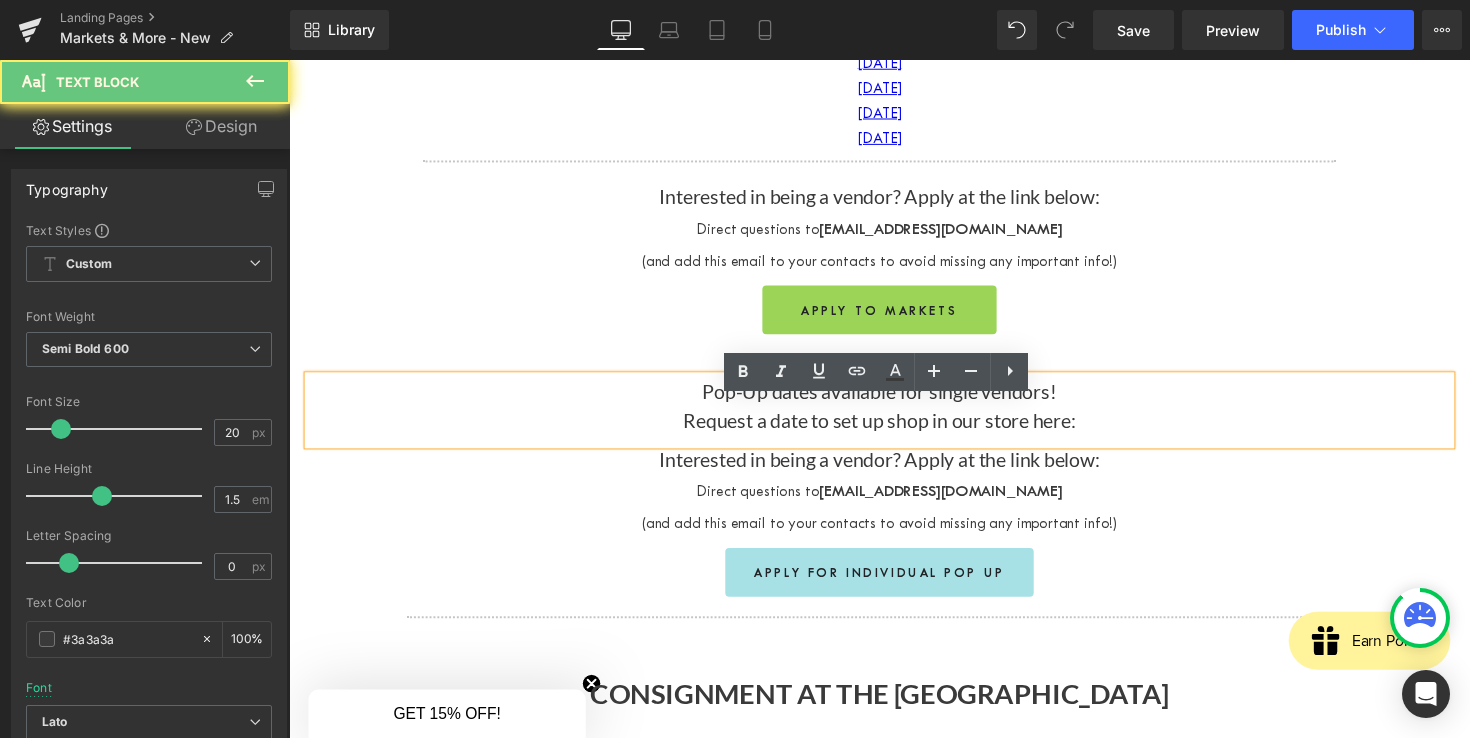 click on "Pop-Up dates available for single vendors!" at bounding box center [894, 399] 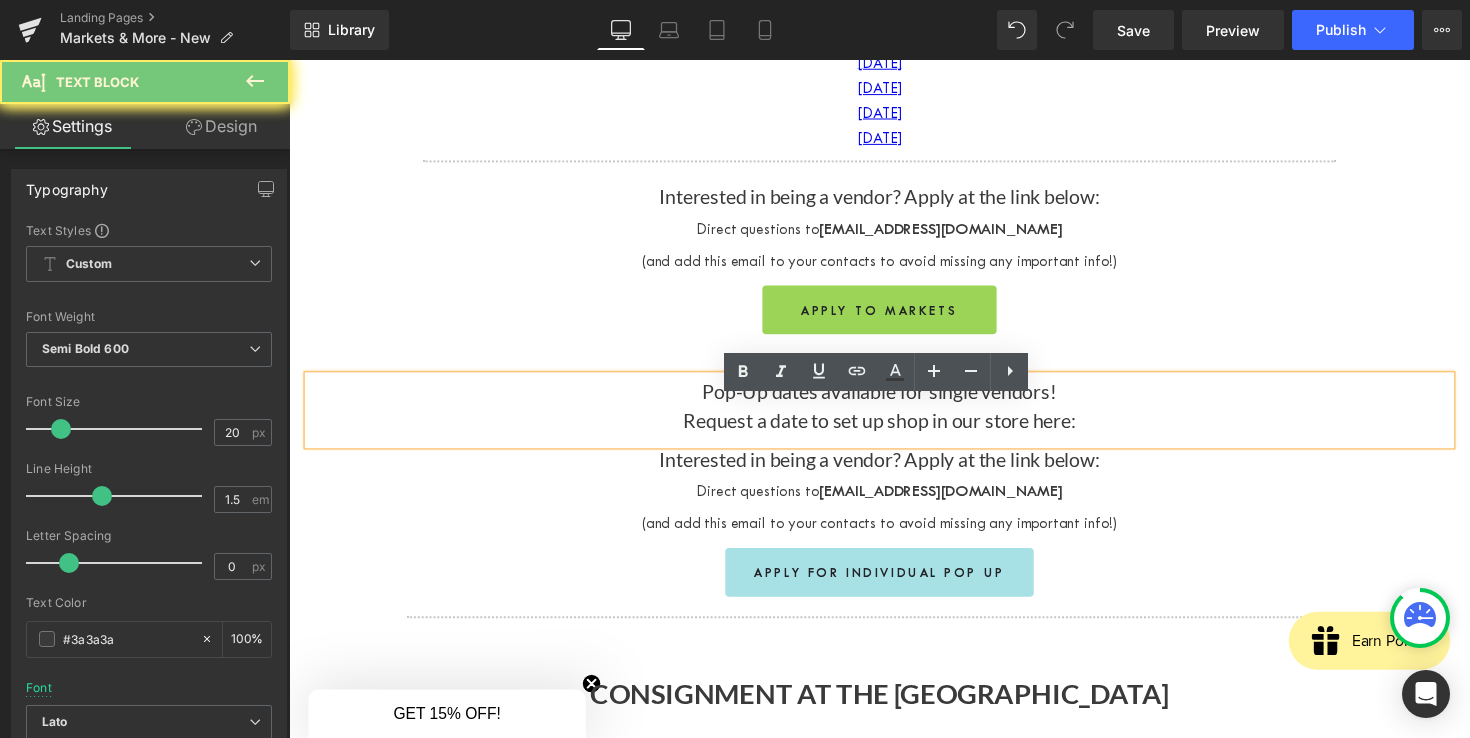 click on "Pop-Up dates available for single vendors!" at bounding box center (894, 399) 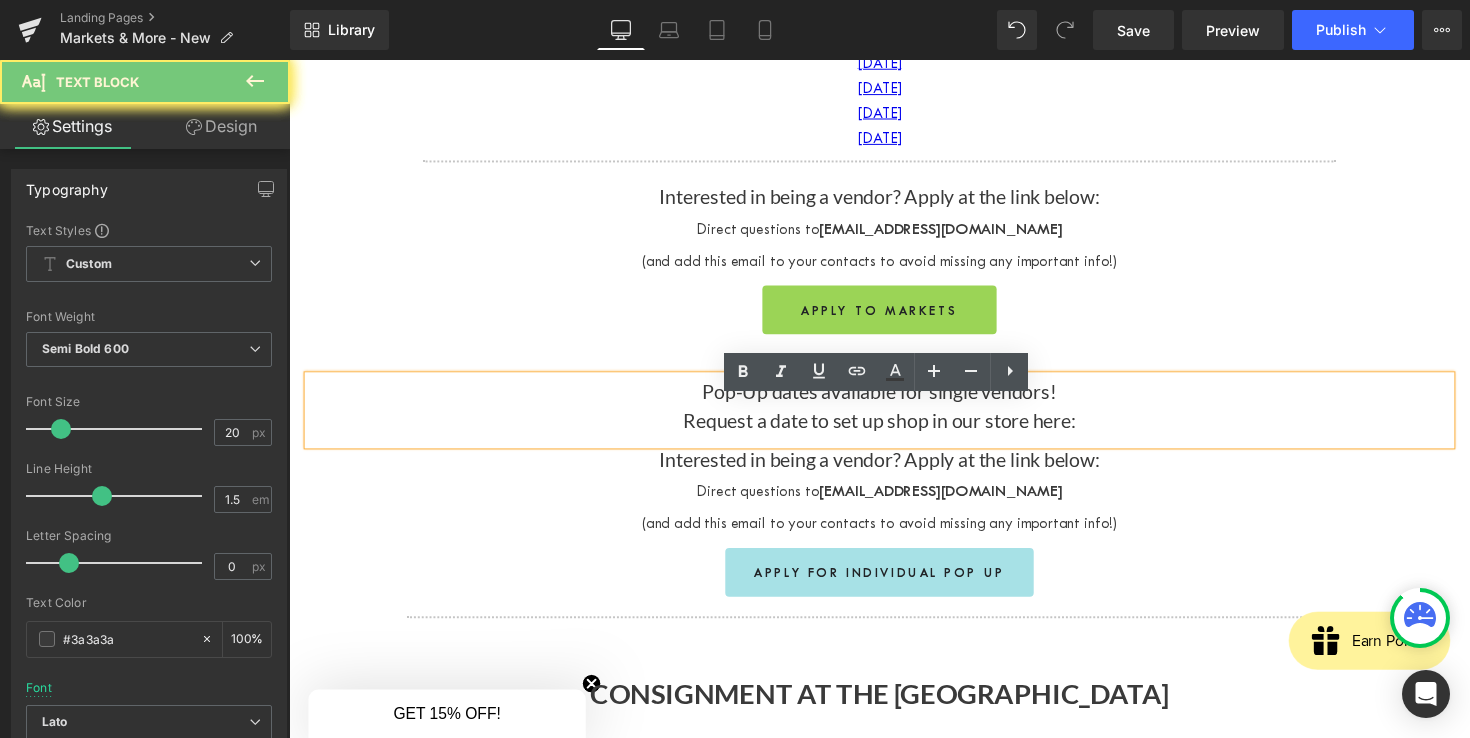 click on "Pop-Up dates available for single vendors!" at bounding box center (894, 399) 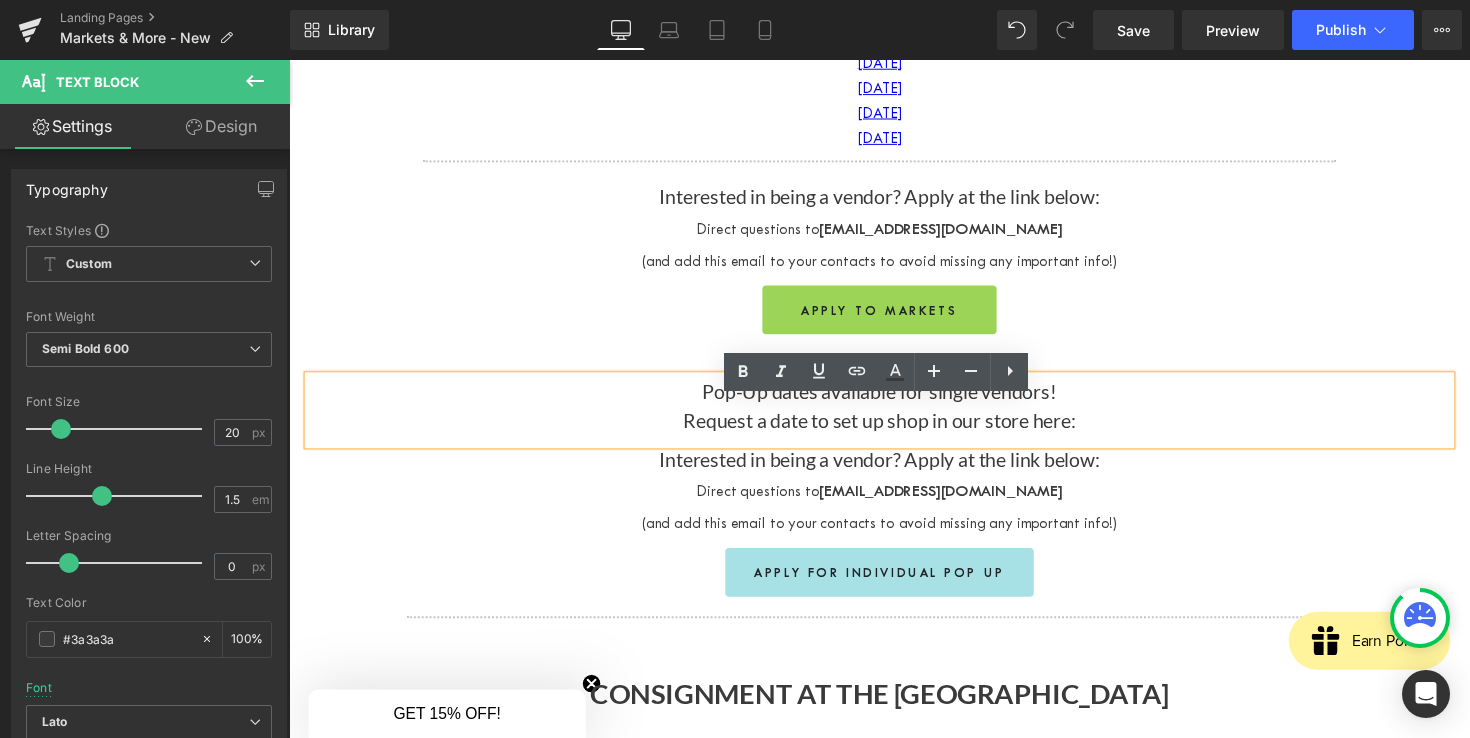 copy on "Pop-Up dates available for single vendors!" 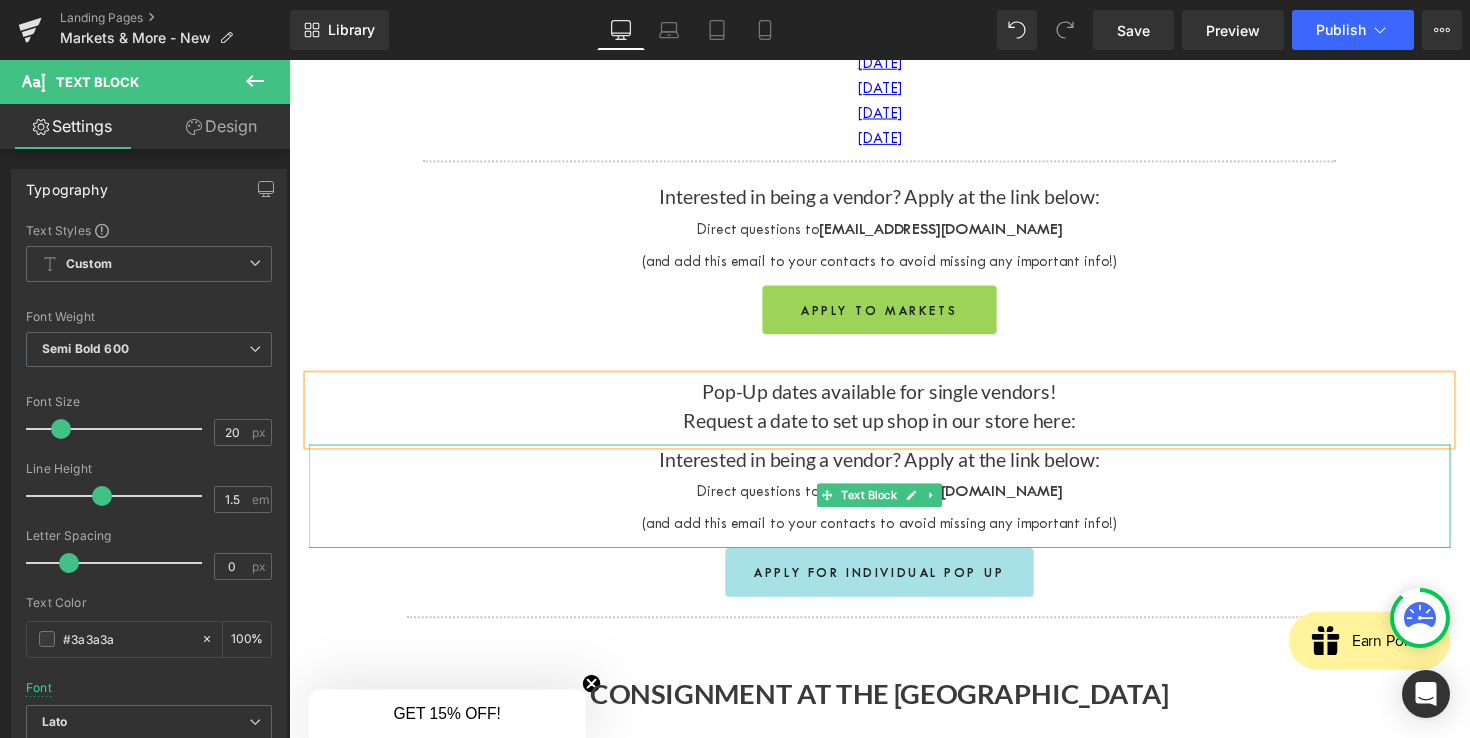 click on "Interested in being a vendor? Apply at the link below:" at bounding box center (894, 469) 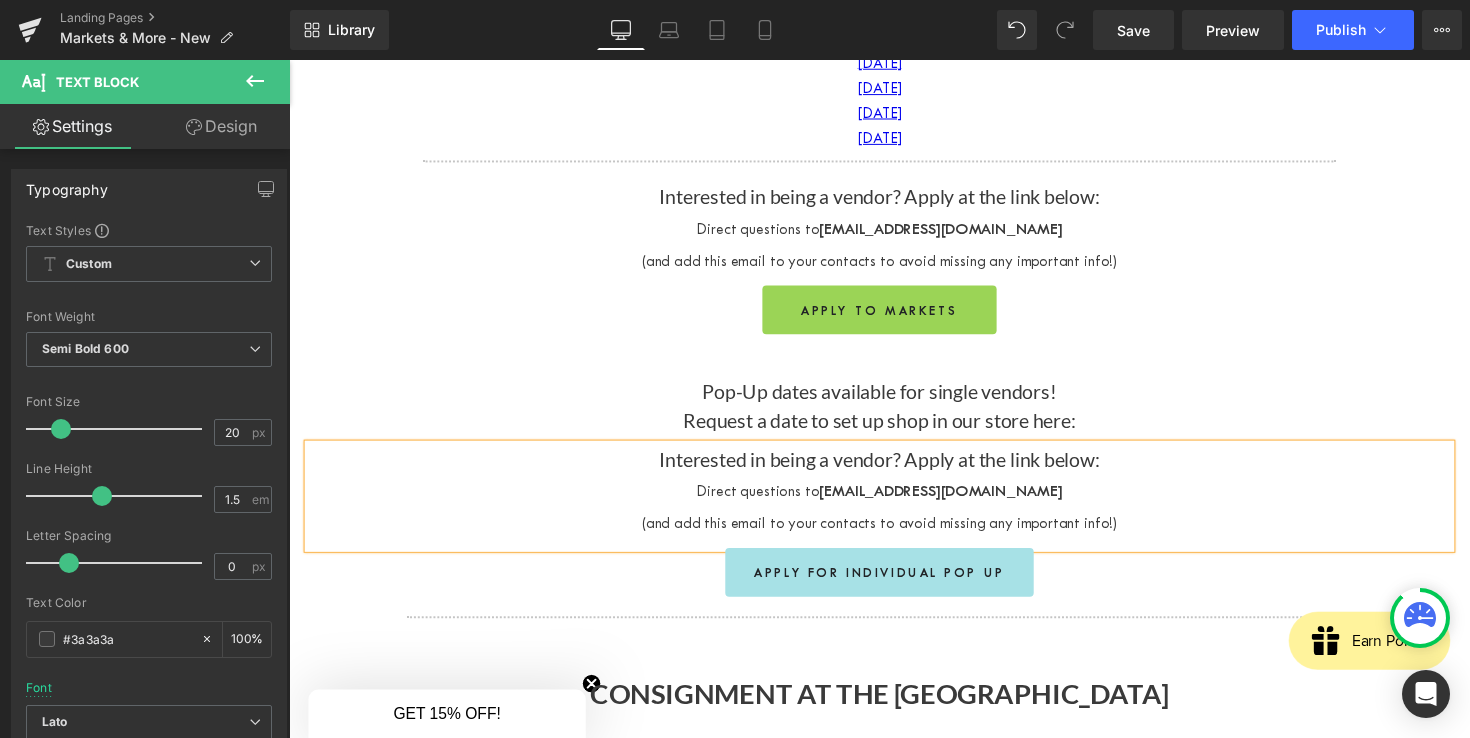 click on "Interested in being a vendor? Apply at the link below:" at bounding box center (894, 469) 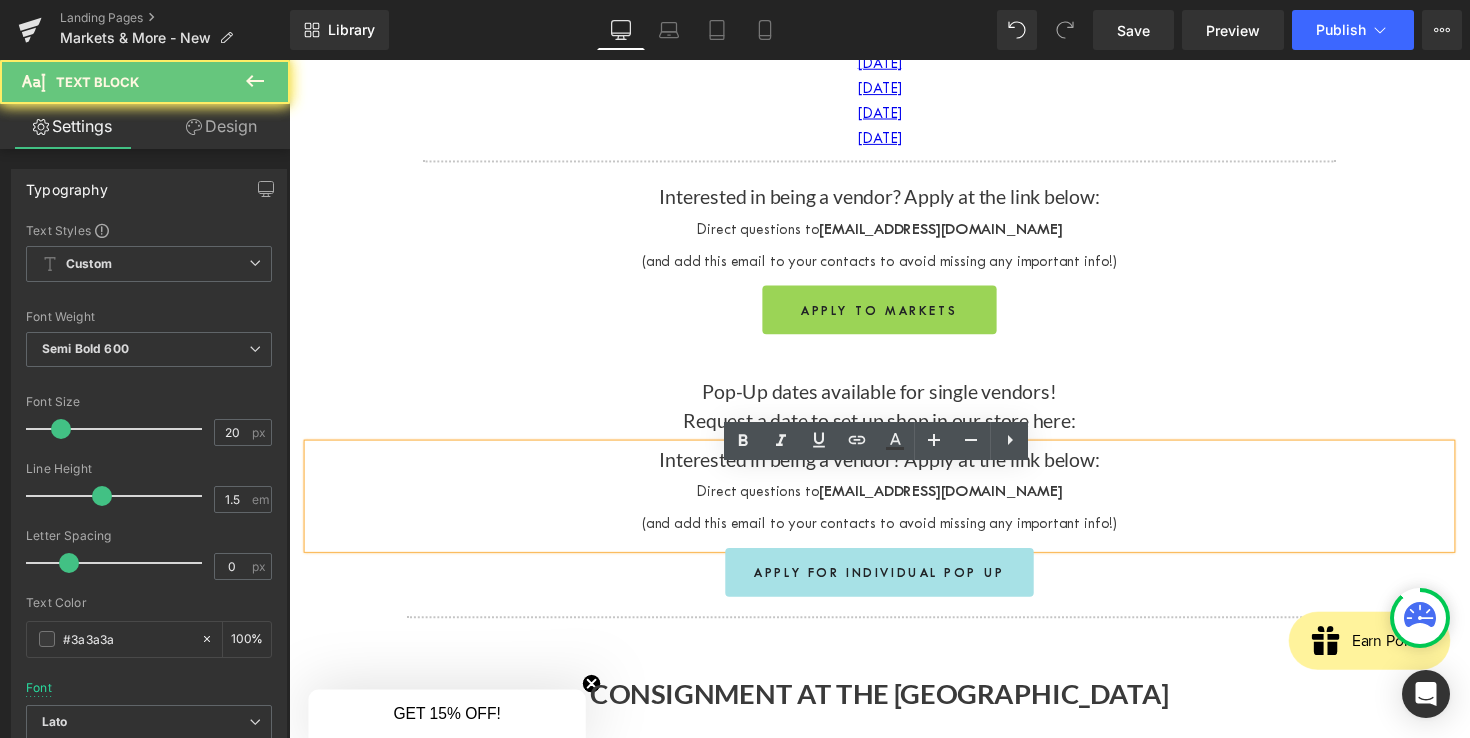 click on "Interested in being a vendor? Apply at the link below:" at bounding box center (894, 469) 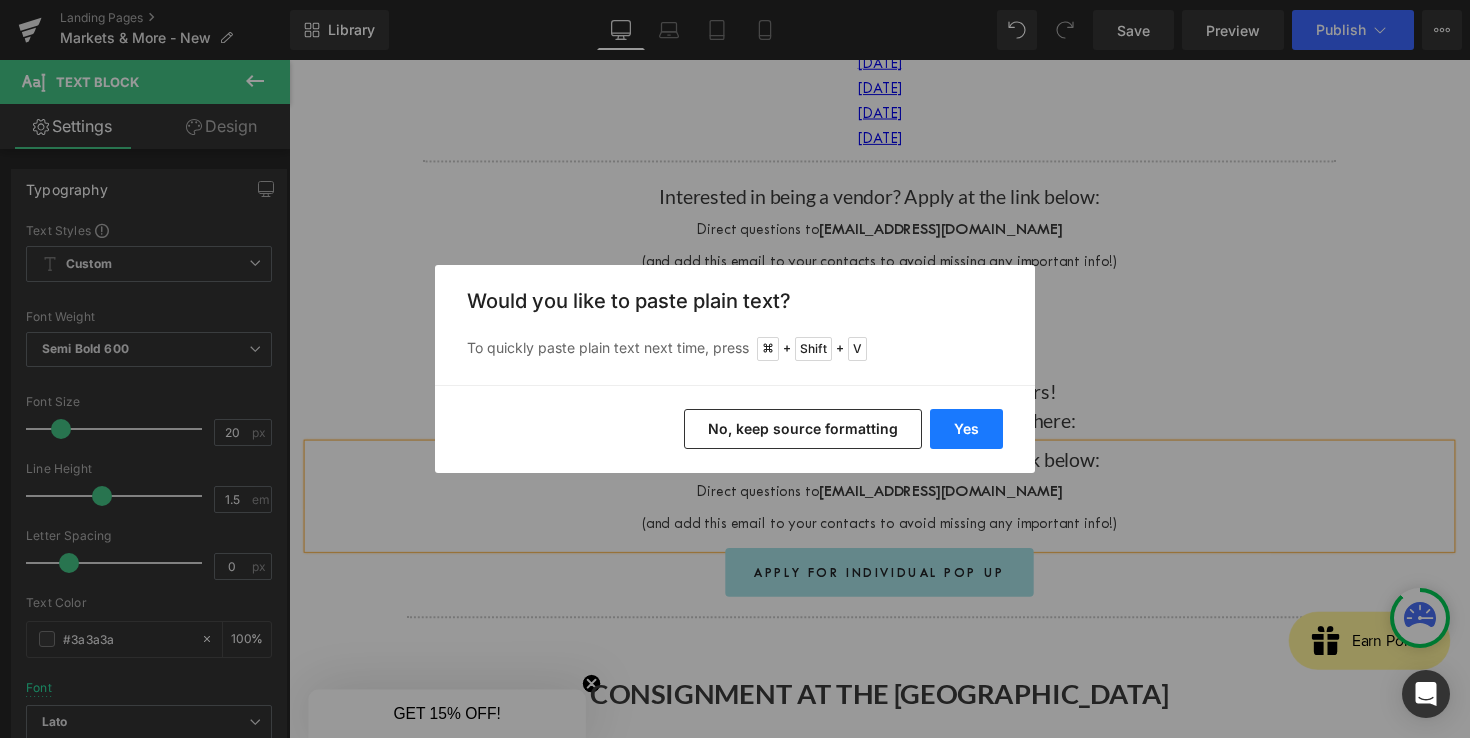 click on "Yes" at bounding box center [966, 429] 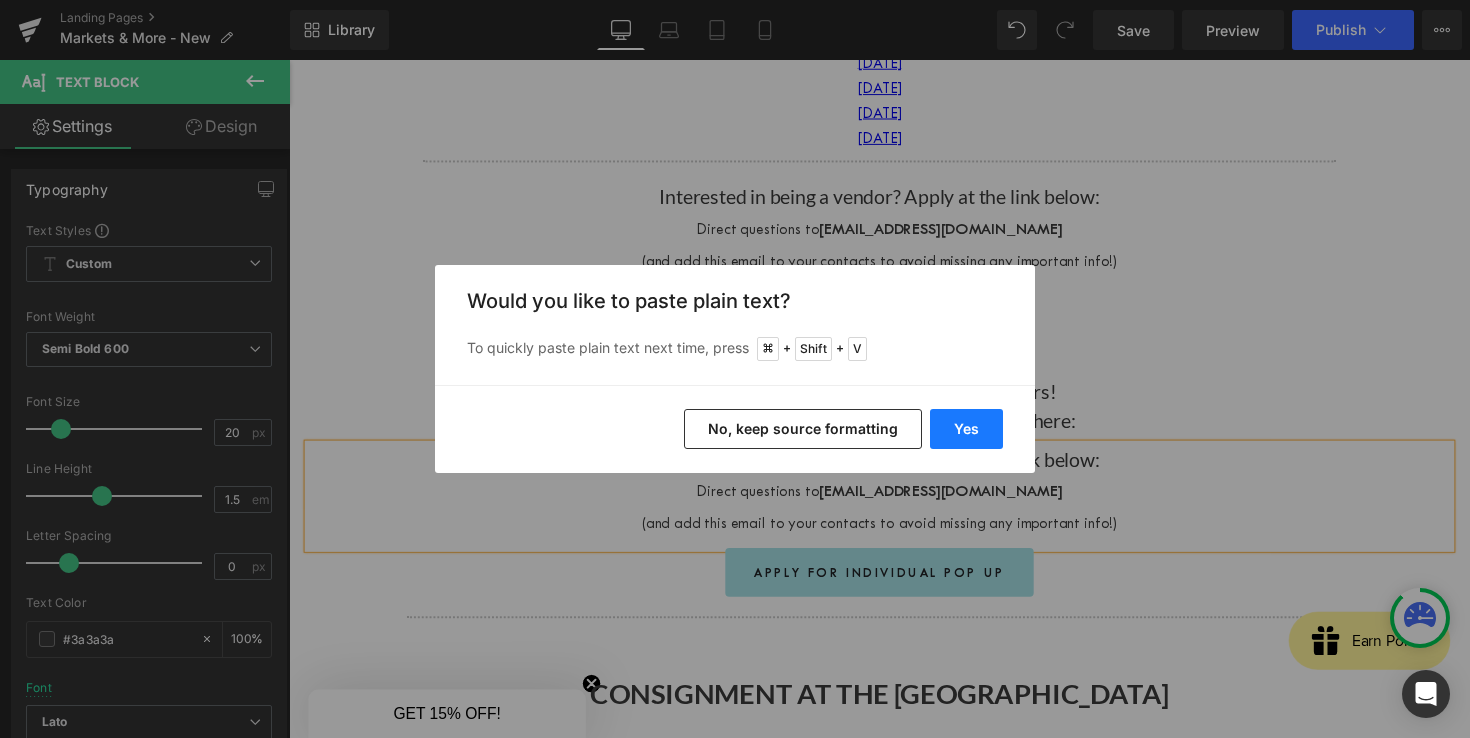 type 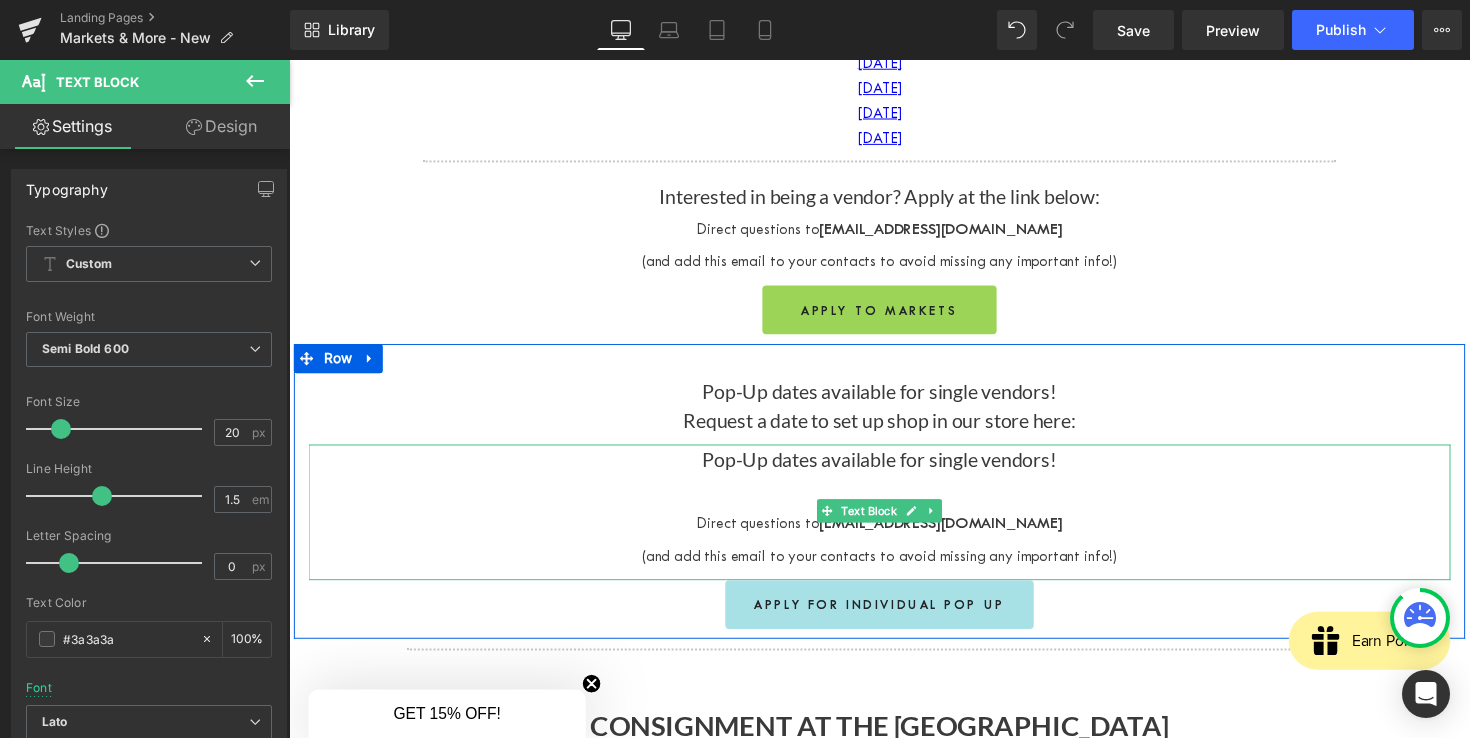 click on "Pop-Up dates available for single vendors!" at bounding box center (894, 469) 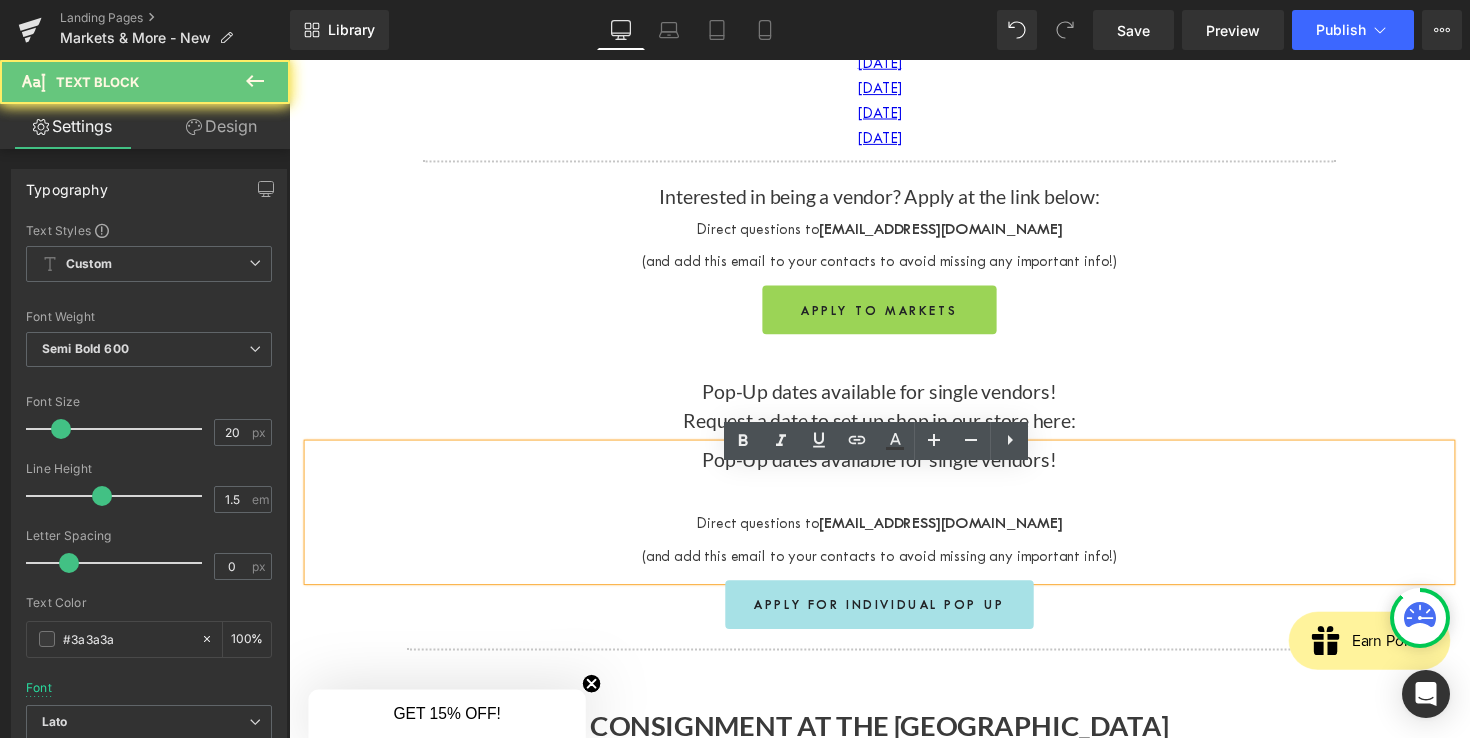 click on "Pop-Up dates available for single vendors!" at bounding box center [894, 469] 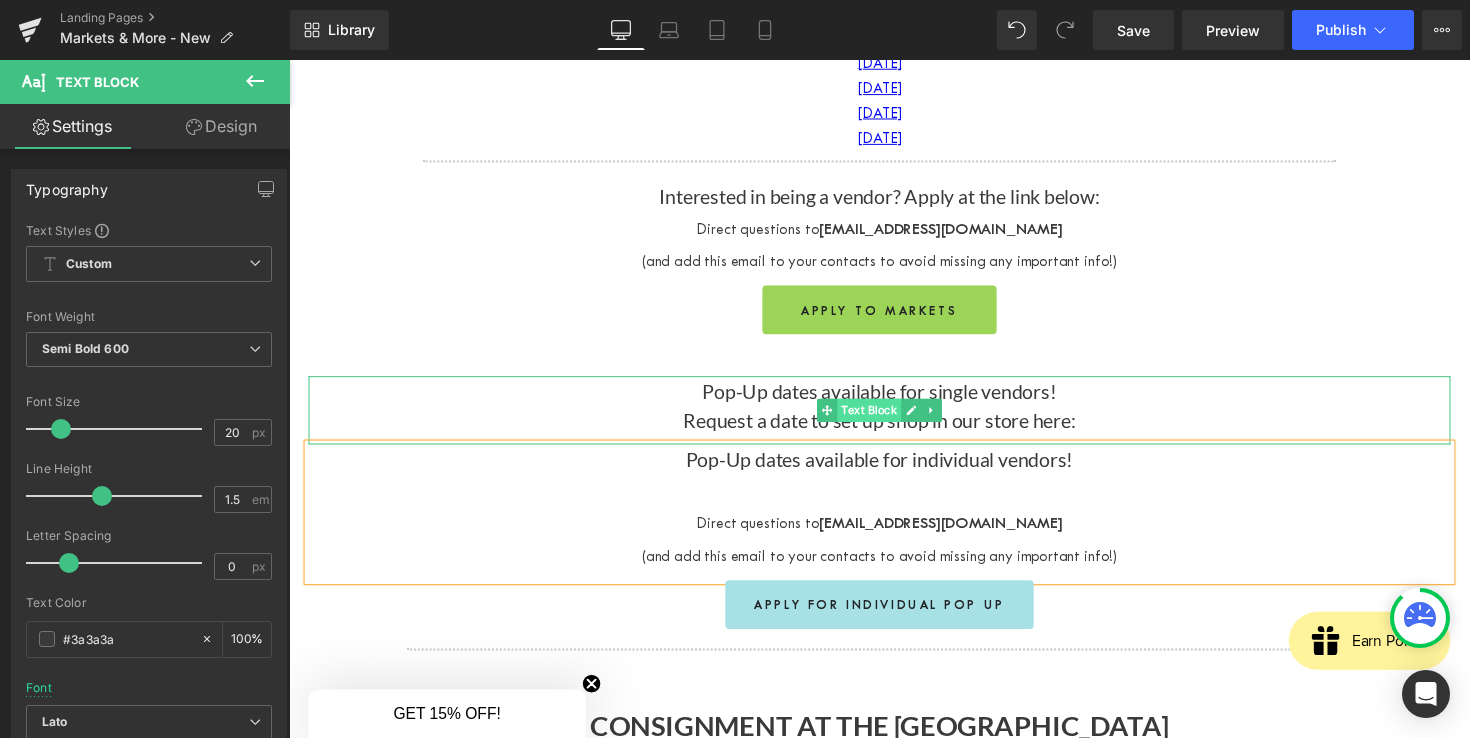 click on "Text Block" at bounding box center [884, 419] 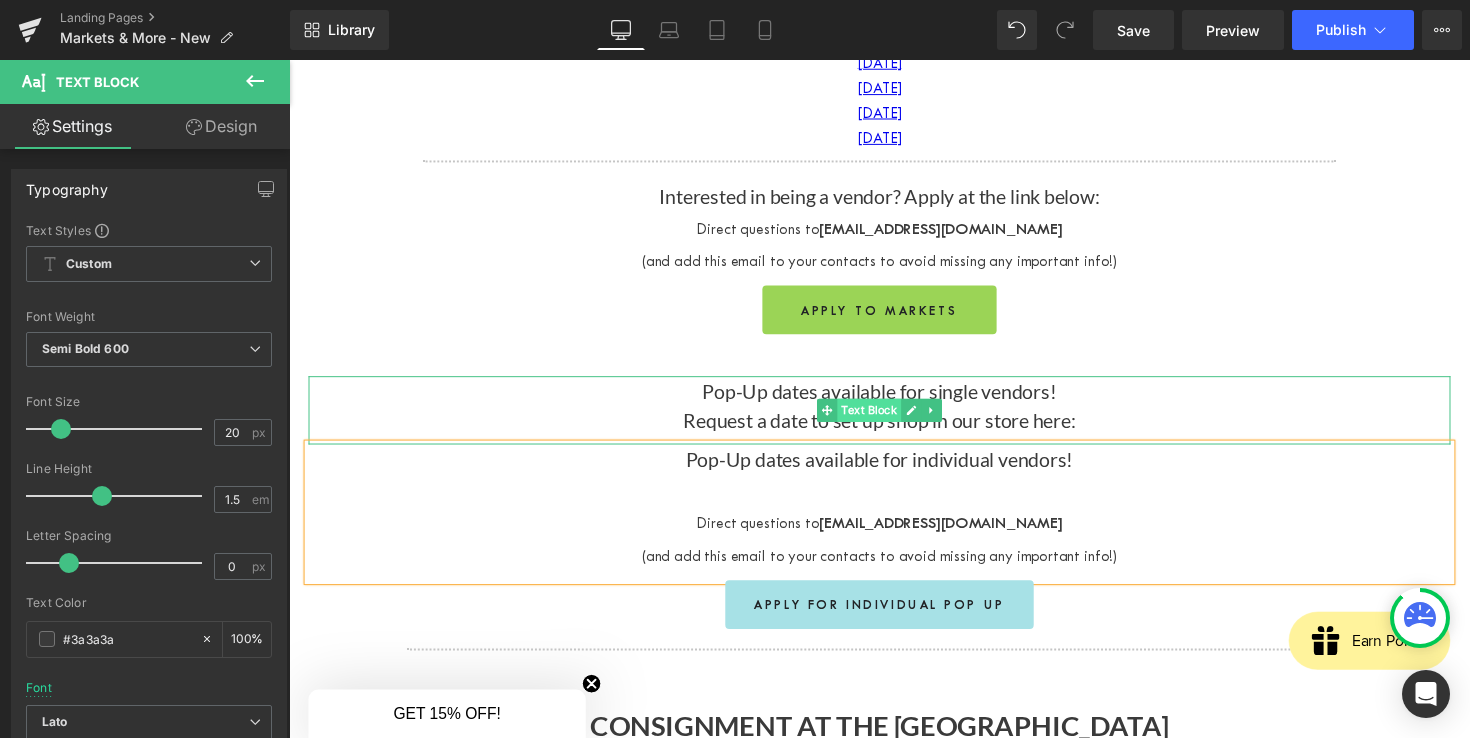 click on "Text Block" at bounding box center (884, 419) 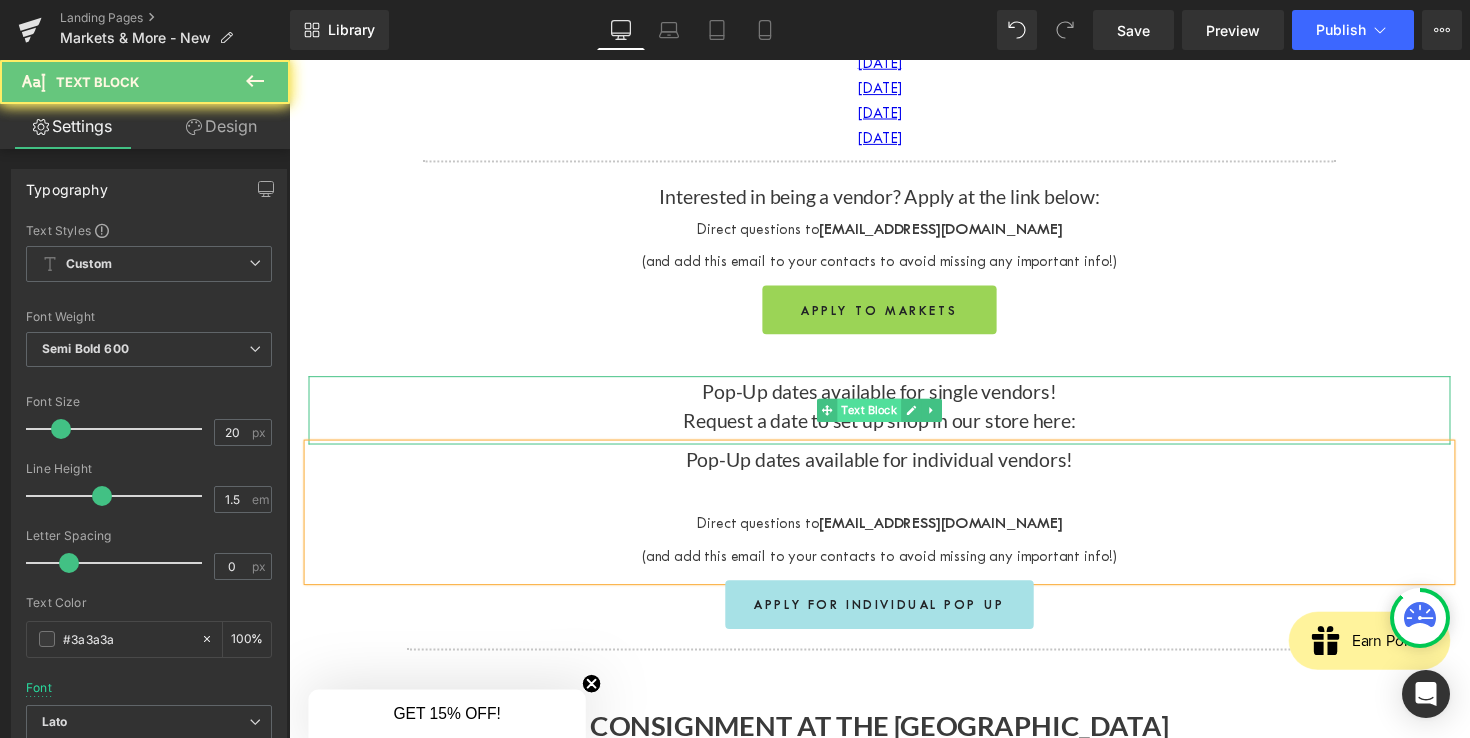 click on "Text Block" at bounding box center [884, 419] 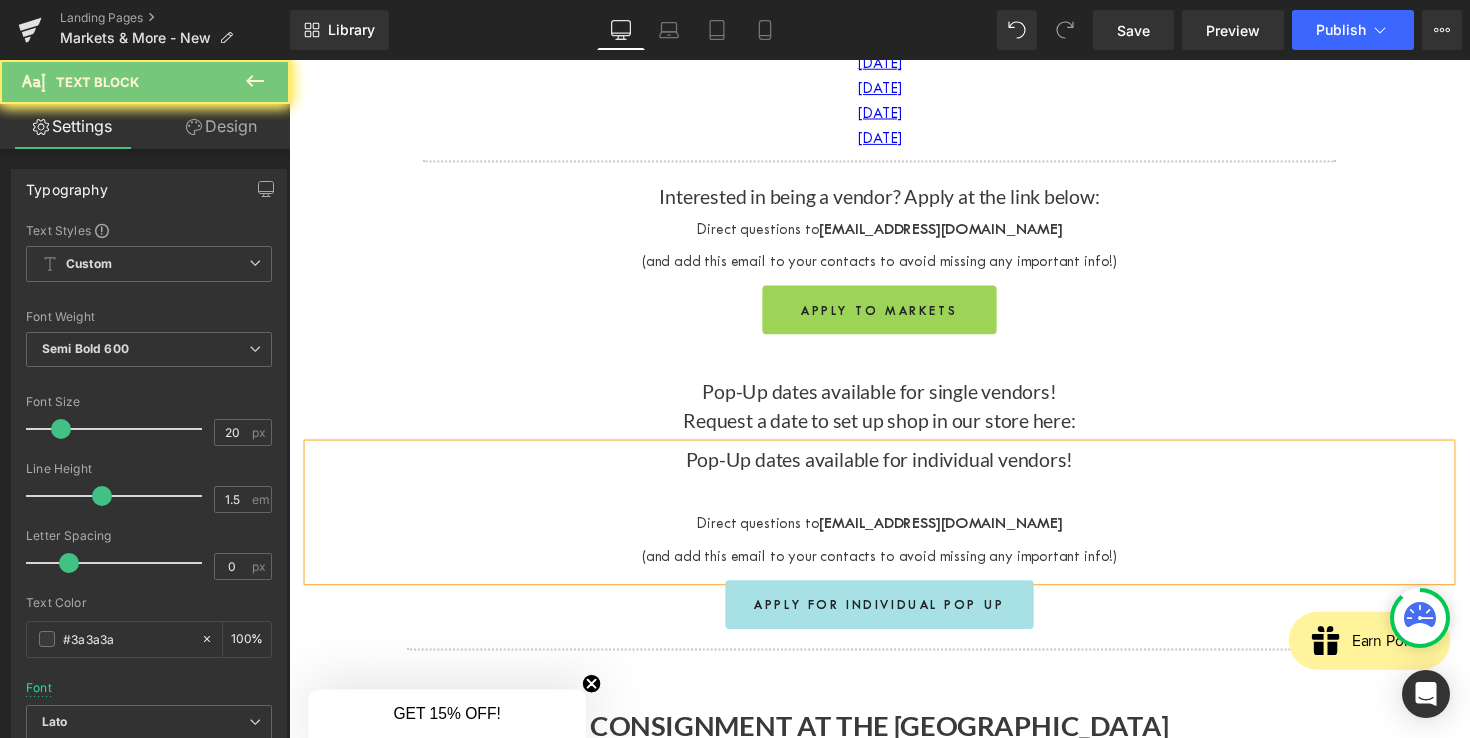 click on "(and add this email to your contacts to avoid missing any important info!)" at bounding box center (894, 566) 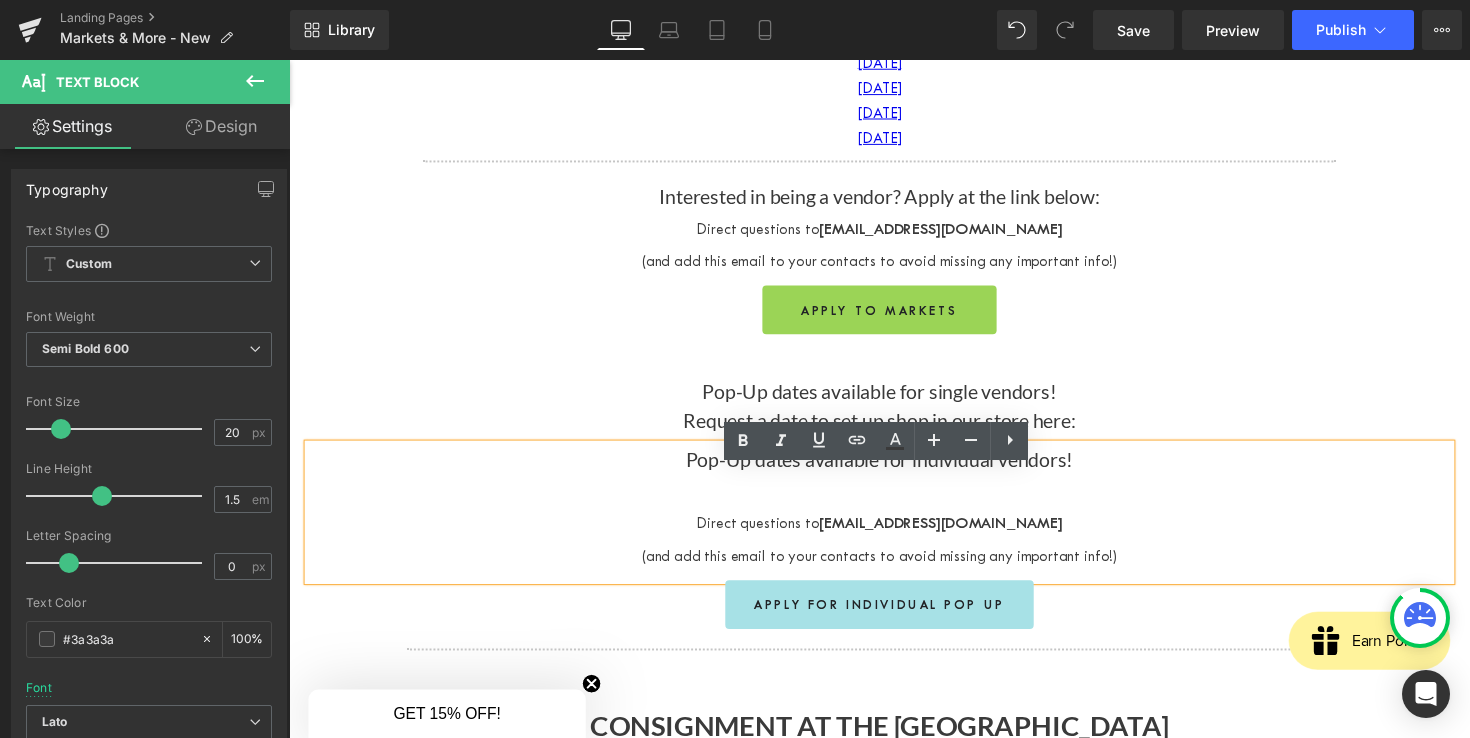 drag, startPoint x: 721, startPoint y: 558, endPoint x: 1263, endPoint y: 581, distance: 542.4878 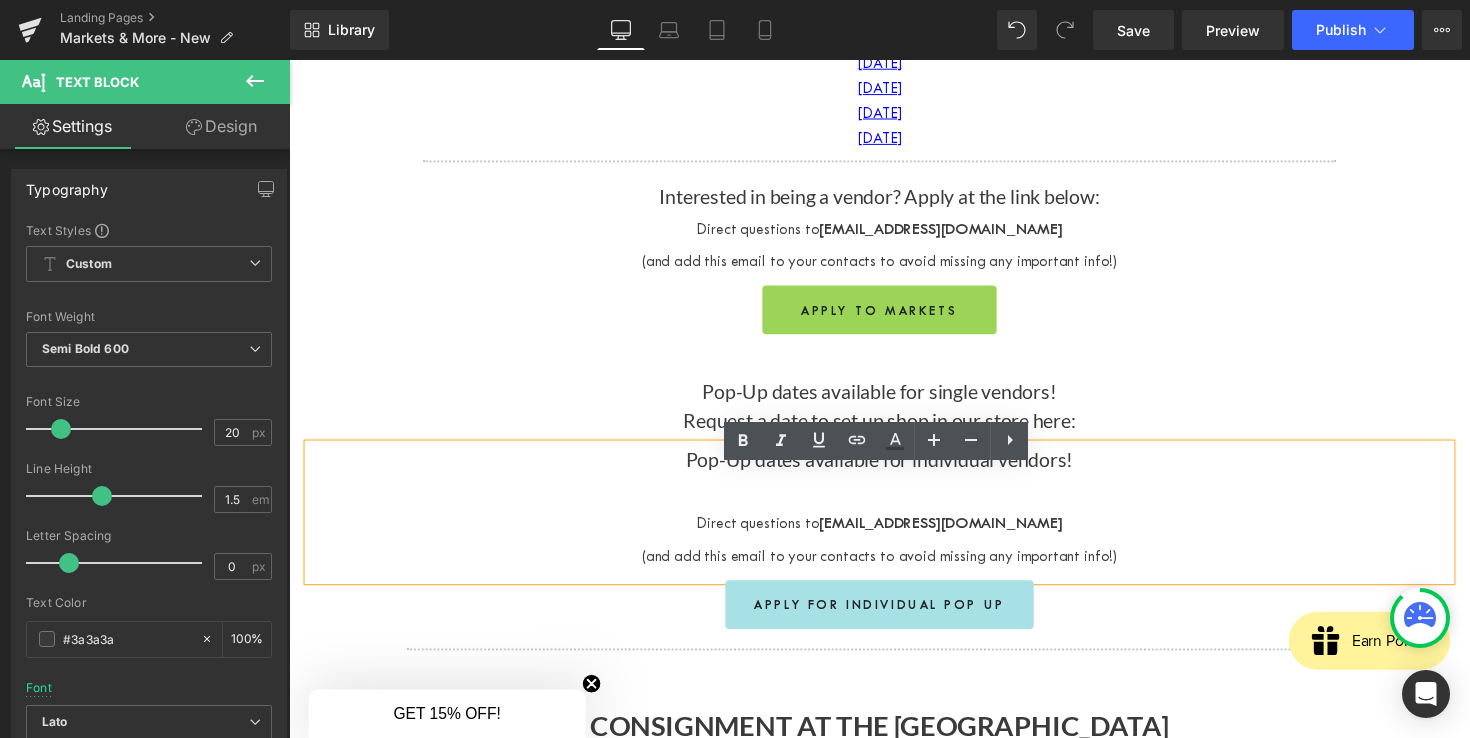 click on "Pop-Up dates available for individual vendors!  Direct questions to  [EMAIL_ADDRESS][DOMAIN_NAME] (and add this email to your contacts to avoid missing any important info!)" at bounding box center [894, 523] 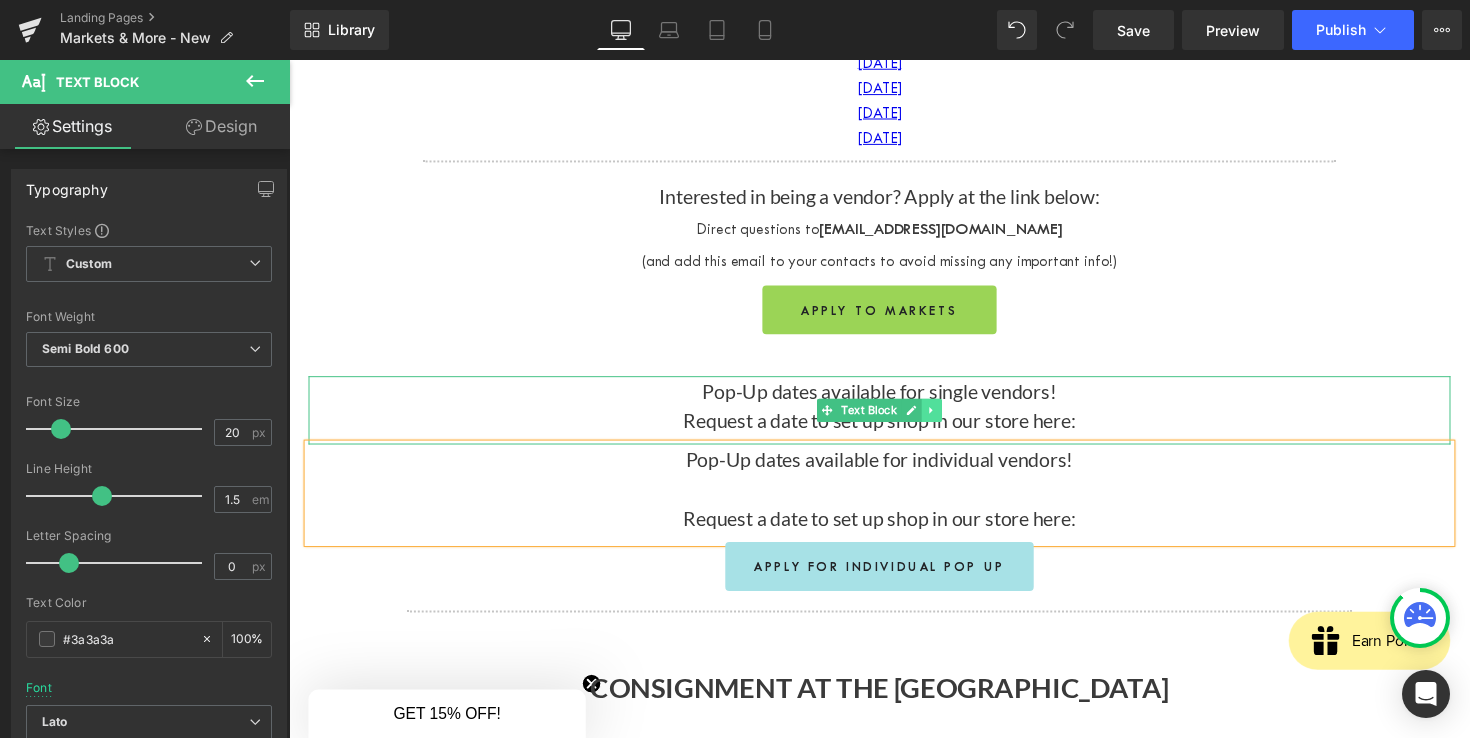 click 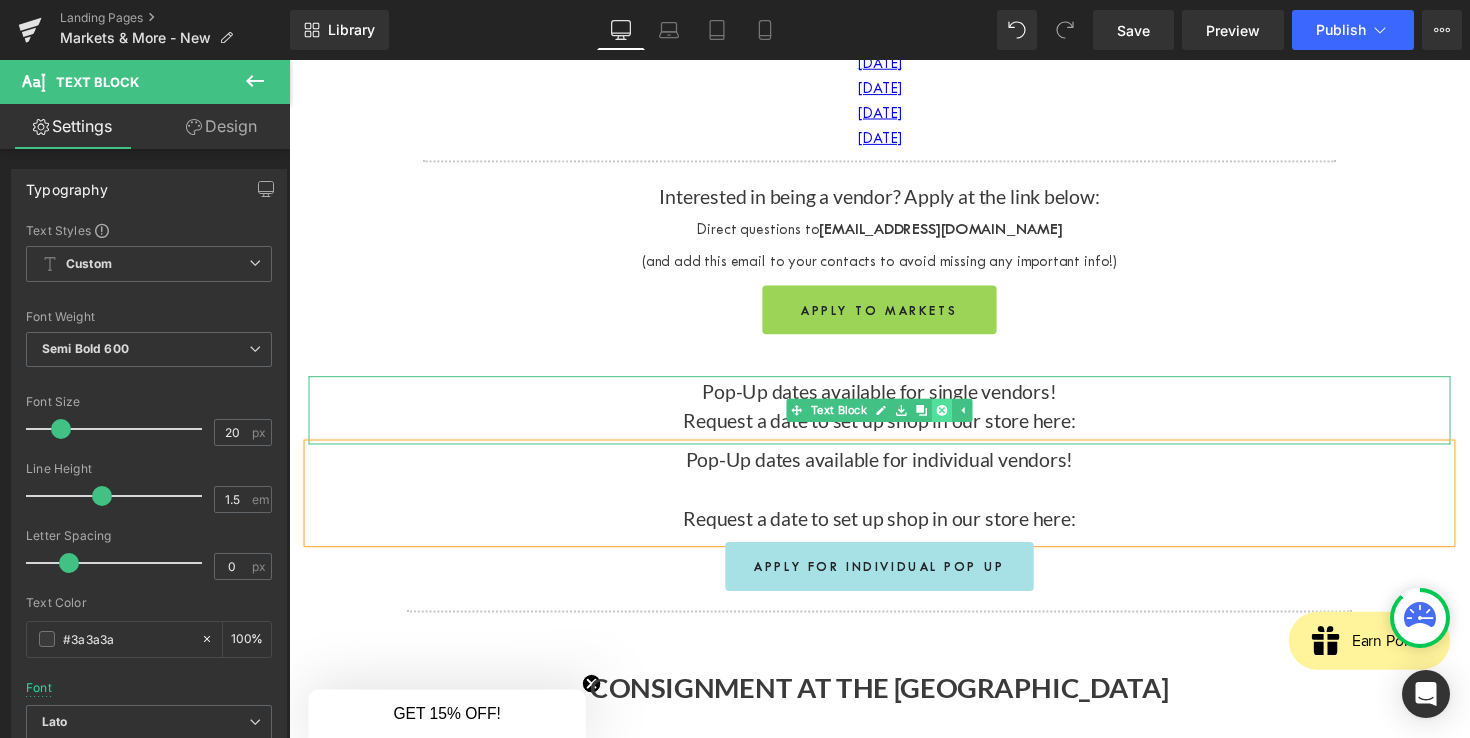 click 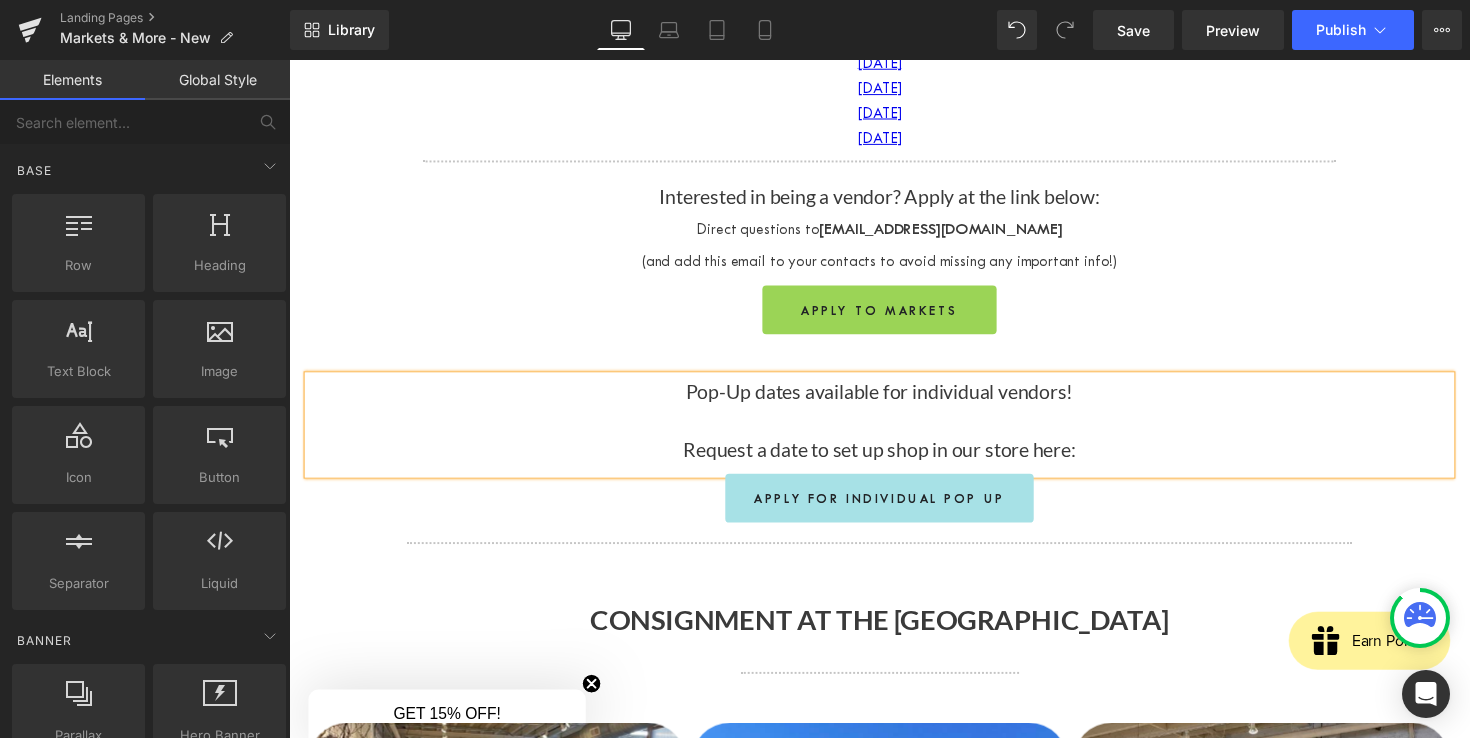 click on "Pop-Up dates available for individual vendors!  Request a date to set up shop in our store here:" at bounding box center [894, 434] 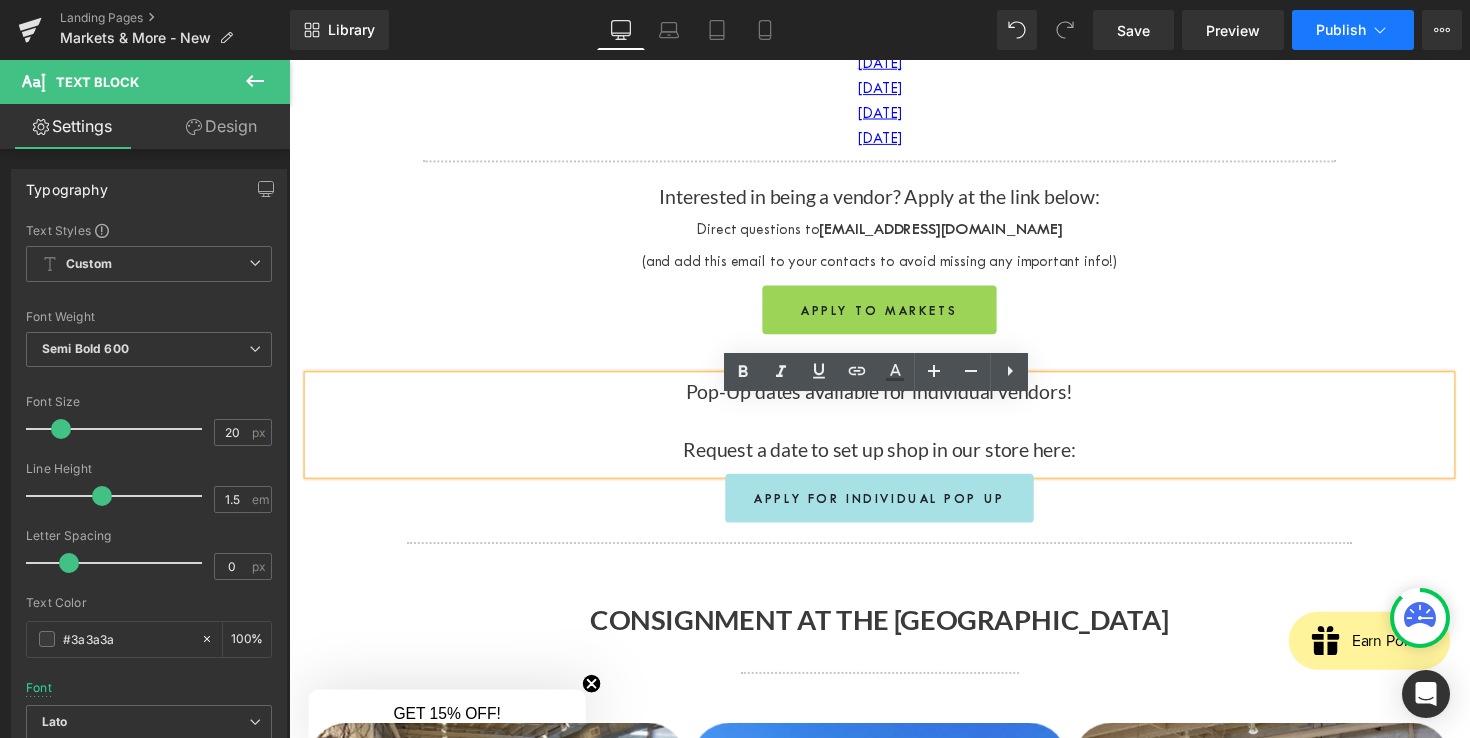 click on "Publish" at bounding box center [1341, 30] 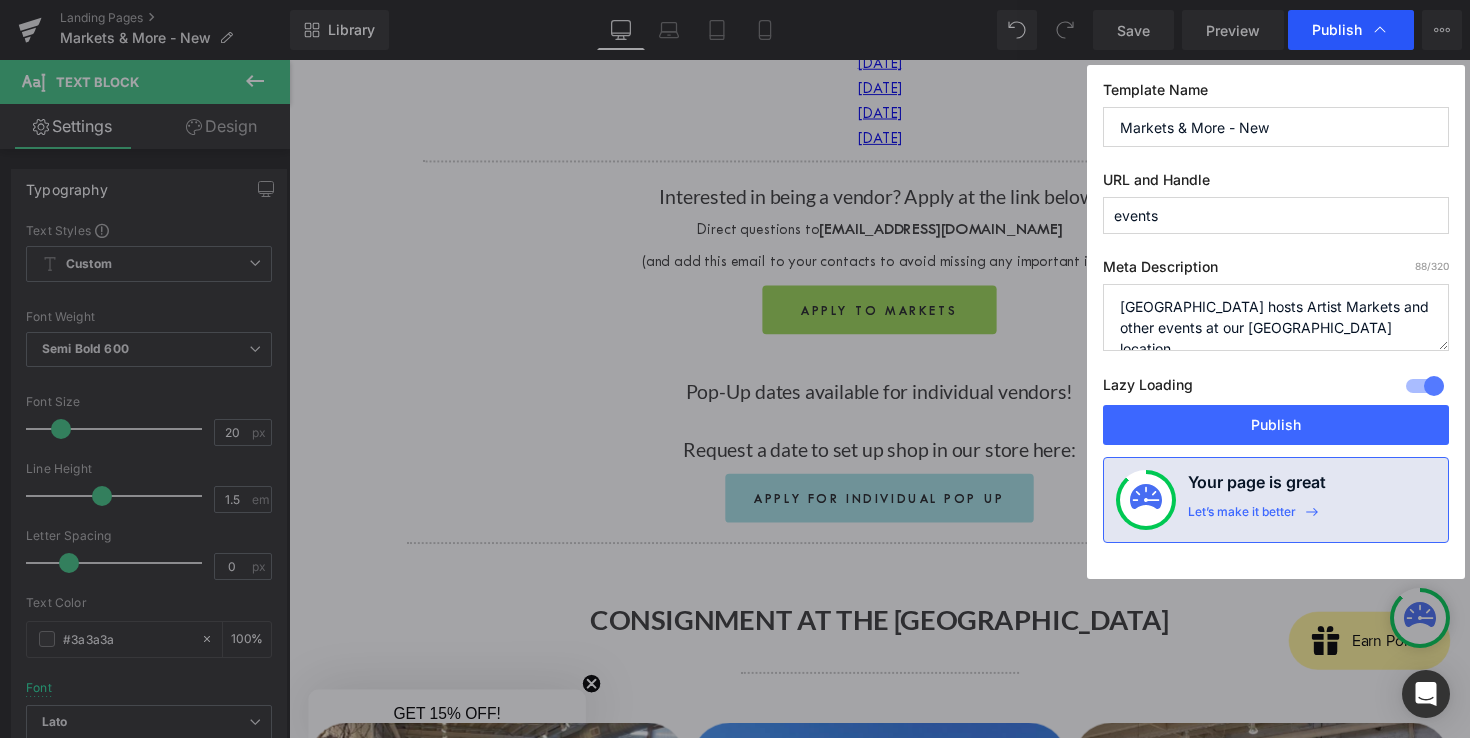 click on "Publish" at bounding box center [1337, 30] 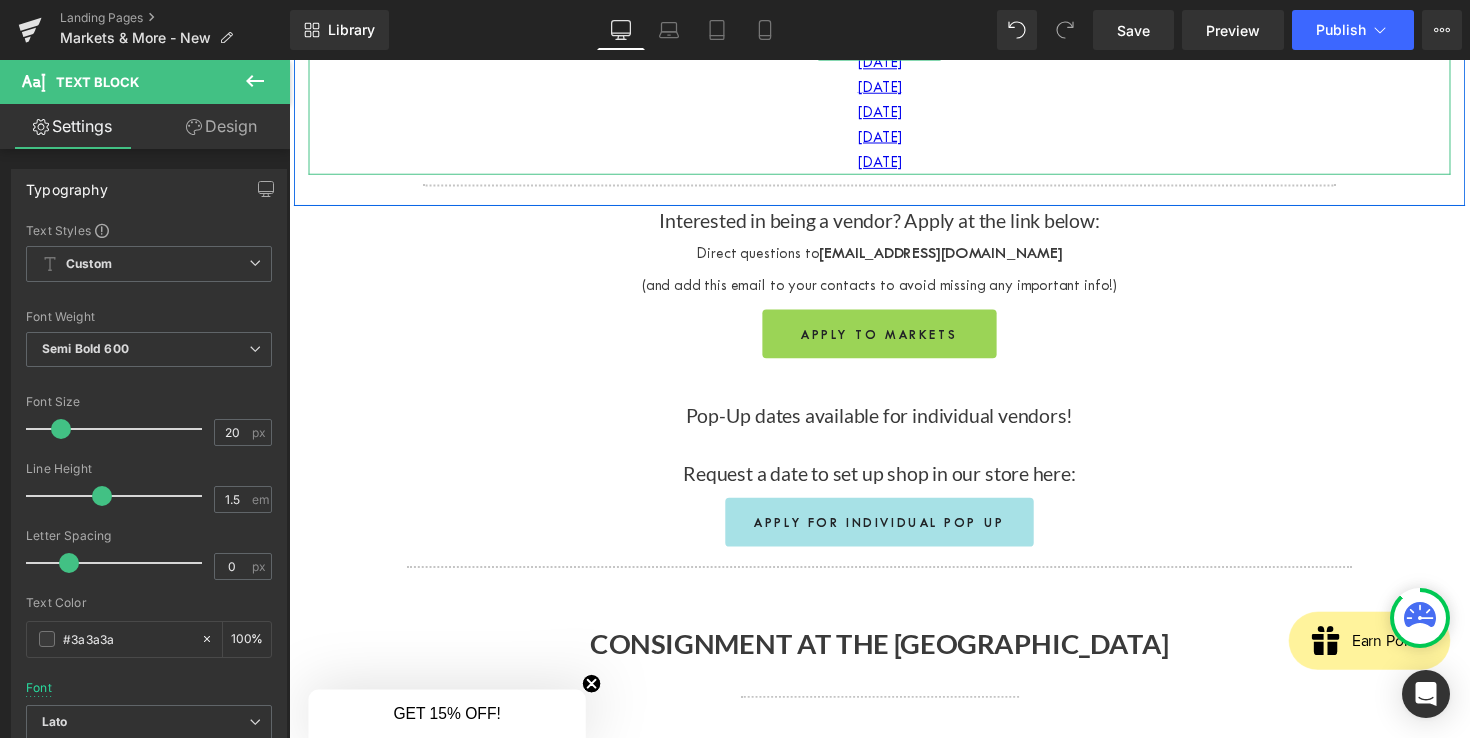 scroll, scrollTop: 756, scrollLeft: 0, axis: vertical 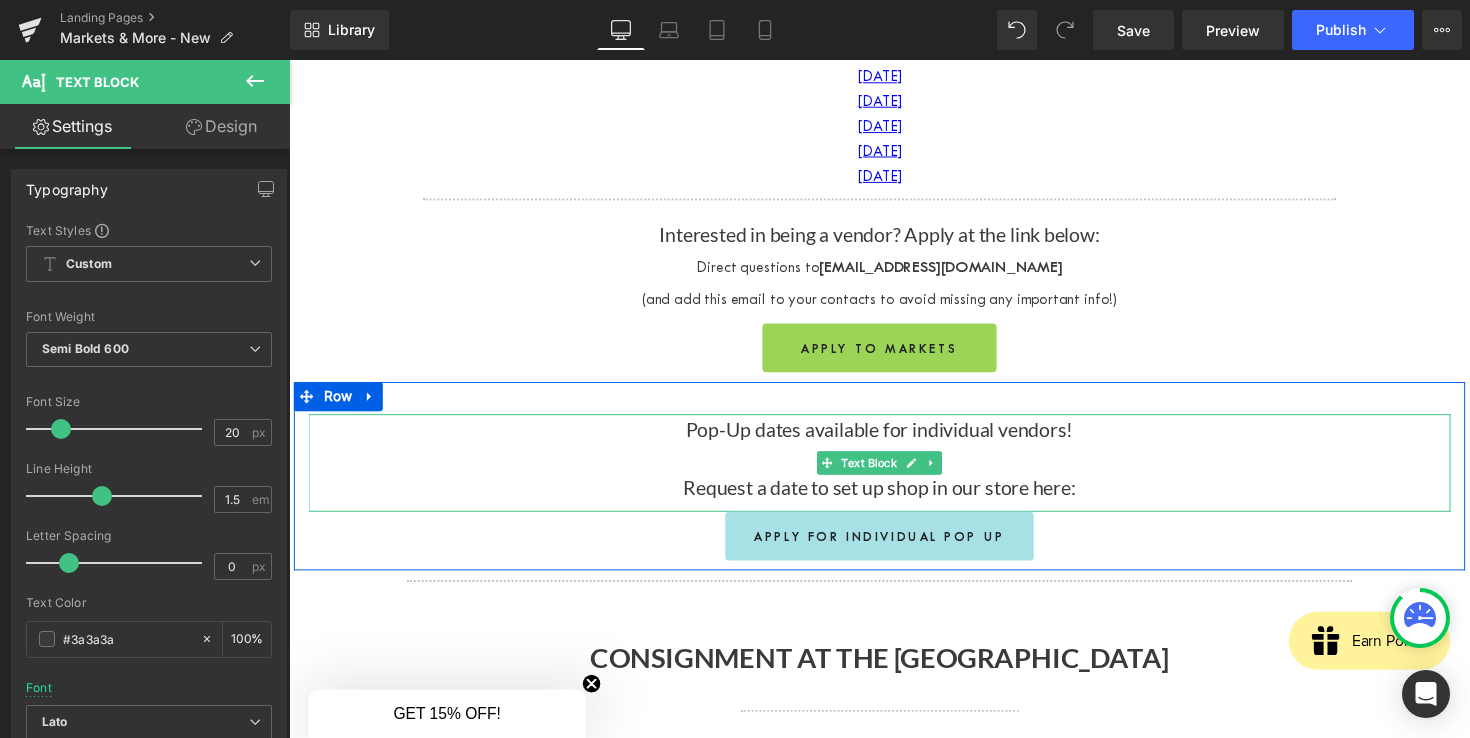 click on "Request a date to set up shop in our store here:" at bounding box center (894, 498) 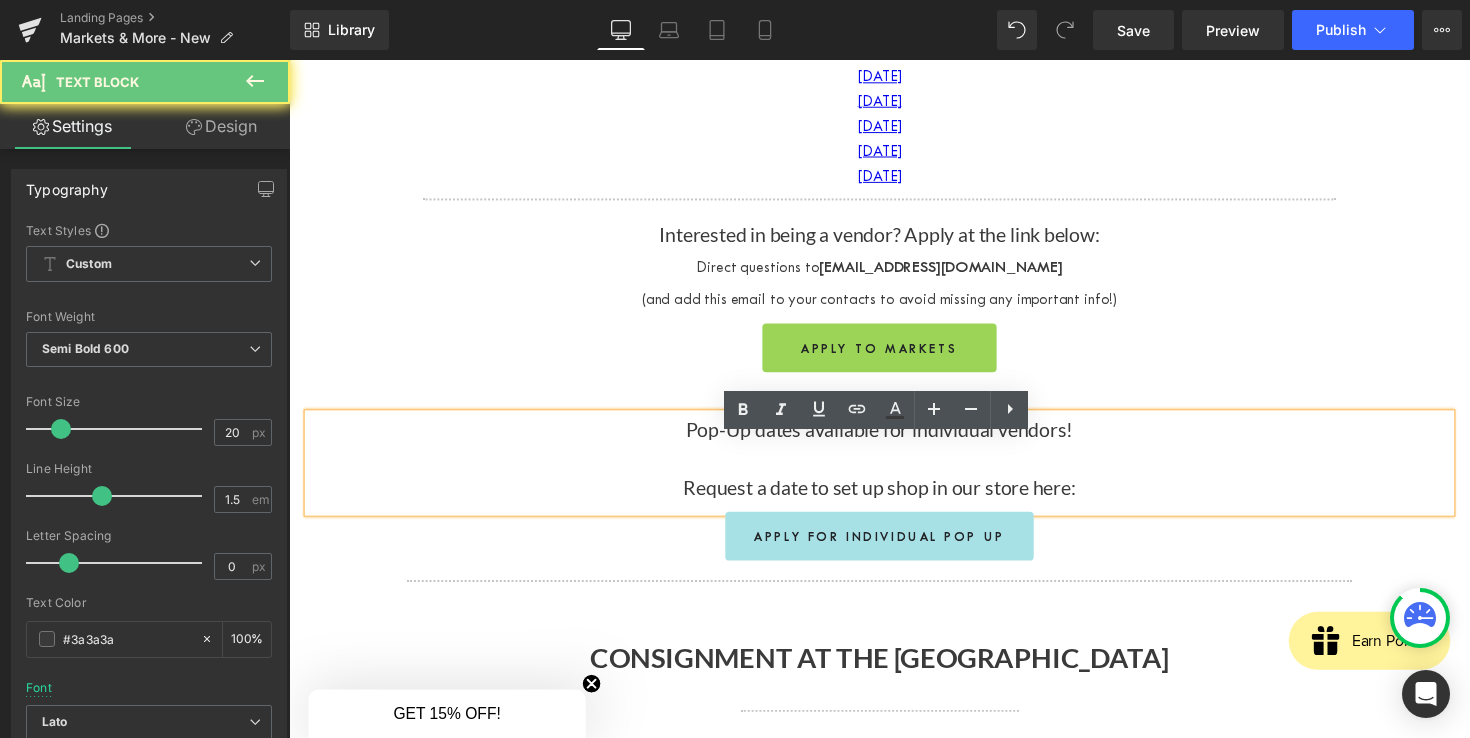 click on "Request a date to set up shop in our store here:" at bounding box center [894, 498] 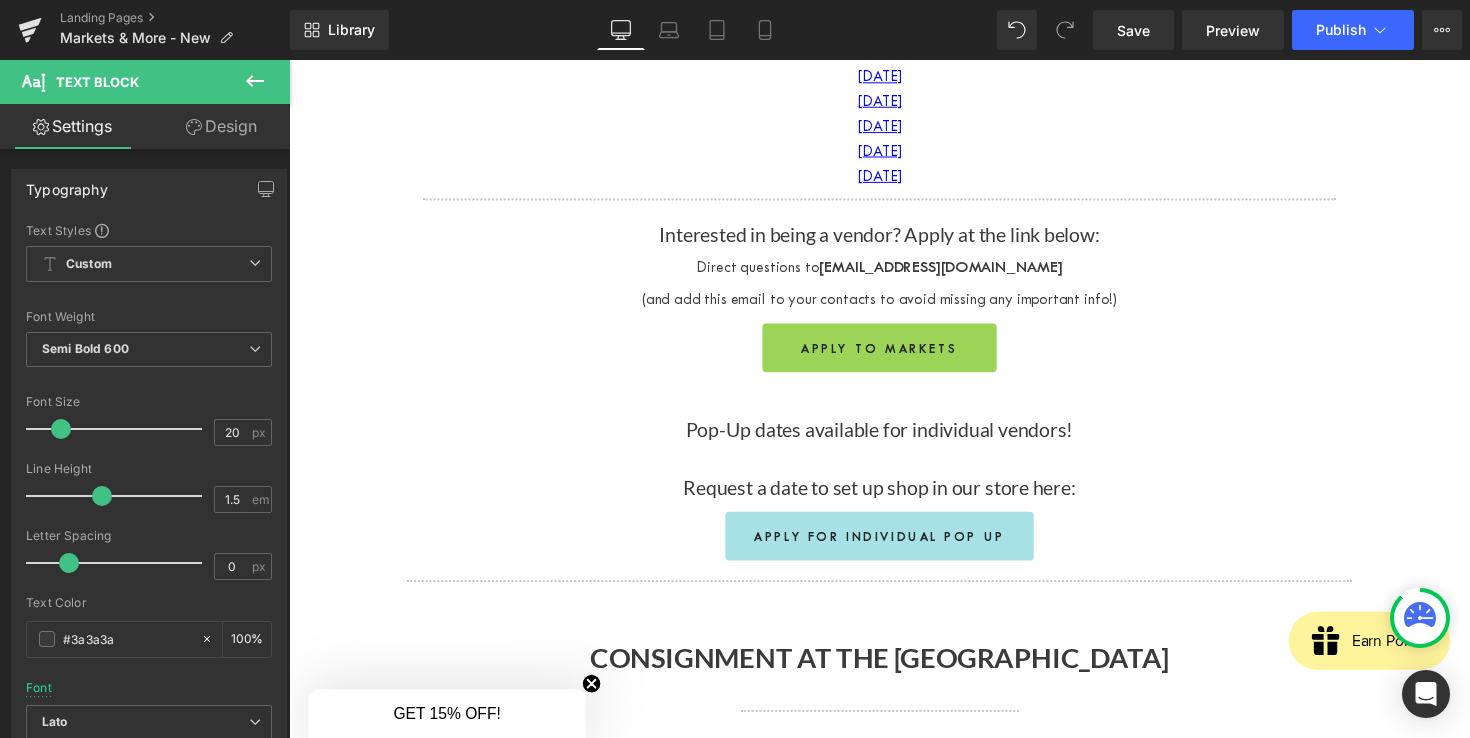 click 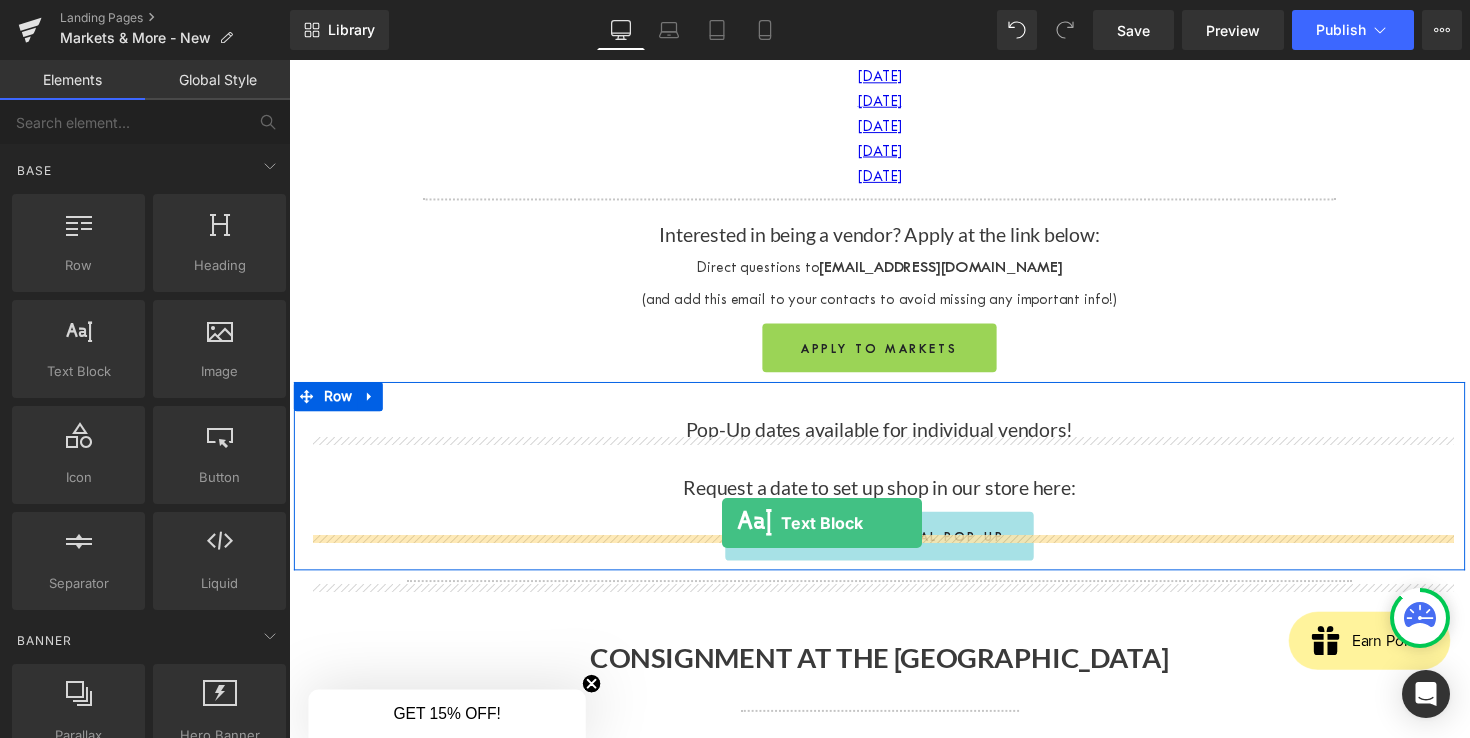 drag, startPoint x: 358, startPoint y: 420, endPoint x: 733, endPoint y: 534, distance: 391.94516 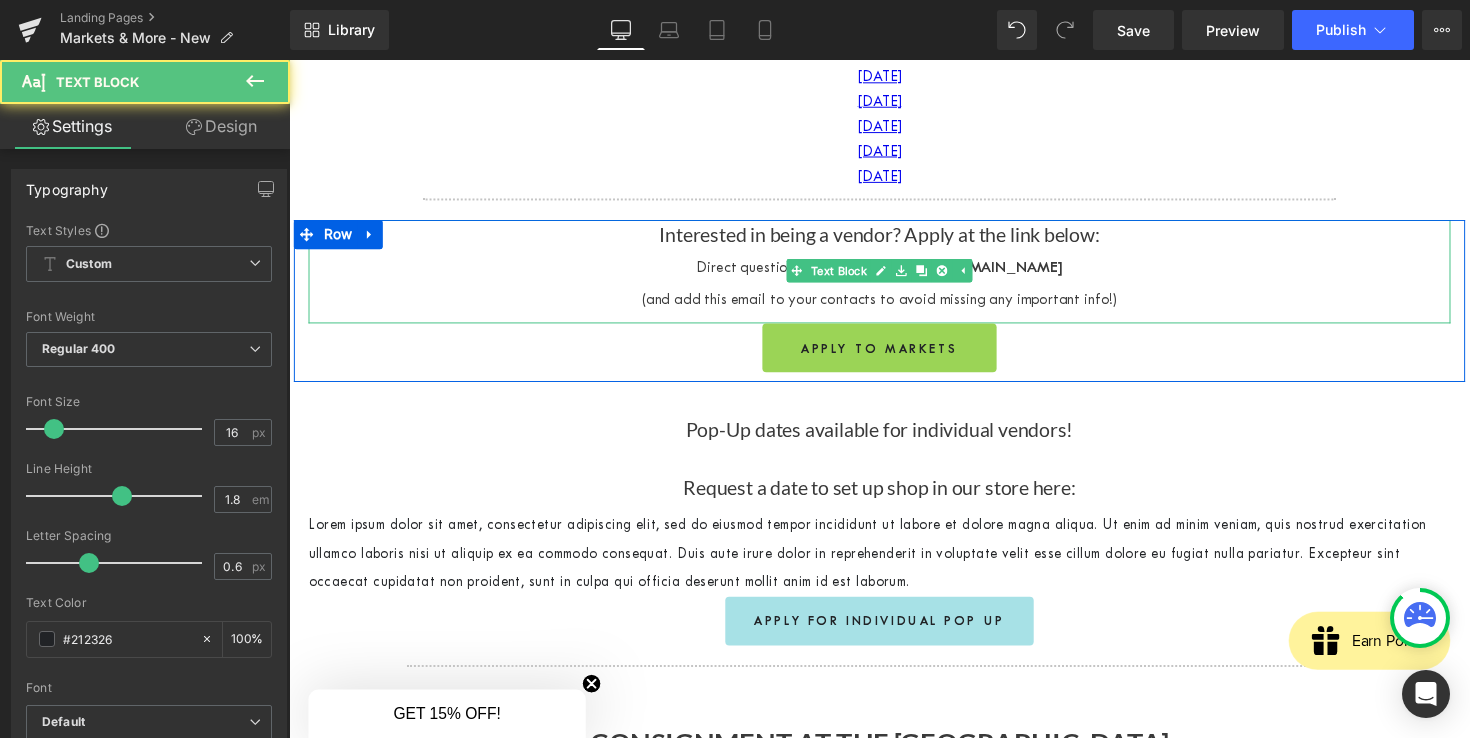 click on "Direct questions to  [EMAIL_ADDRESS][DOMAIN_NAME]" at bounding box center (894, 270) 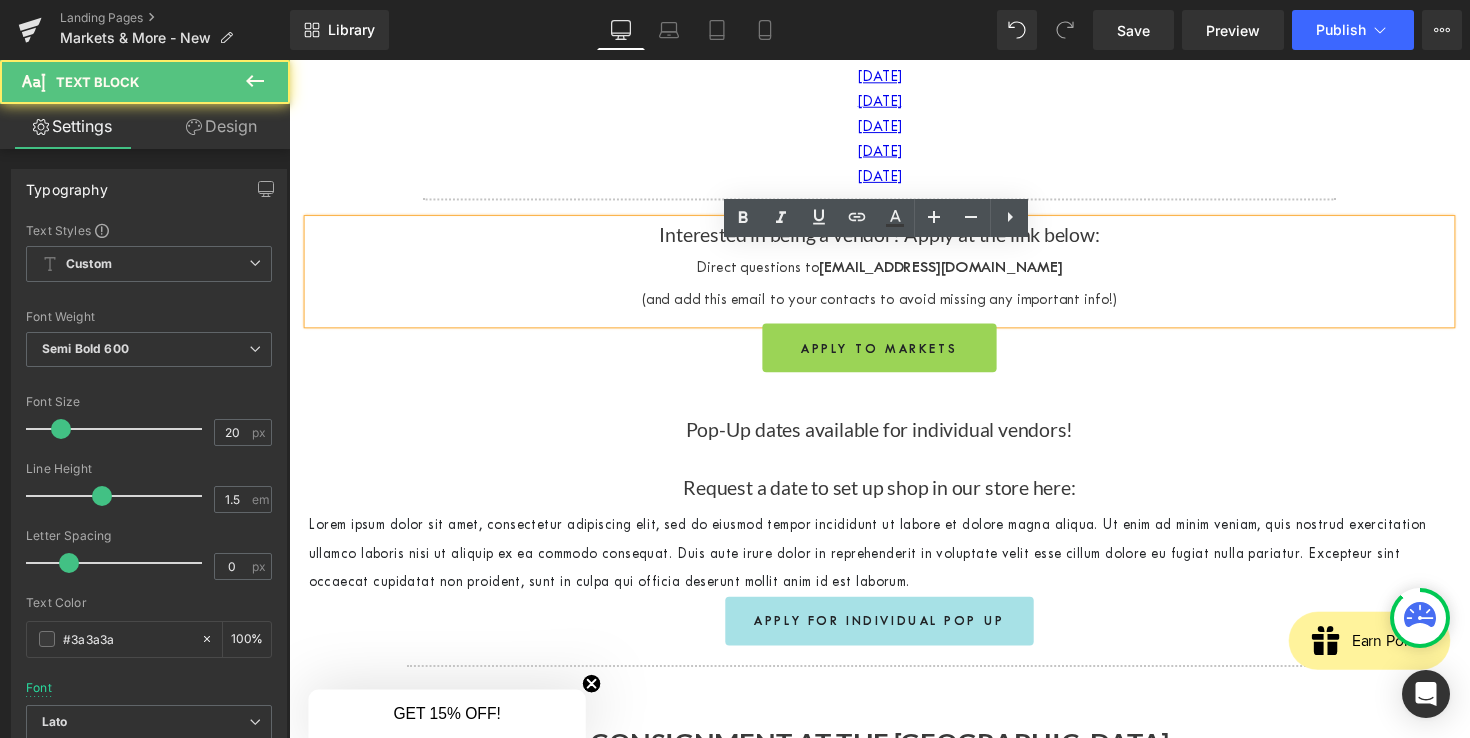 click on "Direct questions to" at bounding box center [770, 272] 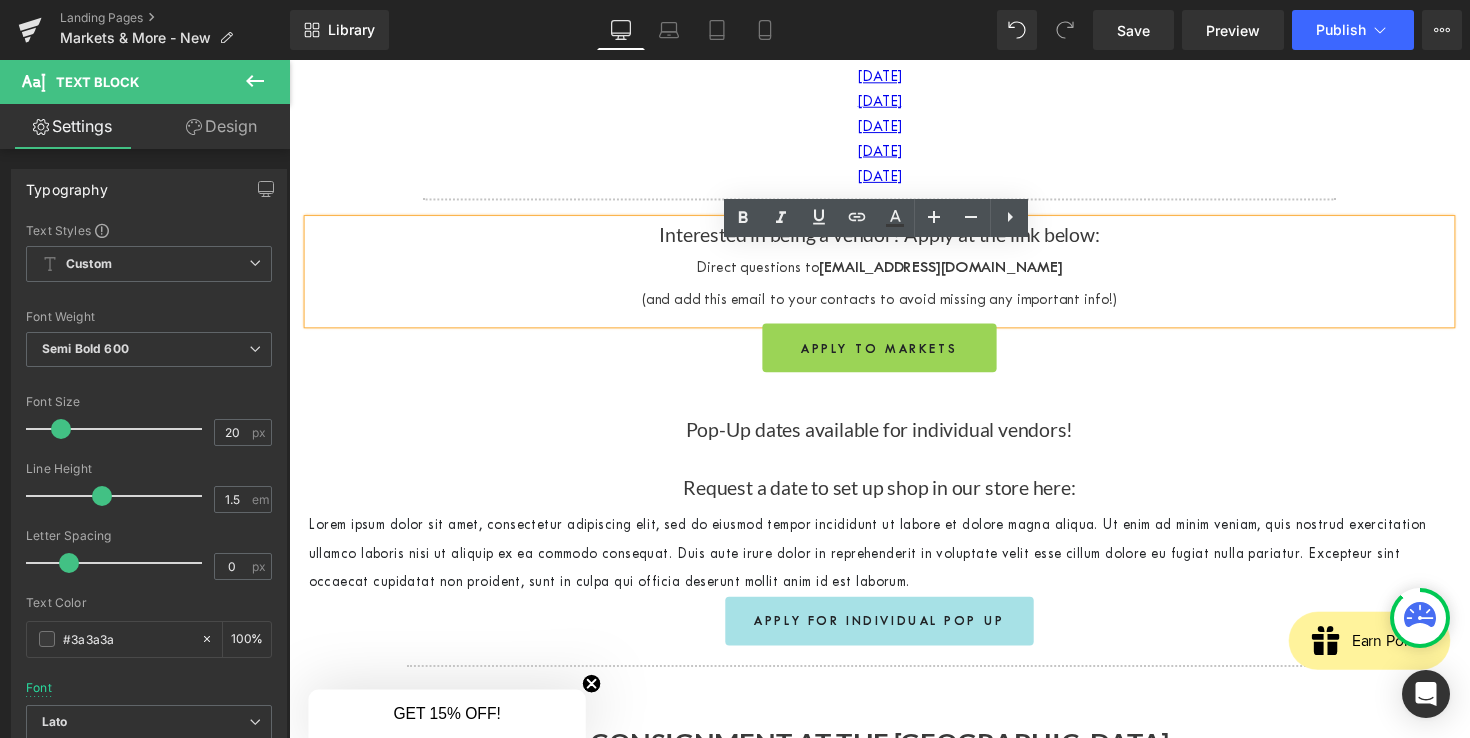 click on "Interested in being a vendor? Apply at the link below:" at bounding box center [894, 239] 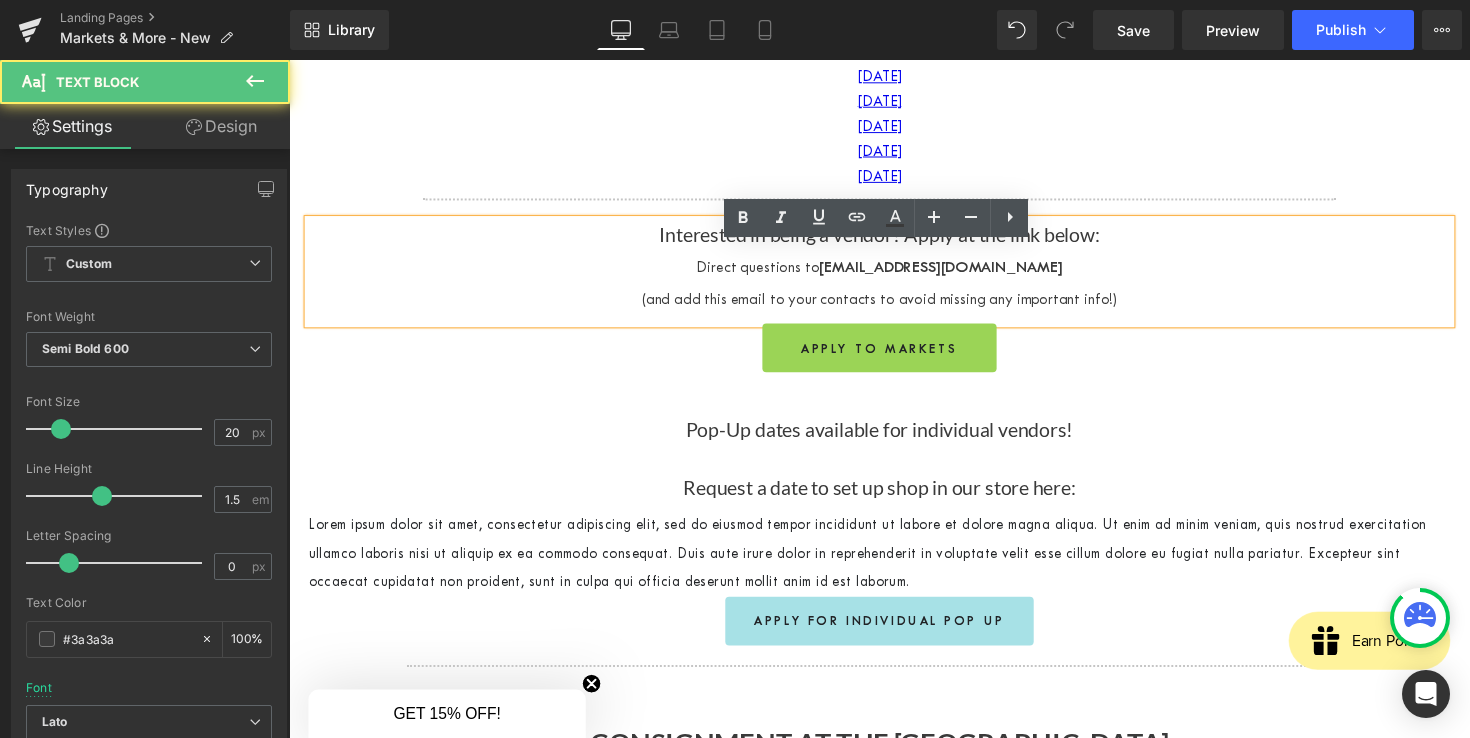 click on "Direct questions to  [EMAIL_ADDRESS][DOMAIN_NAME]" at bounding box center (894, 270) 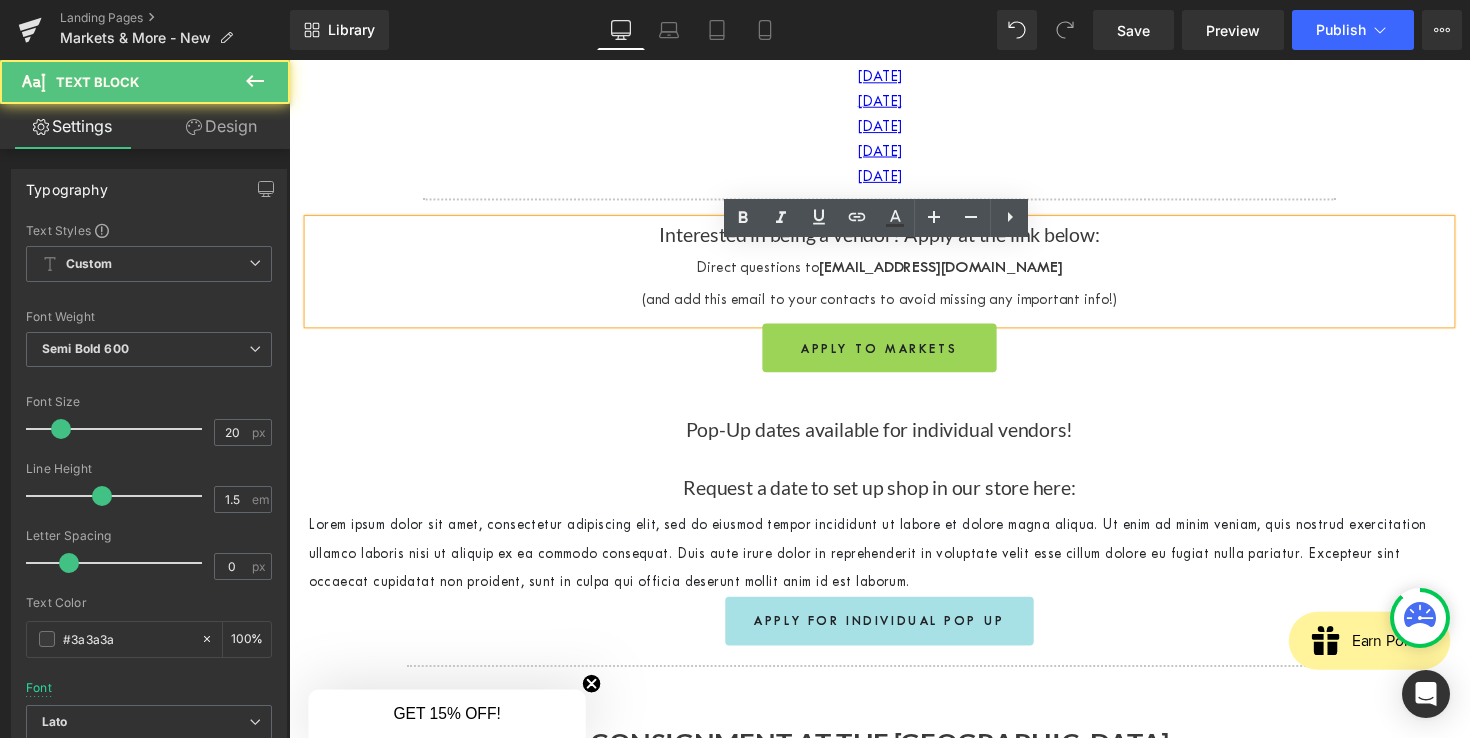 click on "Interested in being a vendor? Apply at the link below:" at bounding box center (894, 239) 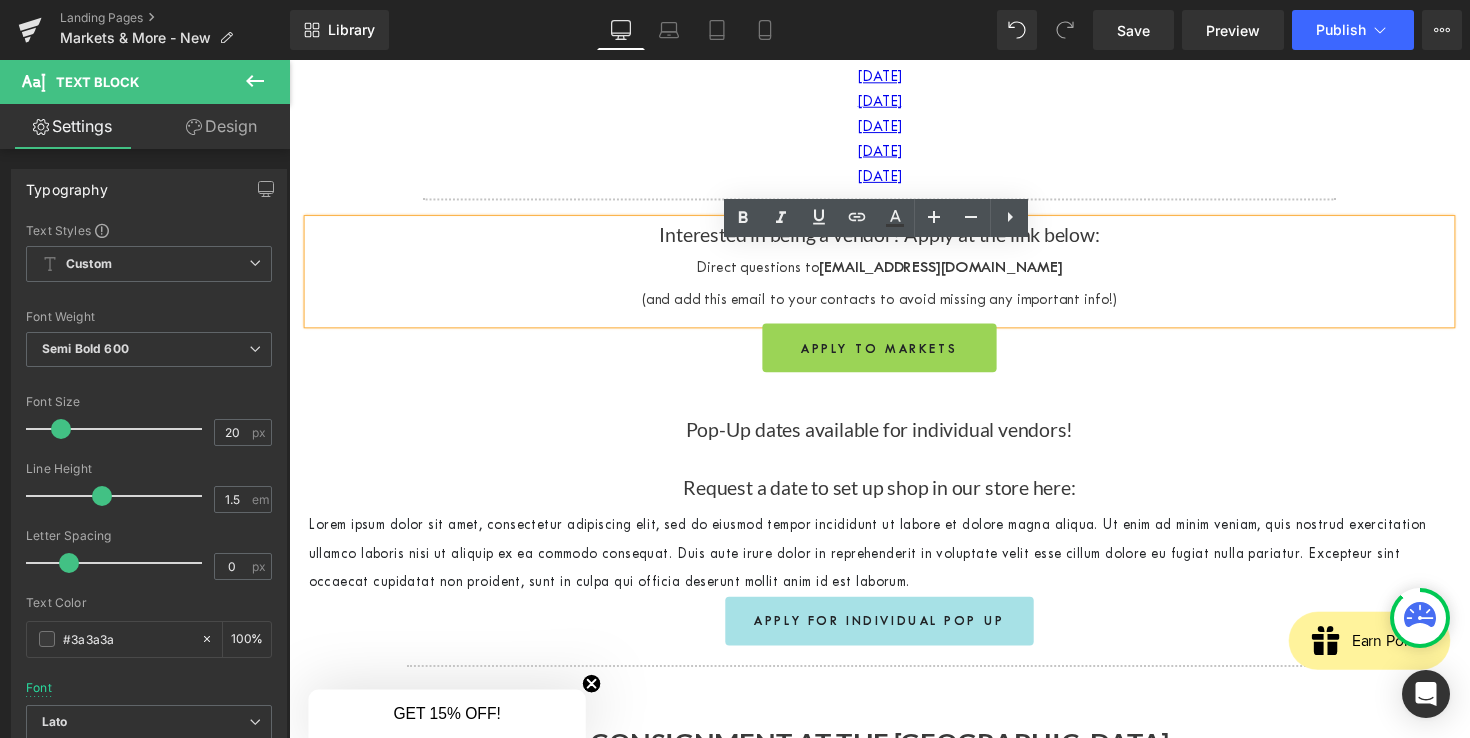 drag, startPoint x: 725, startPoint y: 263, endPoint x: 752, endPoint y: 263, distance: 27 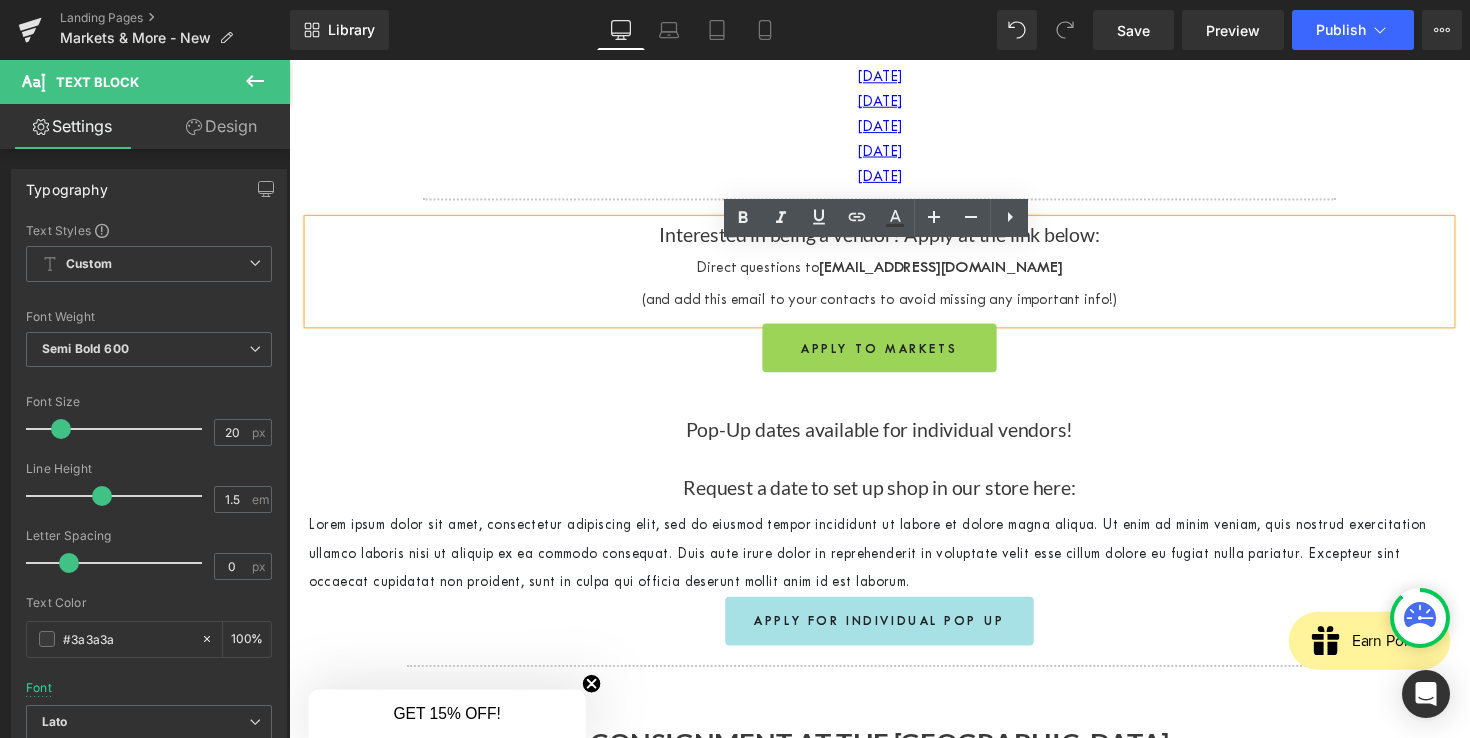 click on "Interested in being a vendor? Apply at the link below:" at bounding box center [894, 239] 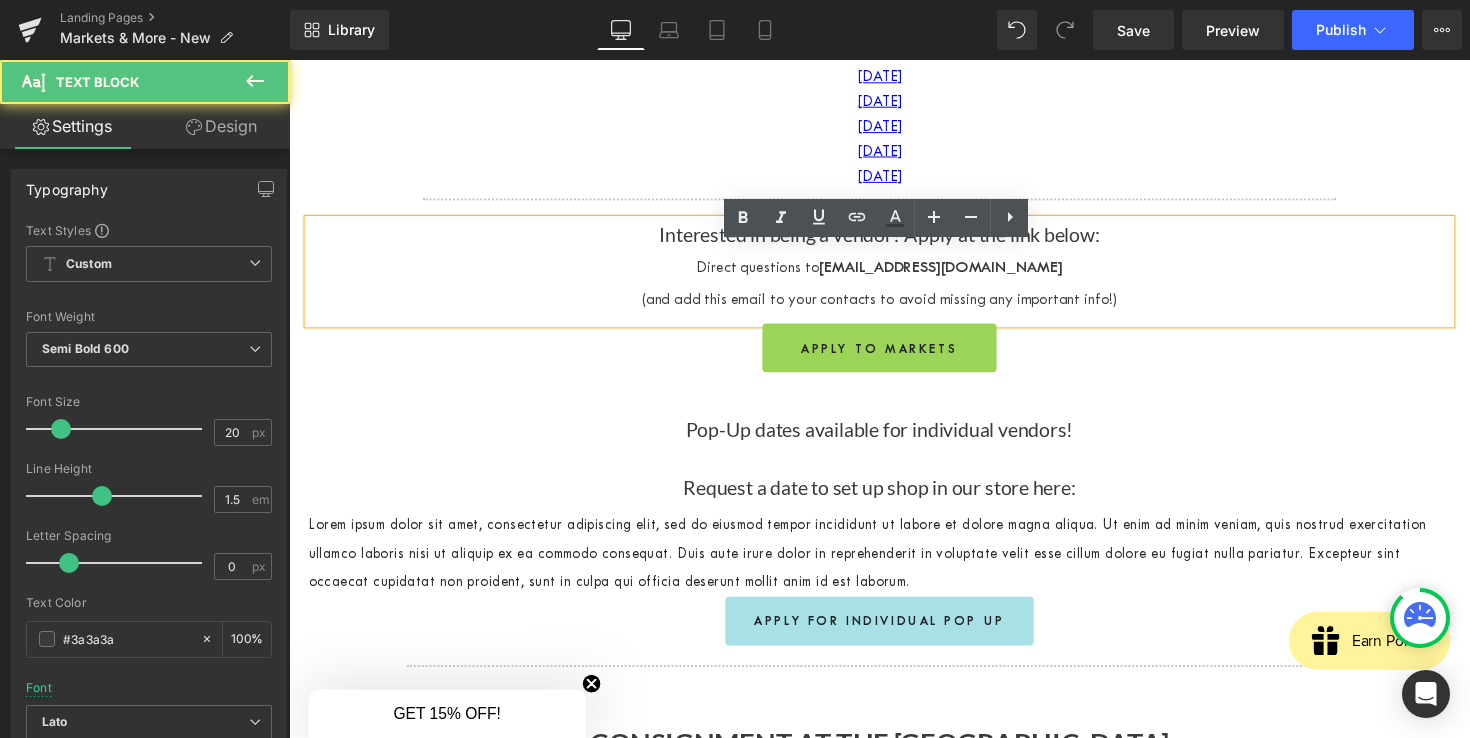 drag, startPoint x: 743, startPoint y: 303, endPoint x: 775, endPoint y: 303, distance: 32 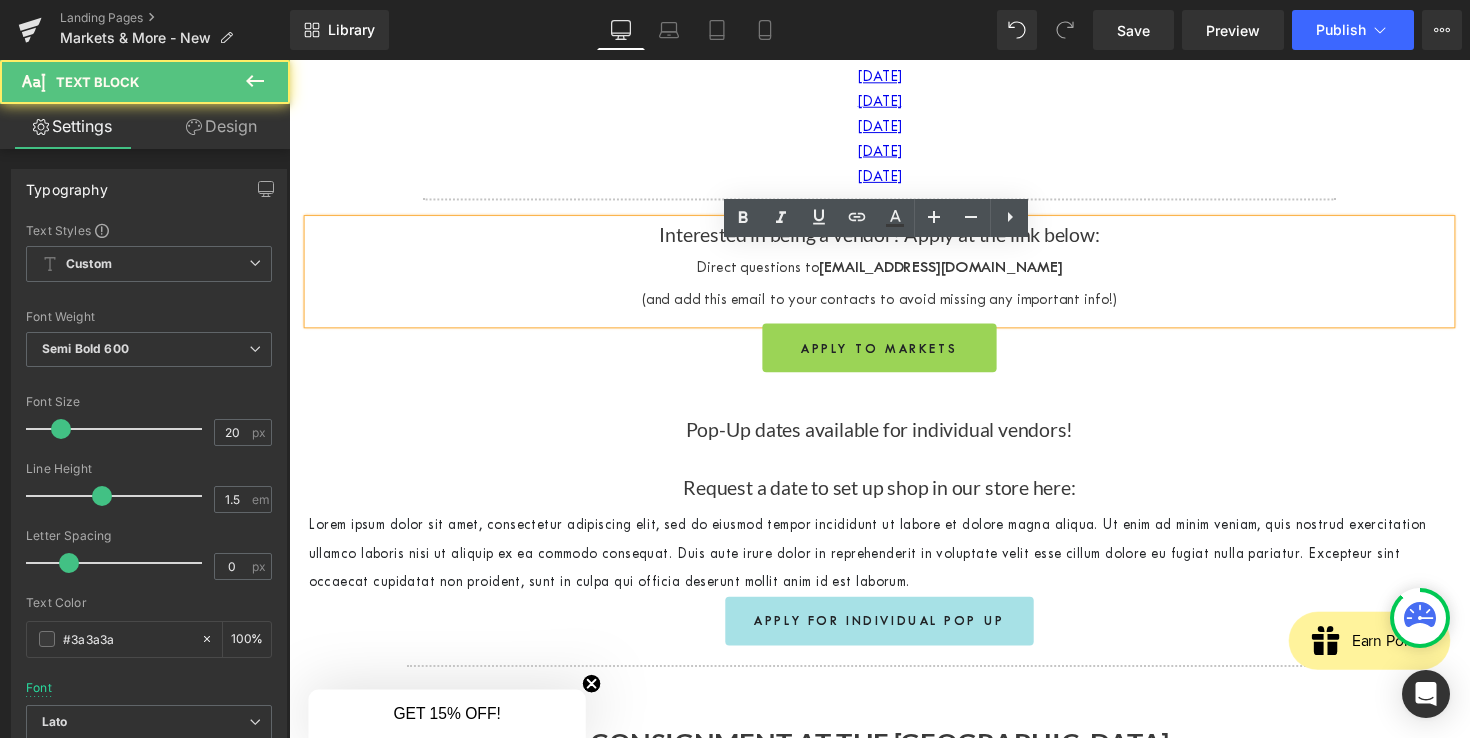 click on "Direct questions to" at bounding box center [770, 272] 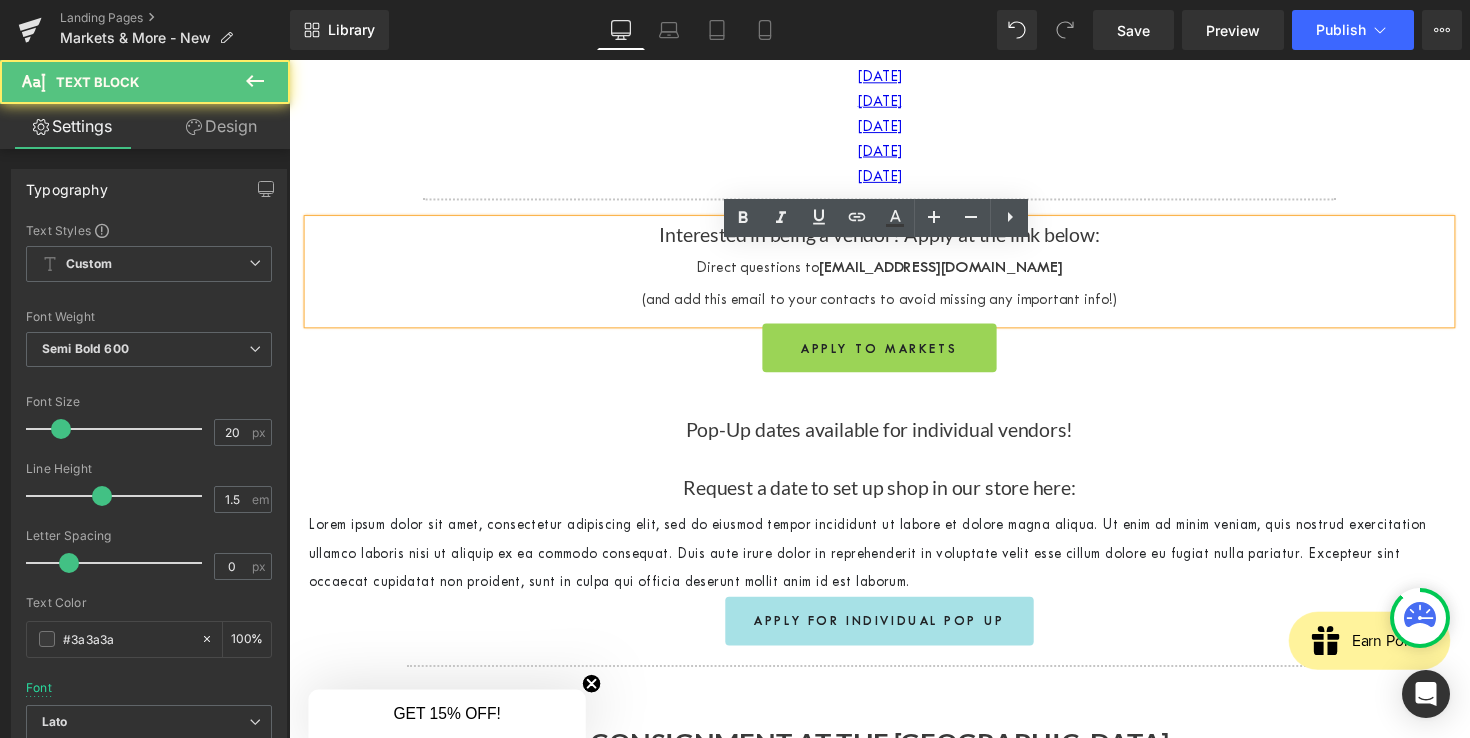 drag, startPoint x: 766, startPoint y: 337, endPoint x: 789, endPoint y: 338, distance: 23.021729 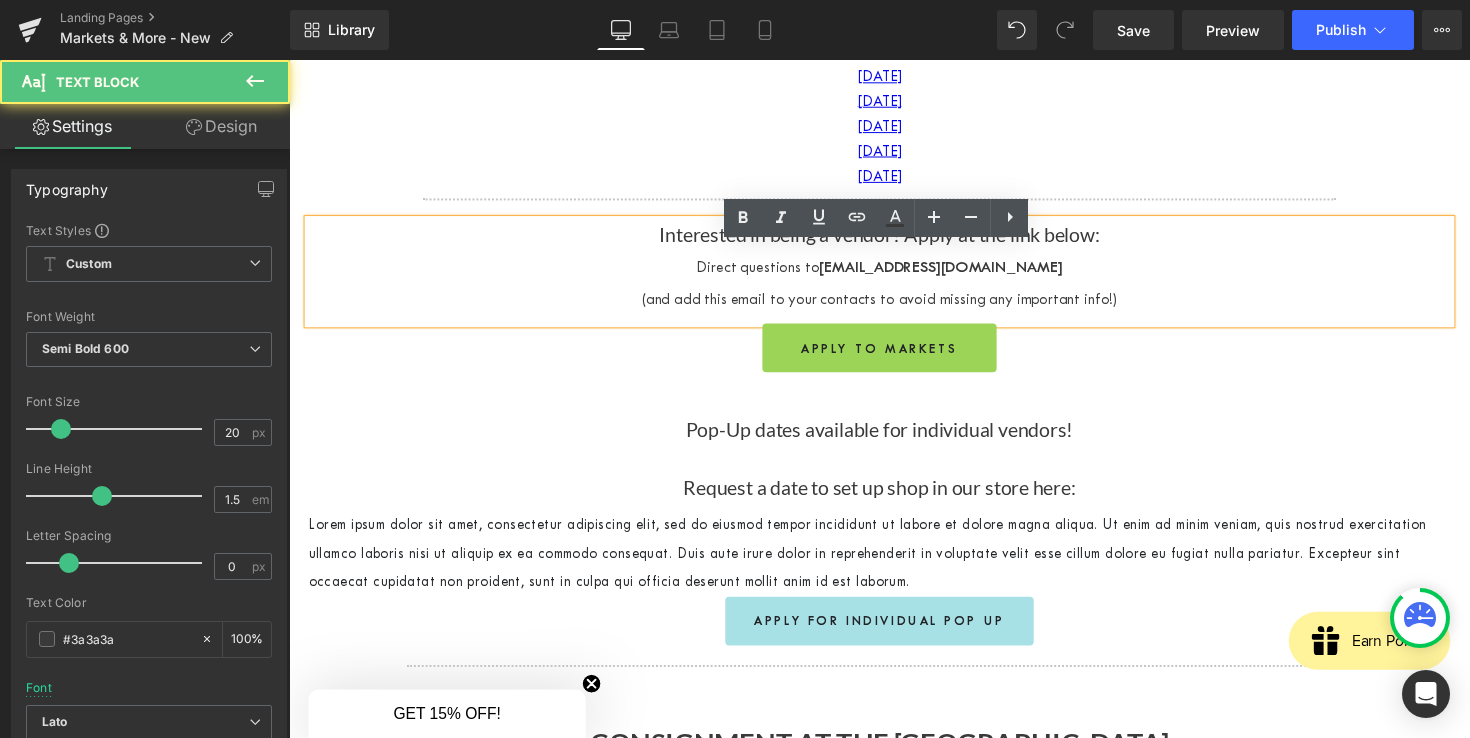 click on "(and add this email to your contacts to avoid missing any important info!)" at bounding box center (894, 303) 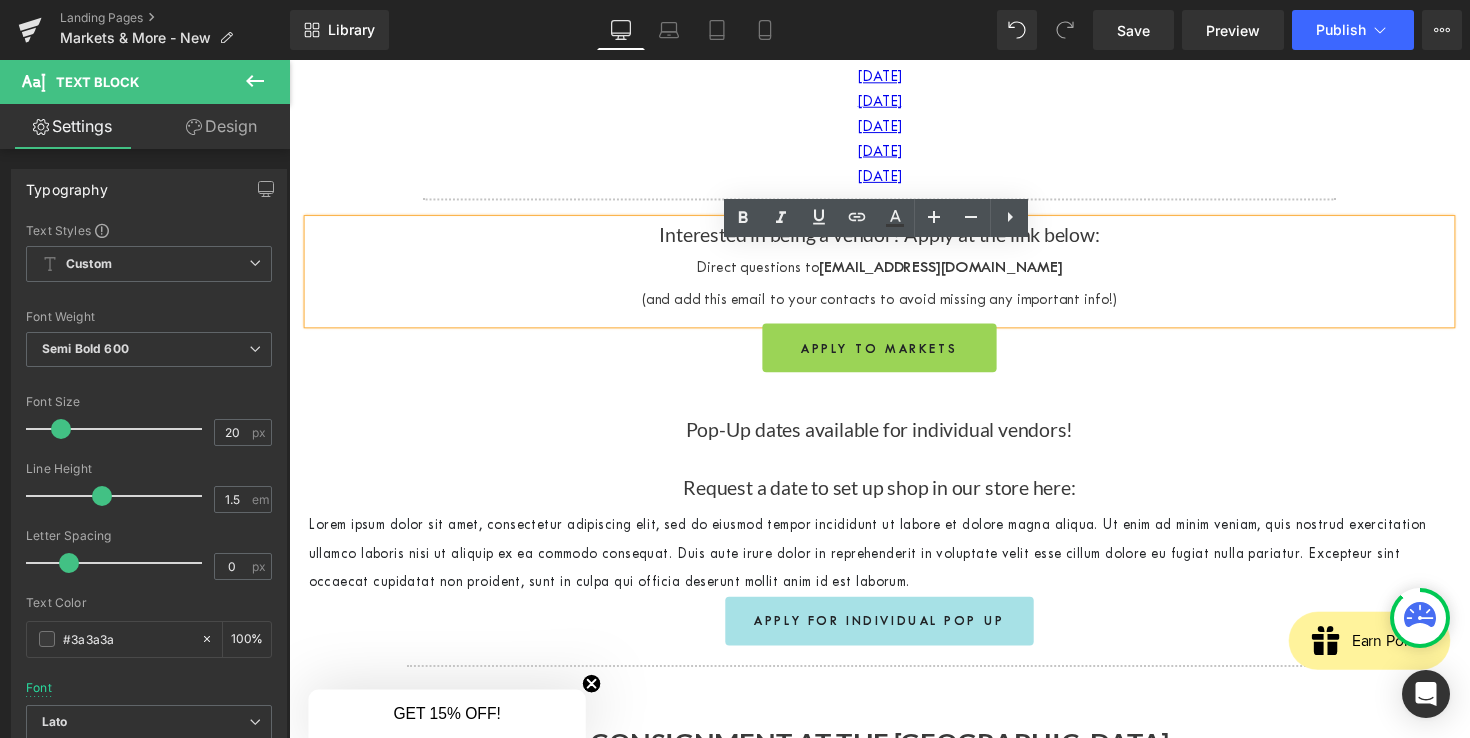 click on "Direct questions to" at bounding box center [770, 272] 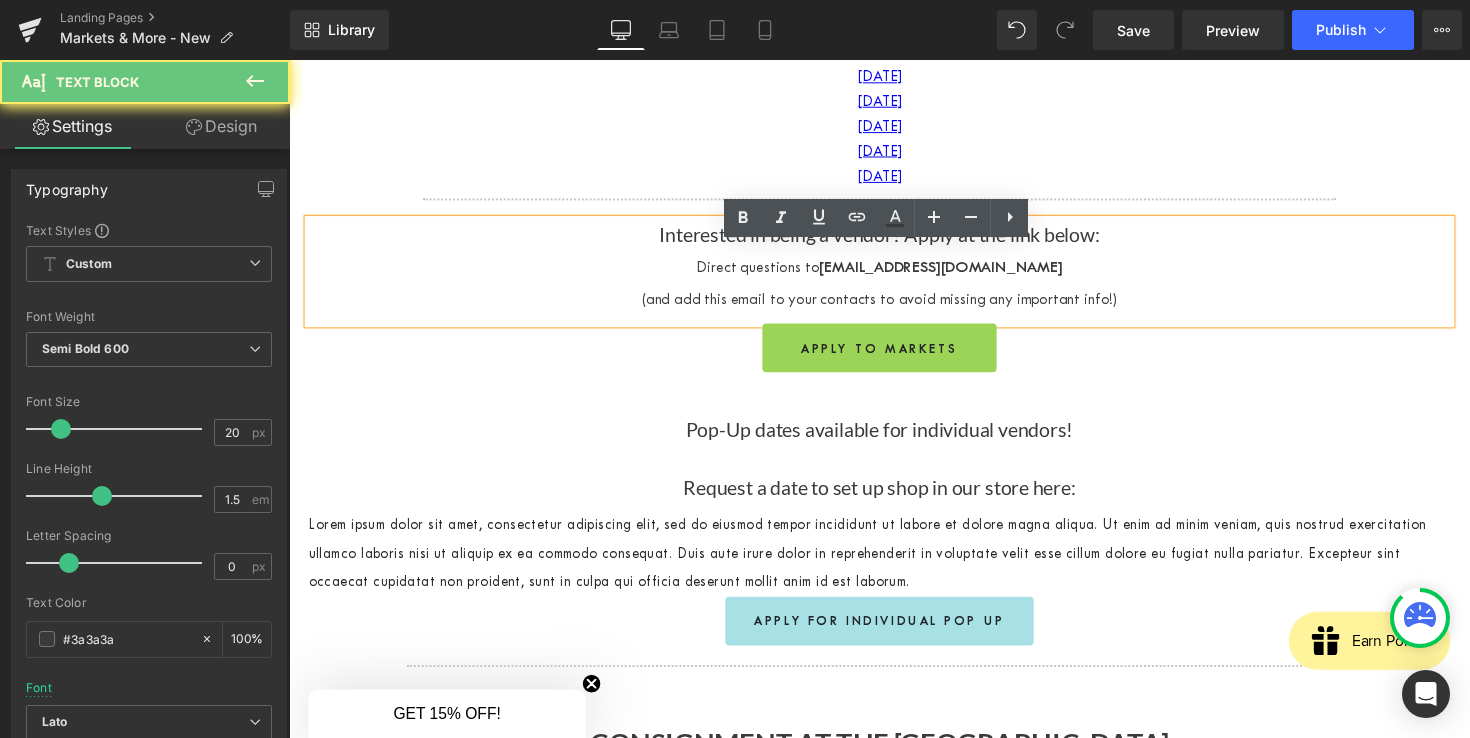 drag, startPoint x: 781, startPoint y: 296, endPoint x: 746, endPoint y: 295, distance: 35.014282 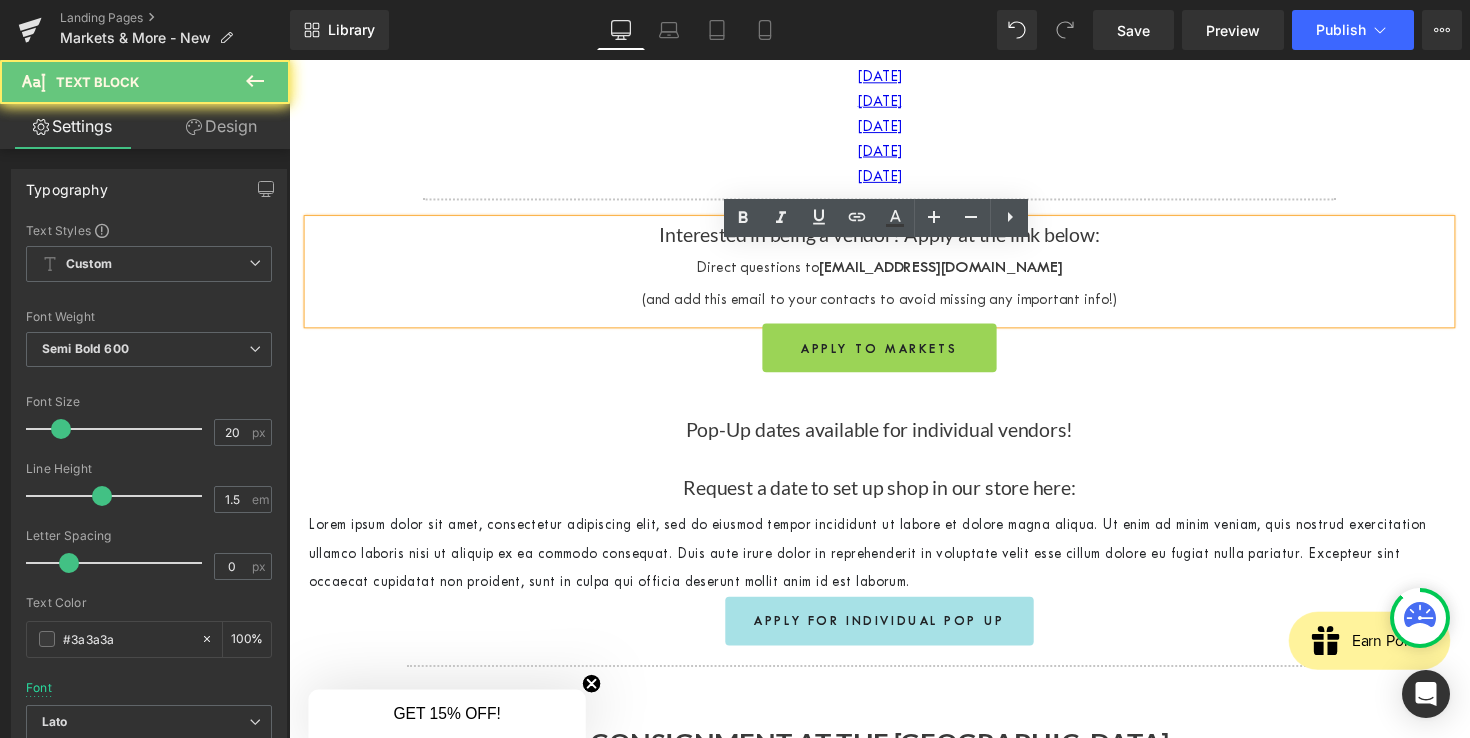 click on "Direct questions to" at bounding box center (770, 272) 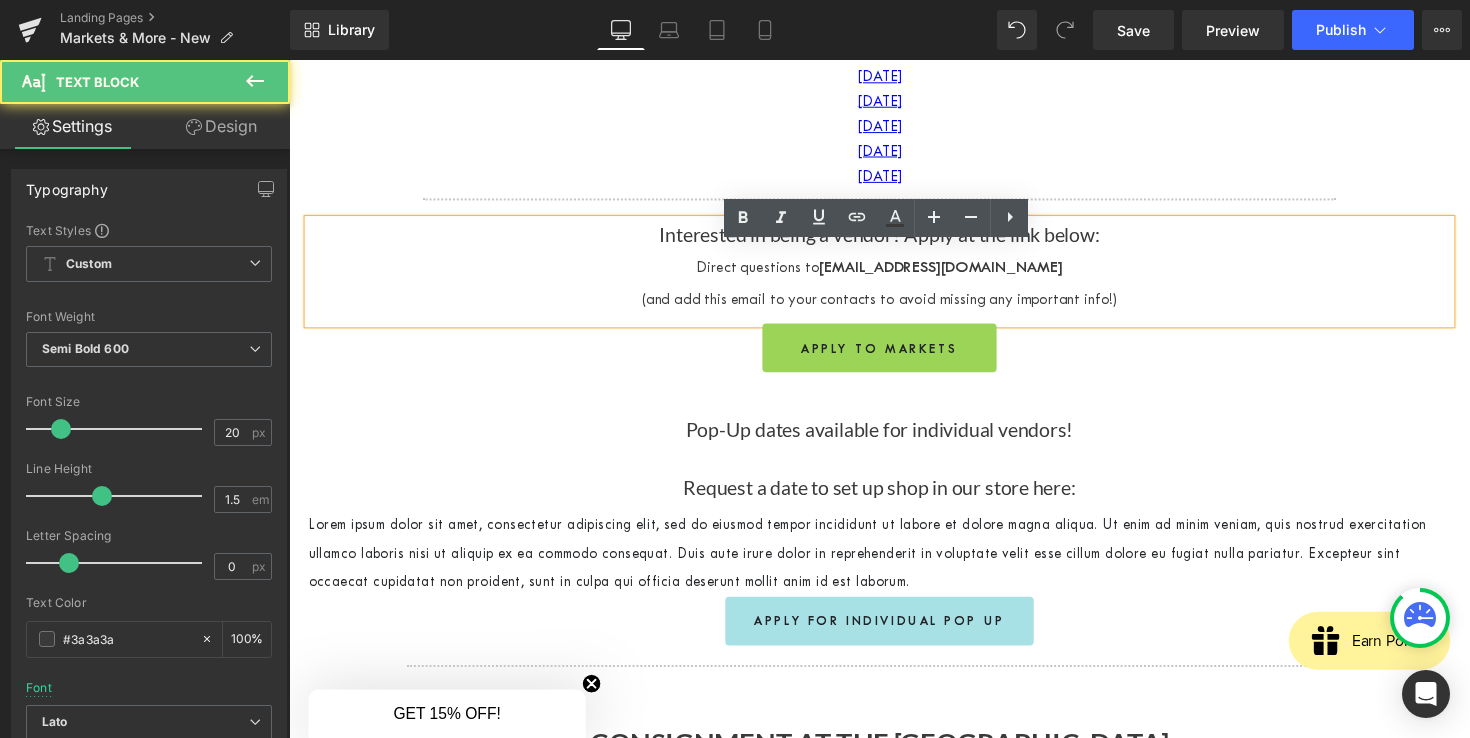 click on "Interested in being a vendor? Apply at the link below:" at bounding box center [894, 239] 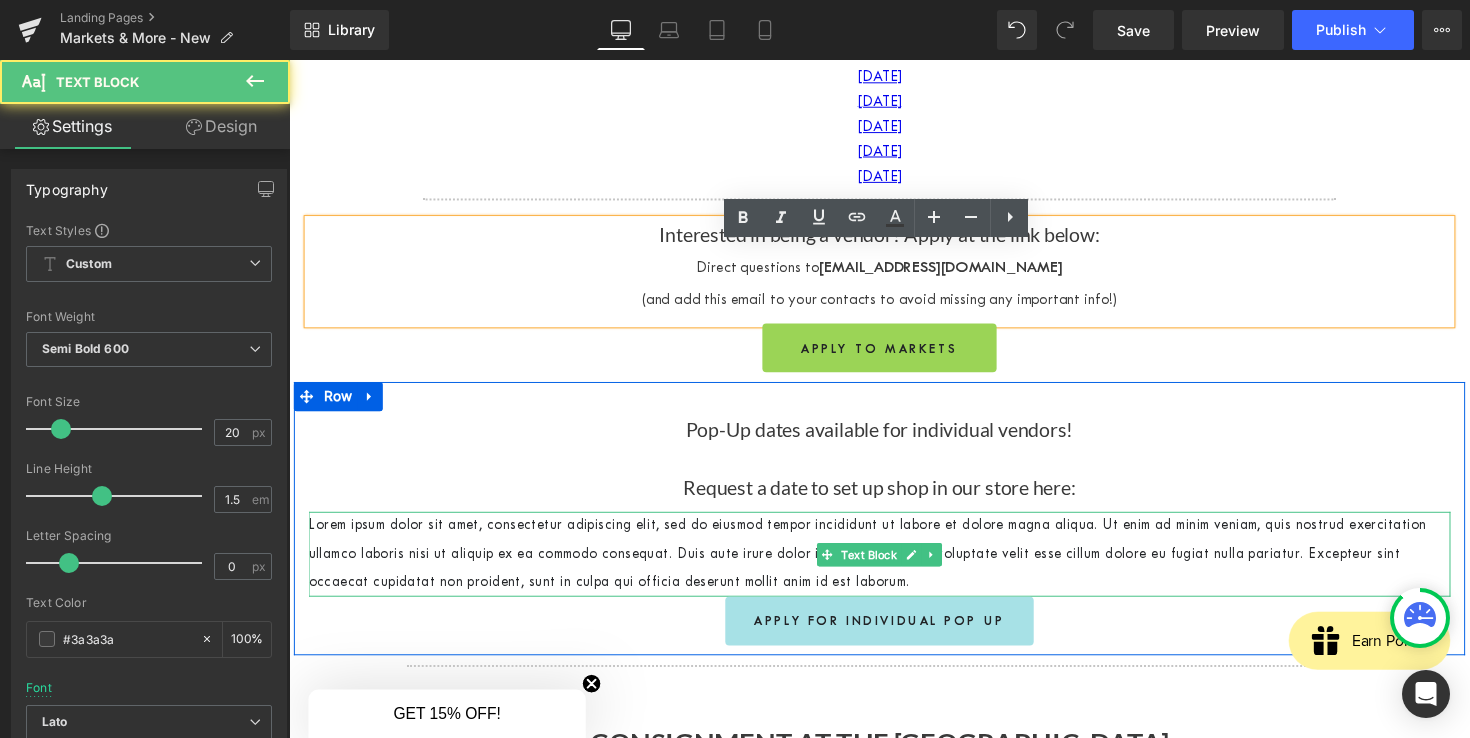 click on "Lorem ipsum dolor sit amet, consectetur adipiscing elit, sed do eiusmod tempor incididunt ut labore et dolore magna aliqua. Ut enim ad minim veniam, quis nostrud exercitation ullamco laboris nisi ut aliquip ex ea commodo consequat. Duis aute irure dolor in reprehenderit in voluptate velit esse cillum dolore eu fugiat nulla pariatur. Excepteur sint occaecat cupidatat non proident, sunt in culpa qui officia deserunt mollit anim id est laborum." at bounding box center (894, 566) 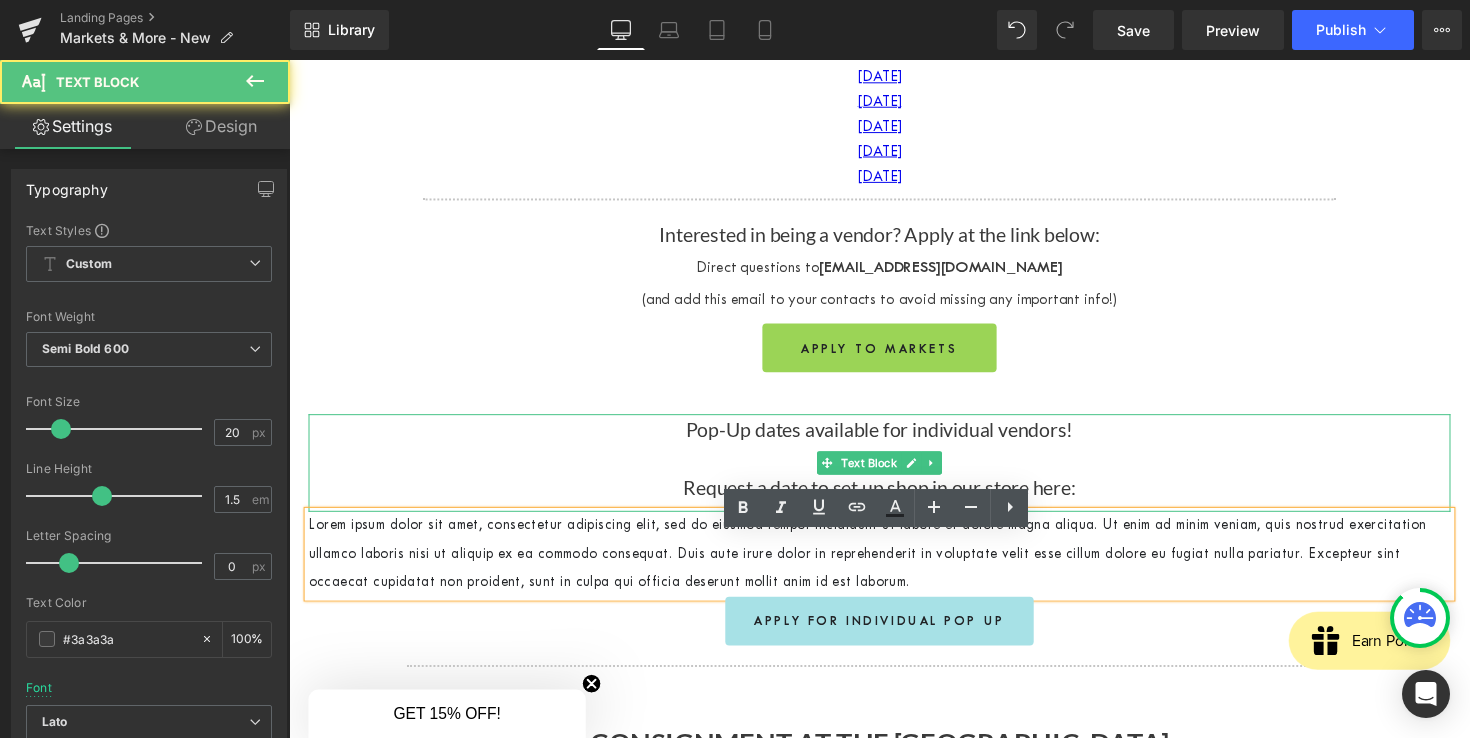 click on "Request a date to set up shop in our store here:" at bounding box center (894, 498) 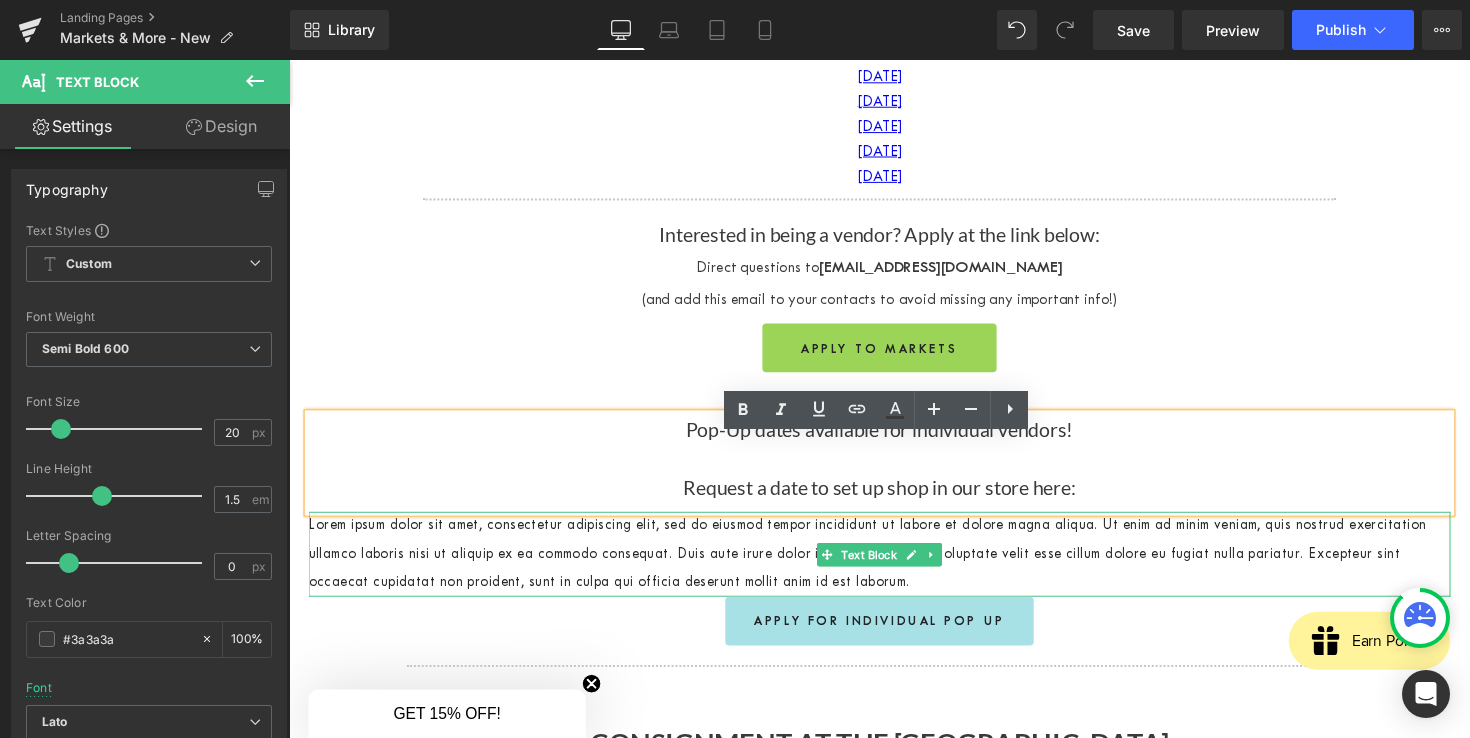 click on "Lorem ipsum dolor sit amet, consectetur adipiscing elit, sed do eiusmod tempor incididunt ut labore et dolore magna aliqua. Ut enim ad minim veniam, quis nostrud exercitation ullamco laboris nisi ut aliquip ex ea commodo consequat. Duis aute irure dolor in reprehenderit in voluptate velit esse cillum dolore eu fugiat nulla pariatur. Excepteur sint occaecat cupidatat non proident, sunt in culpa qui officia deserunt mollit anim id est laborum." at bounding box center (894, 566) 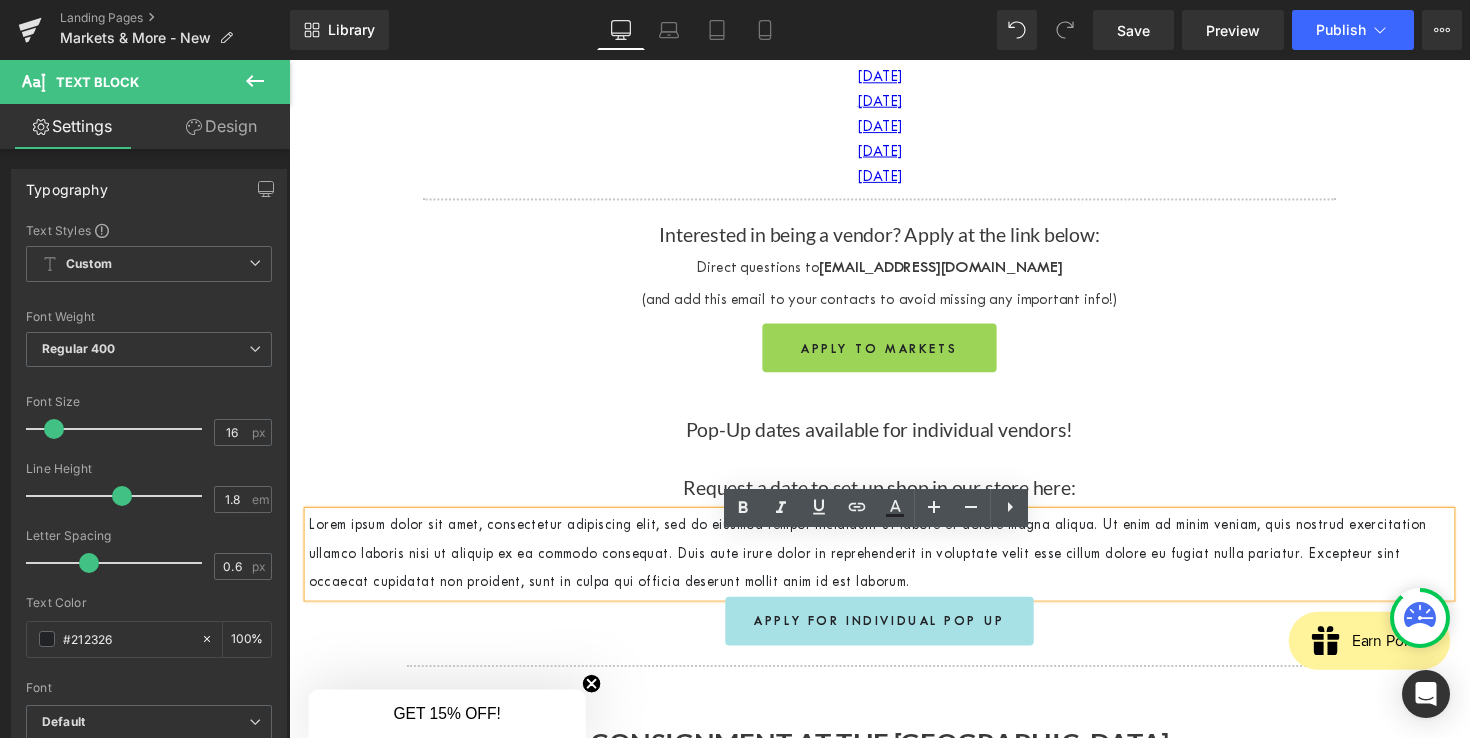 click on "Lorem ipsum dolor sit amet, consectetur adipiscing elit, sed do eiusmod tempor incididunt ut labore et dolore magna aliqua. Ut enim ad minim veniam, quis nostrud exercitation ullamco laboris nisi ut aliquip ex ea commodo consequat. Duis aute irure dolor in reprehenderit in voluptate velit esse cillum dolore eu fugiat nulla pariatur. Excepteur sint occaecat cupidatat non proident, sunt in culpa qui officia deserunt mollit anim id est laborum." at bounding box center (894, 566) 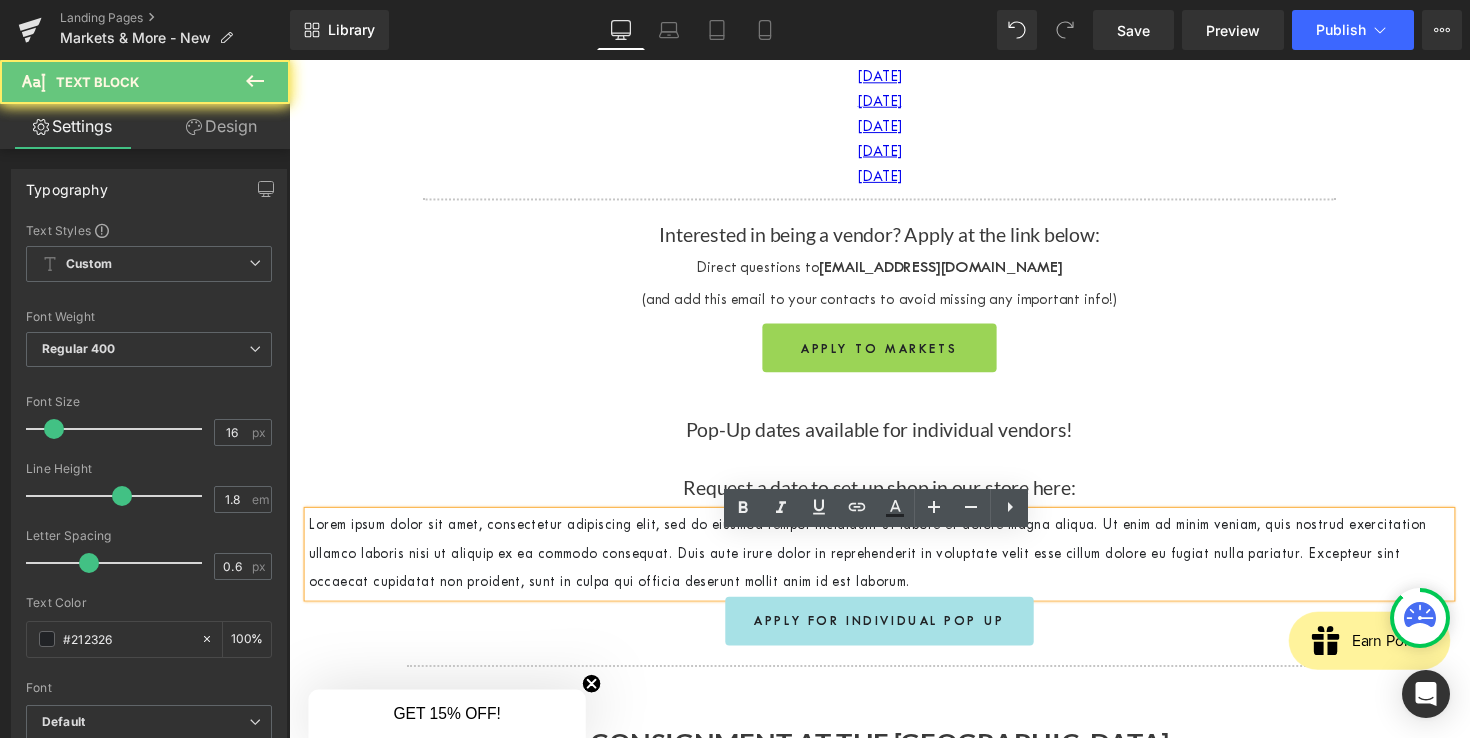 click on "Lorem ipsum dolor sit amet, consectetur adipiscing elit, sed do eiusmod tempor incididunt ut labore et dolore magna aliqua. Ut enim ad minim veniam, quis nostrud exercitation ullamco laboris nisi ut aliquip ex ea commodo consequat. Duis aute irure dolor in reprehenderit in voluptate velit esse cillum dolore eu fugiat nulla pariatur. Excepteur sint occaecat cupidatat non proident, sunt in culpa qui officia deserunt mollit anim id est laborum." at bounding box center (894, 566) 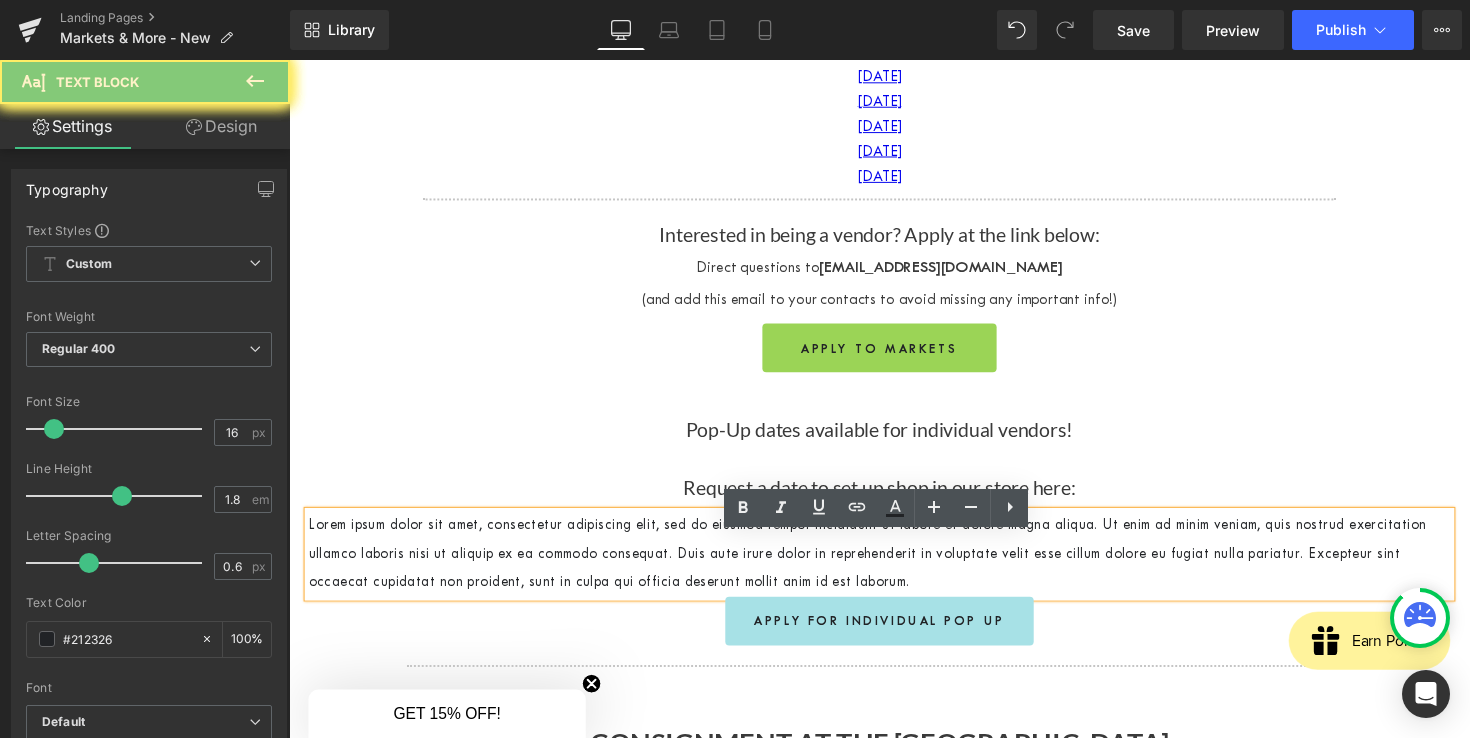 click on "Lorem ipsum dolor sit amet, consectetur adipiscing elit, sed do eiusmod tempor incididunt ut labore et dolore magna aliqua. Ut enim ad minim veniam, quis nostrud exercitation ullamco laboris nisi ut aliquip ex ea commodo consequat. Duis aute irure dolor in reprehenderit in voluptate velit esse cillum dolore eu fugiat nulla pariatur. Excepteur sint occaecat cupidatat non proident, sunt in culpa qui officia deserunt mollit anim id est laborum." at bounding box center [894, 566] 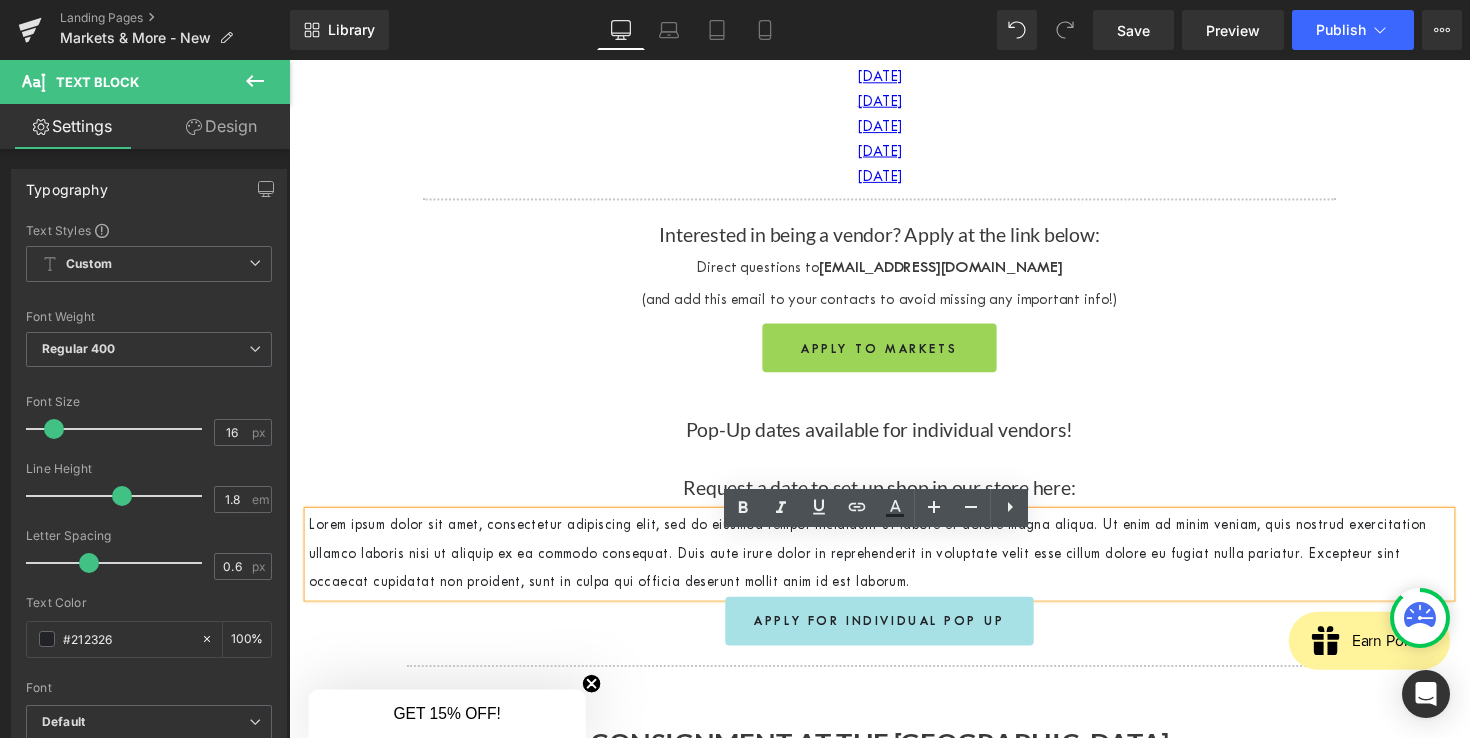 type 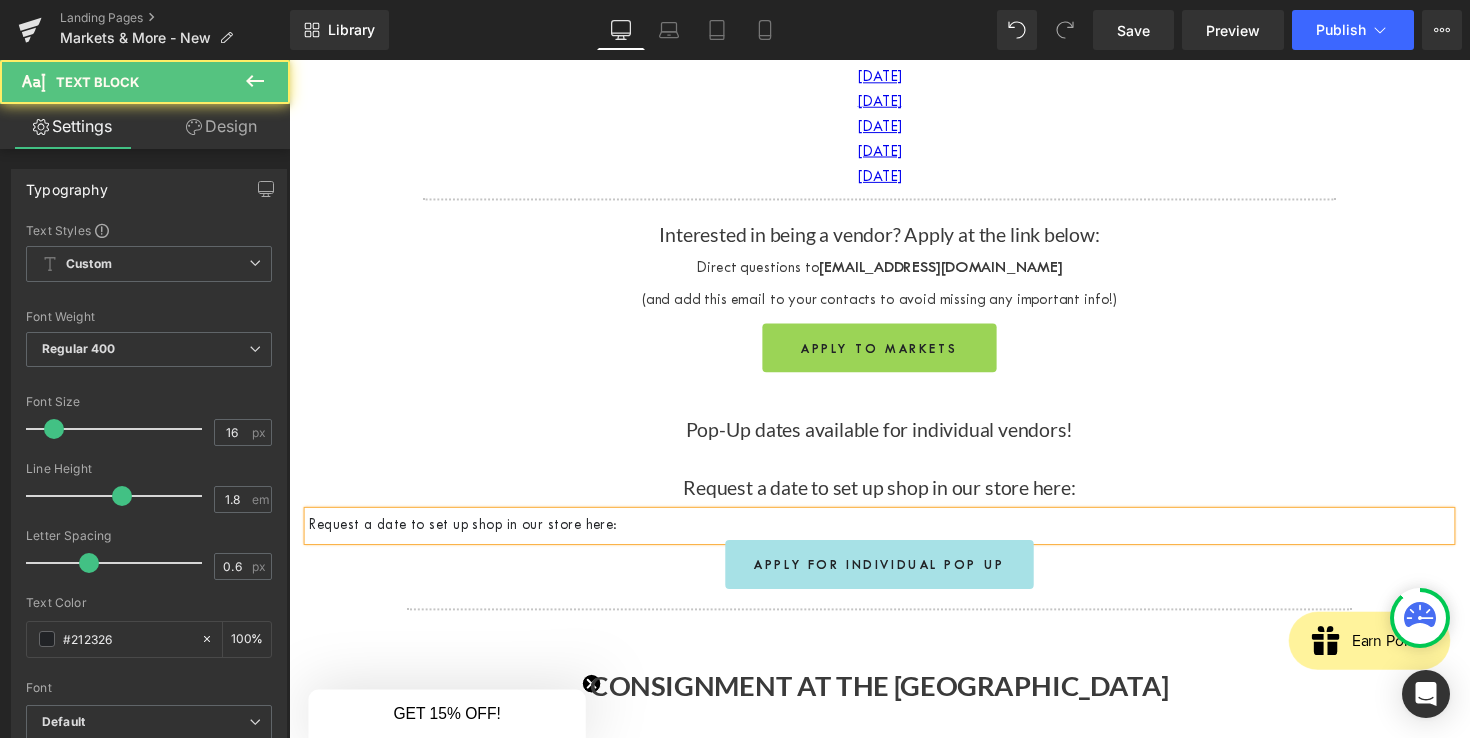 click on "Request a date to set up shop in our store here:" at bounding box center [894, 537] 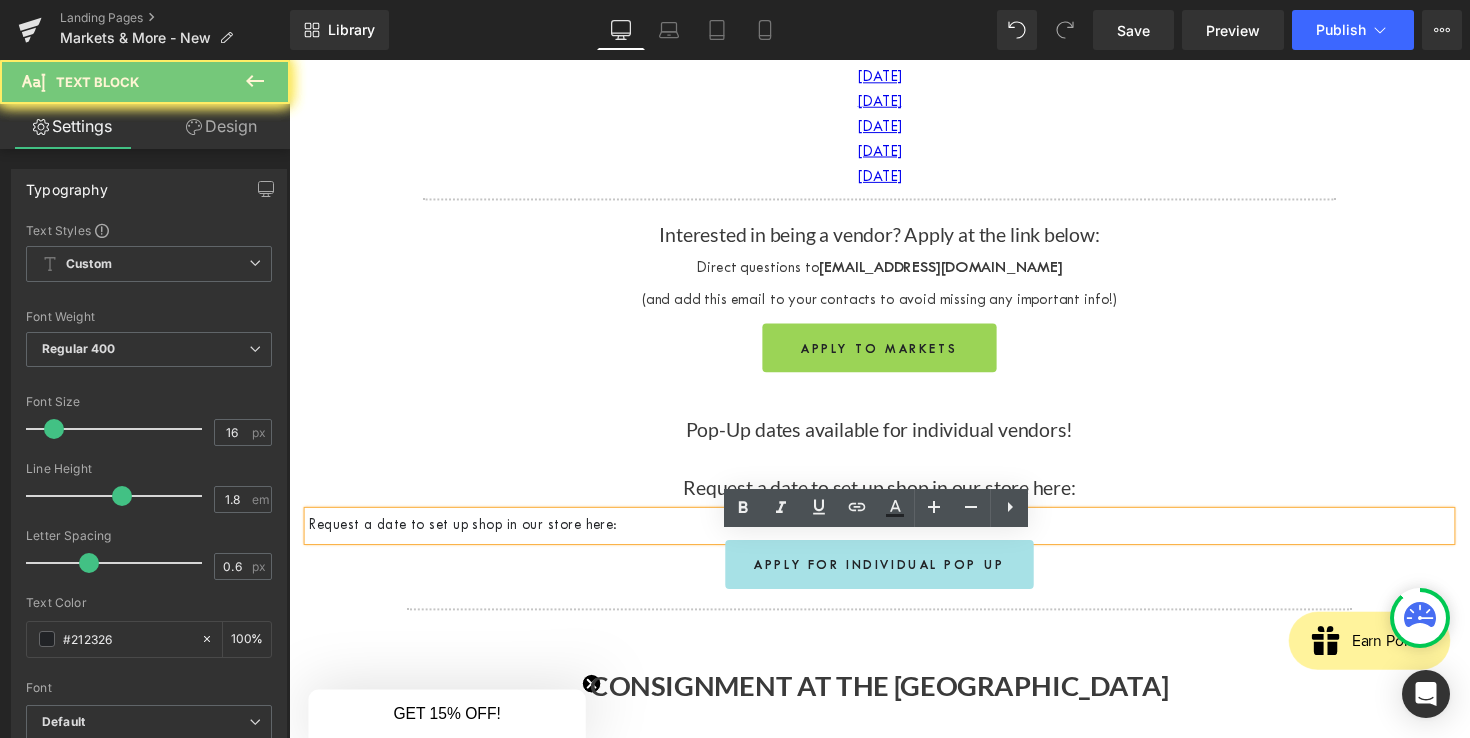 click on "Request a date to set up shop in our store here:" at bounding box center [894, 537] 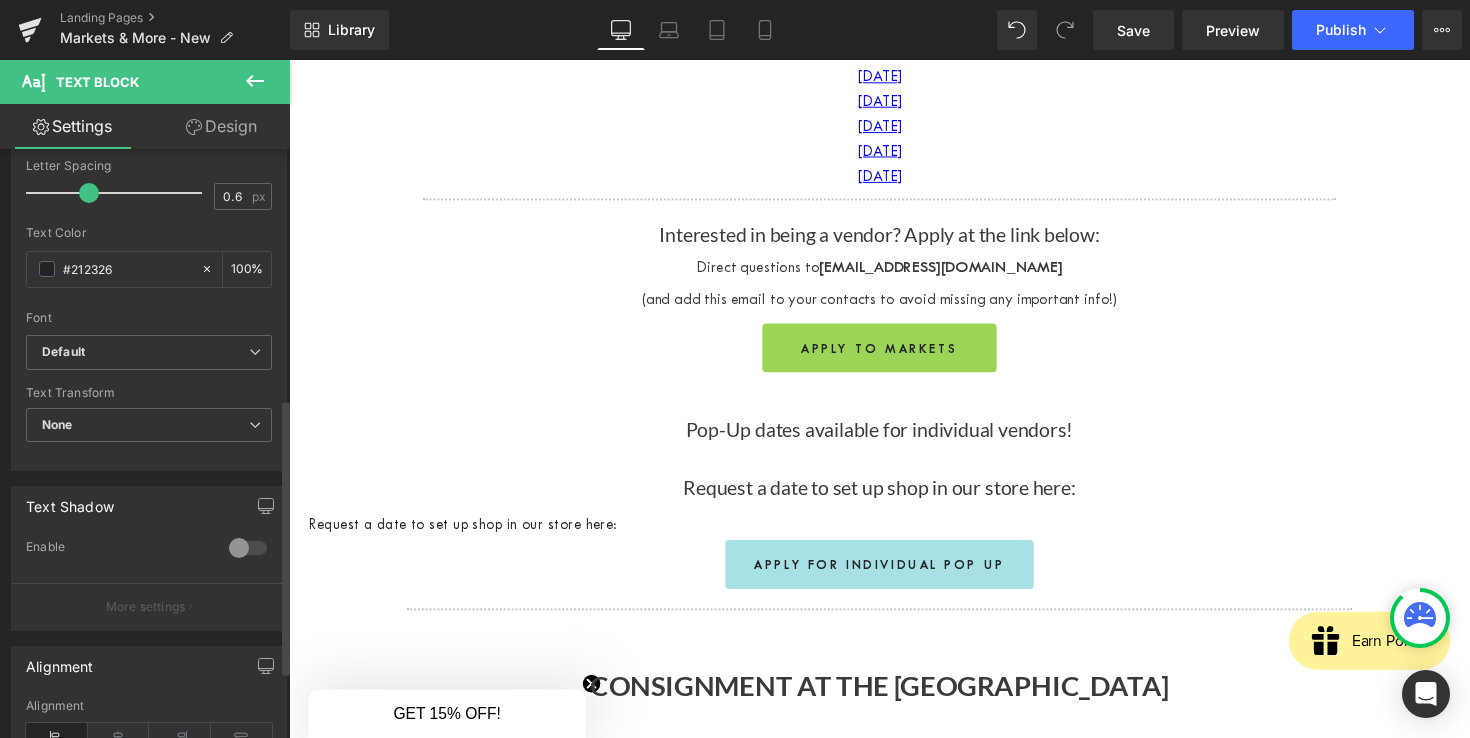 scroll, scrollTop: 533, scrollLeft: 0, axis: vertical 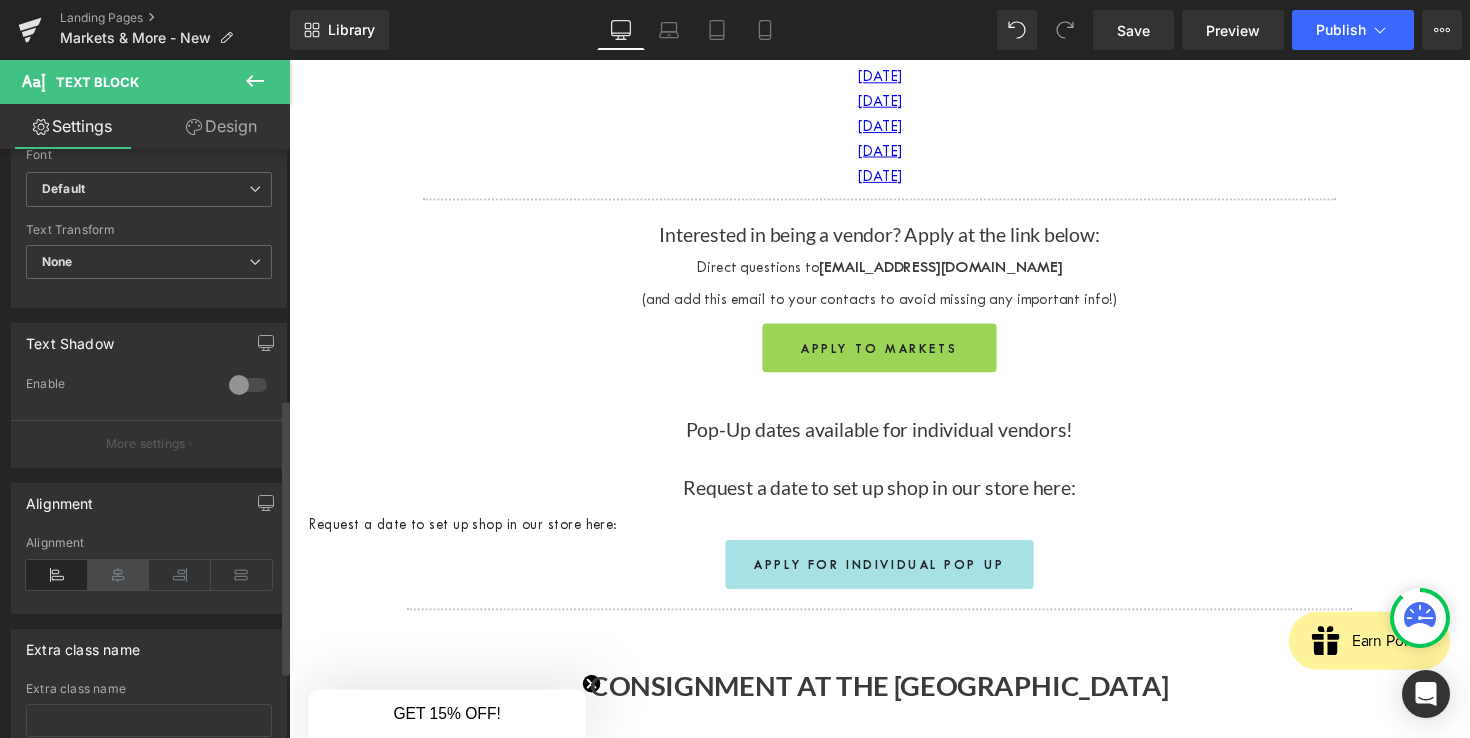 click at bounding box center [119, 575] 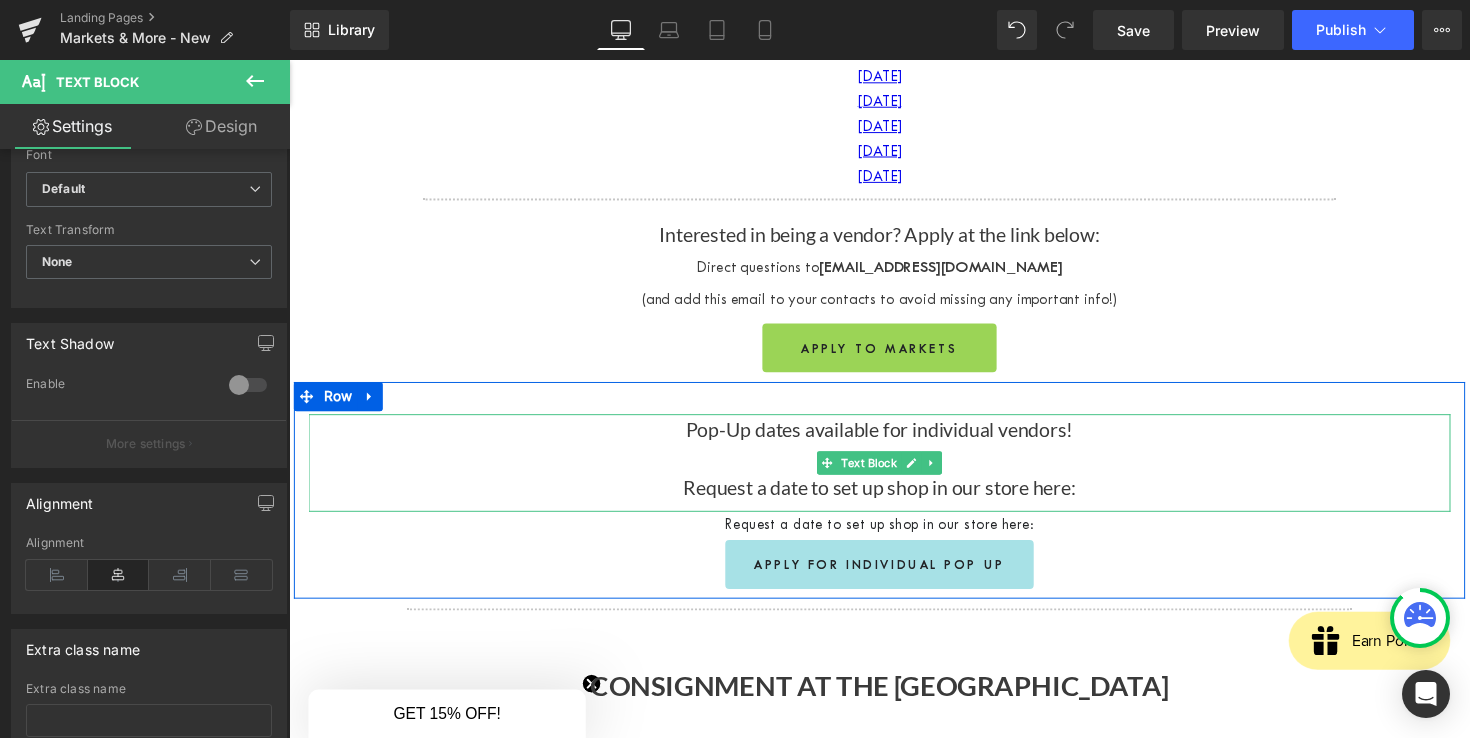 click on "Request a date to set up shop in our store here:" at bounding box center (894, 498) 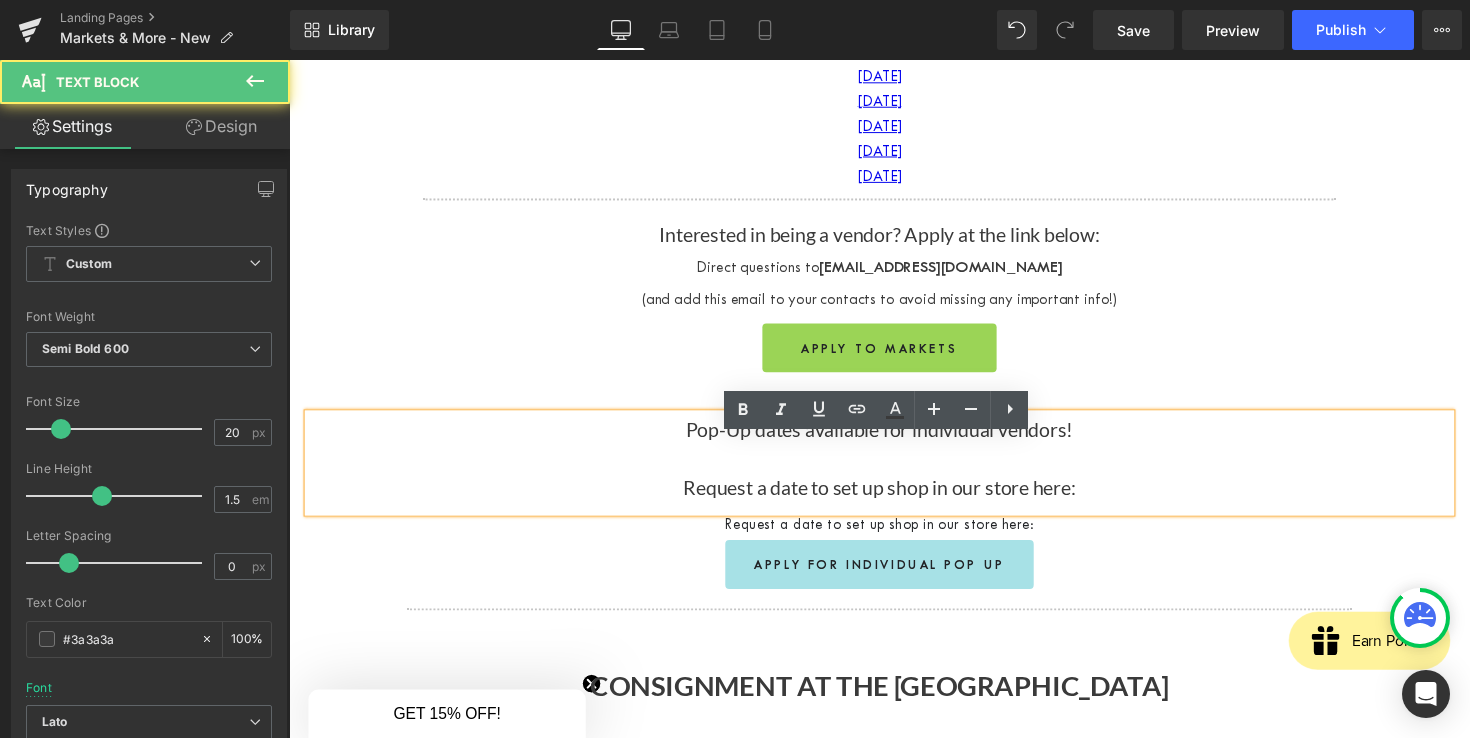 click on "Request a date to set up shop in our store here:" at bounding box center (894, 498) 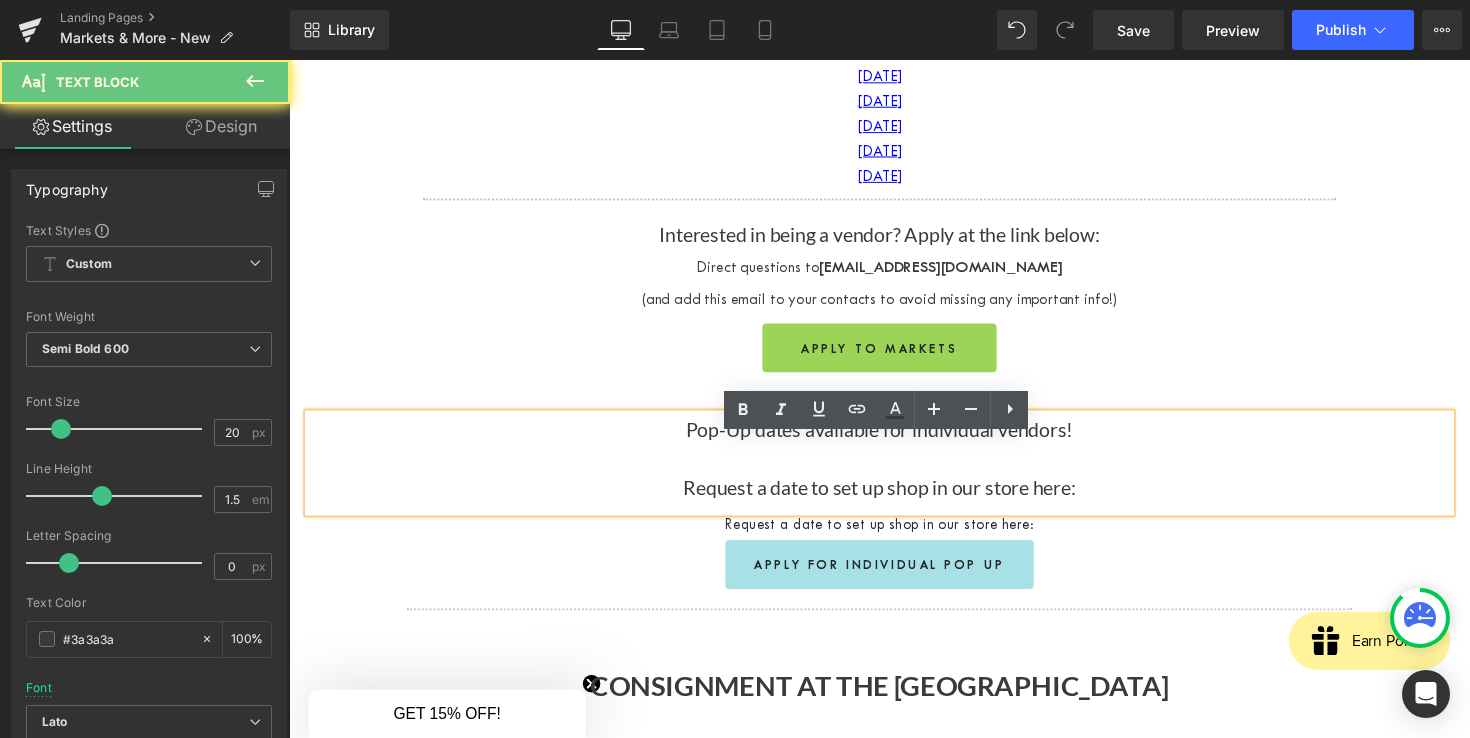 click on "Request a date to set up shop in our store here:" at bounding box center (894, 498) 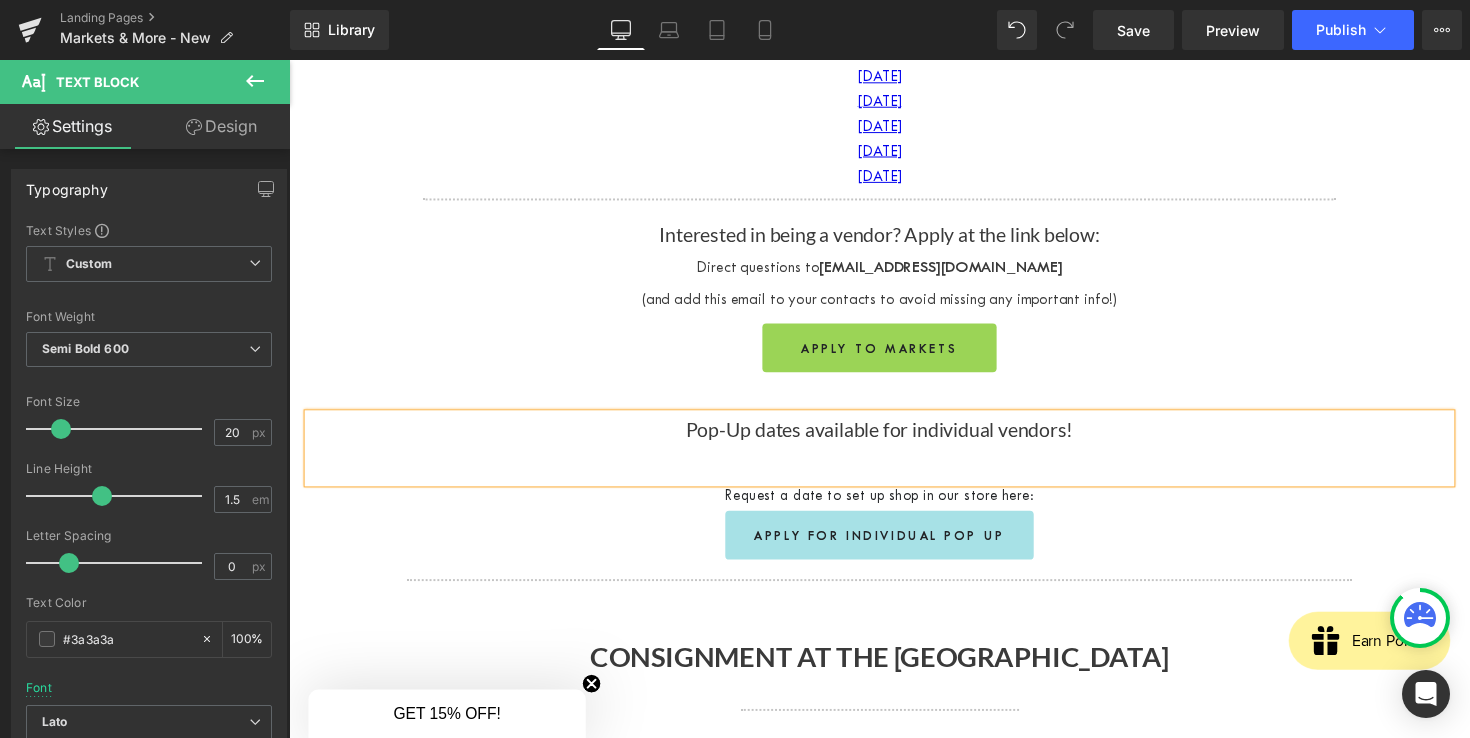 click on "Pop-Up dates available for individual vendors!  Text Block
Request a date to set up shop in our store here:
Text Block         Apply for individual pop up Button         Row" at bounding box center (894, 486) 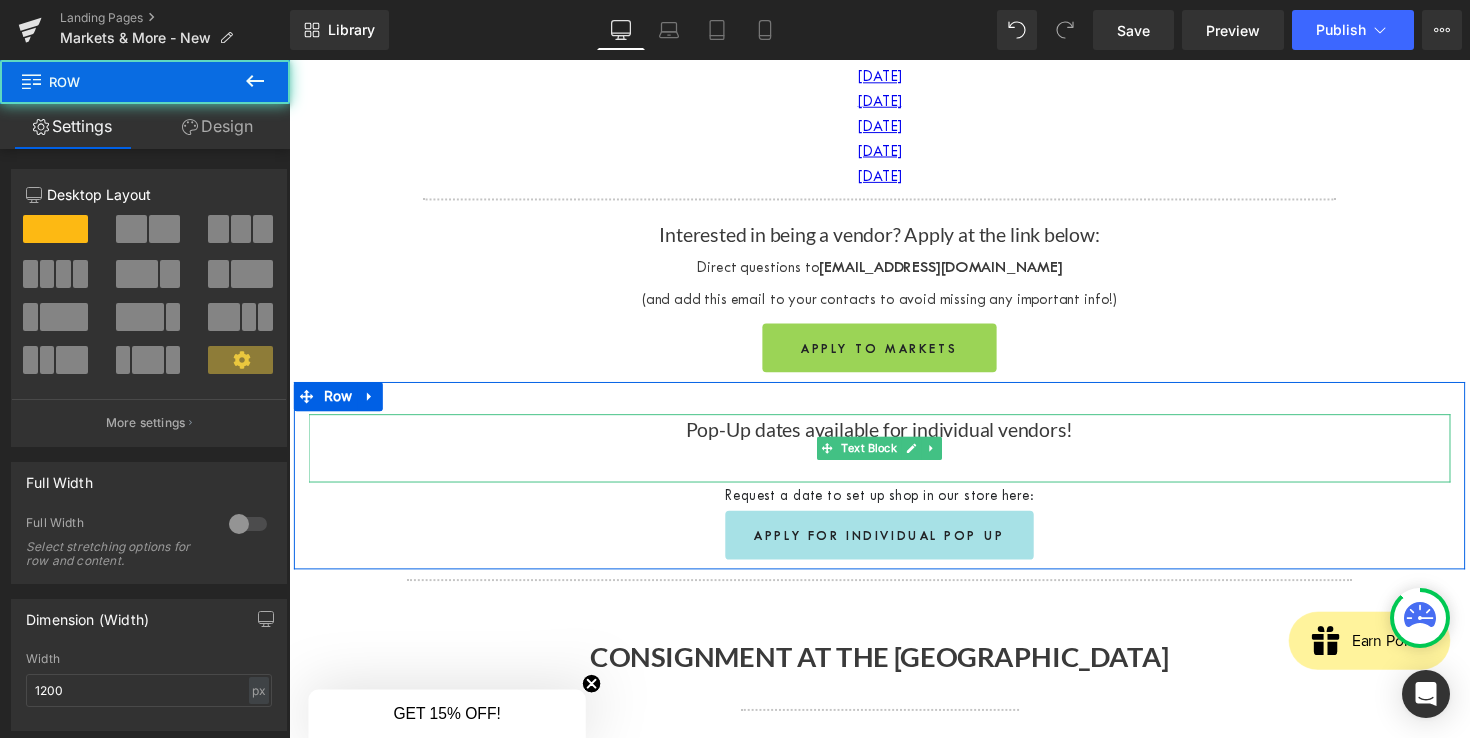 click on "Pop-Up dates available for individual vendors!" at bounding box center [894, 438] 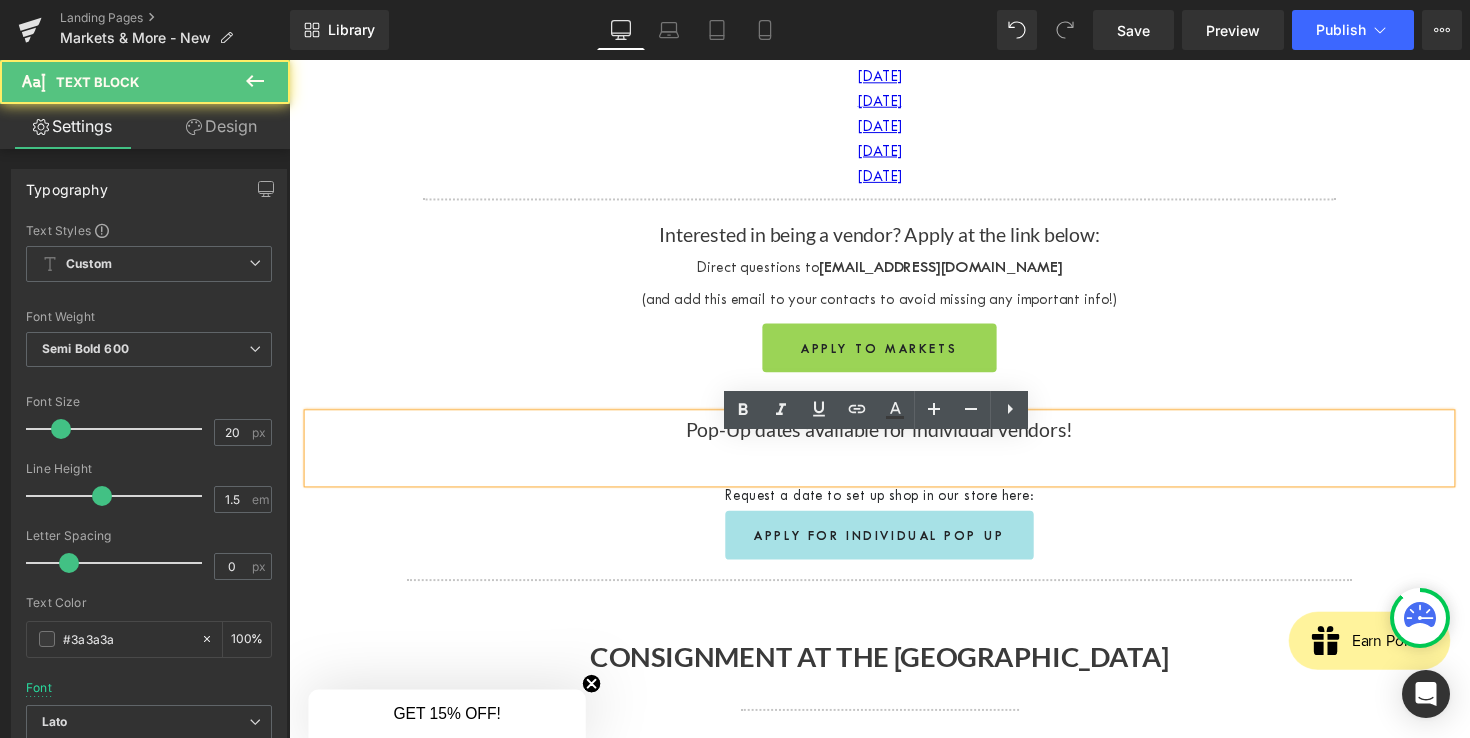 click on "Pop-Up dates available for individual vendors!" at bounding box center [894, 438] 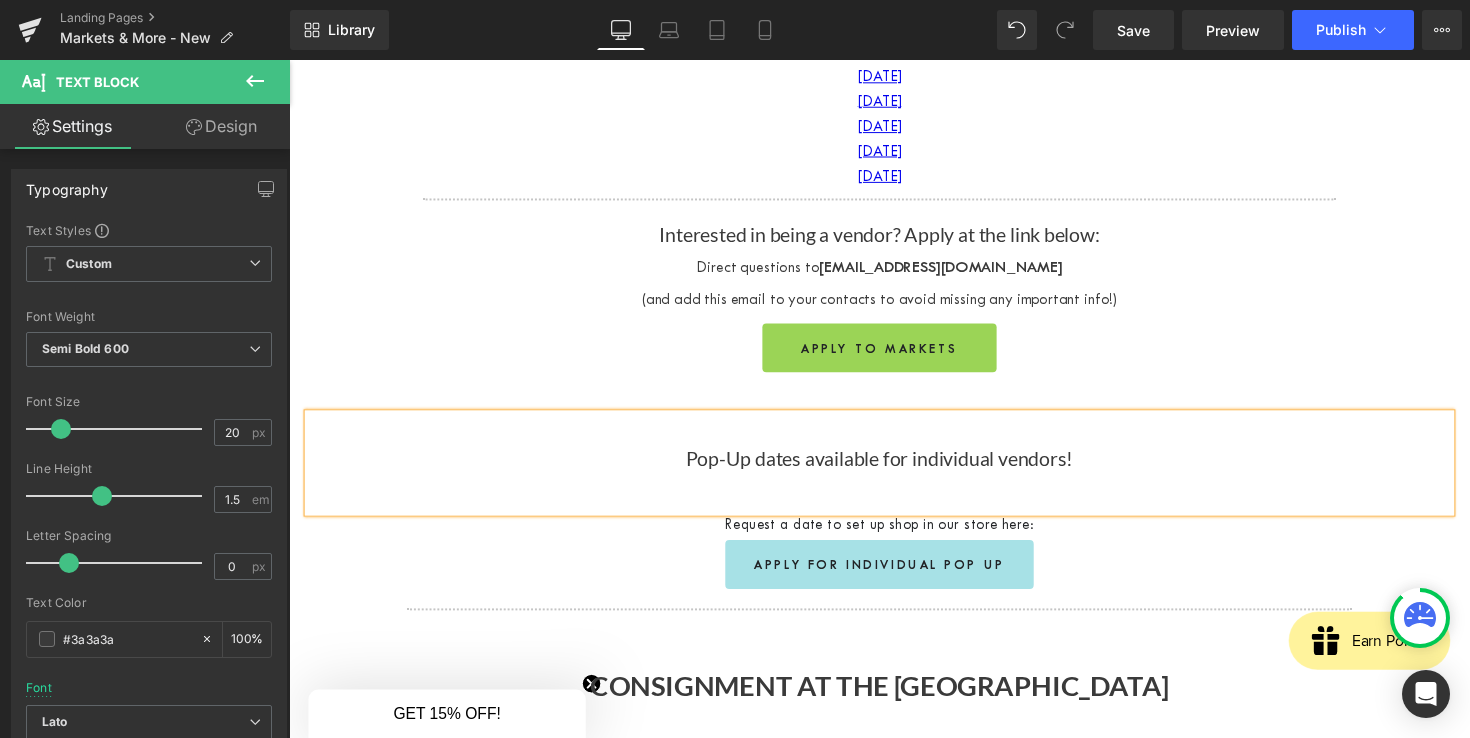 click at bounding box center [894, 438] 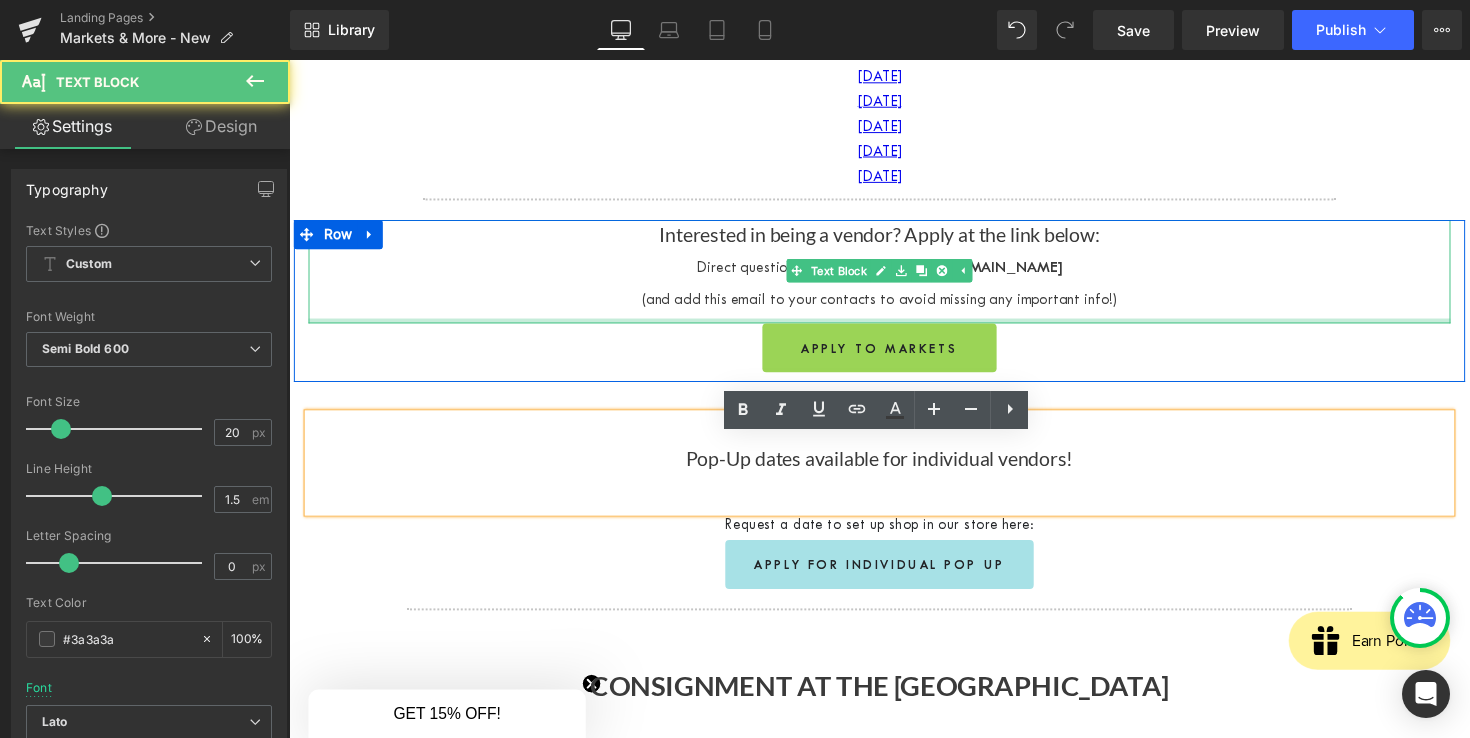 click on "Interested in being a vendor? Apply at the link below: Direct questions to  [EMAIL_ADDRESS][DOMAIN_NAME] (and add this email to your contacts to avoid missing any important info!) Text Block" at bounding box center [894, 277] 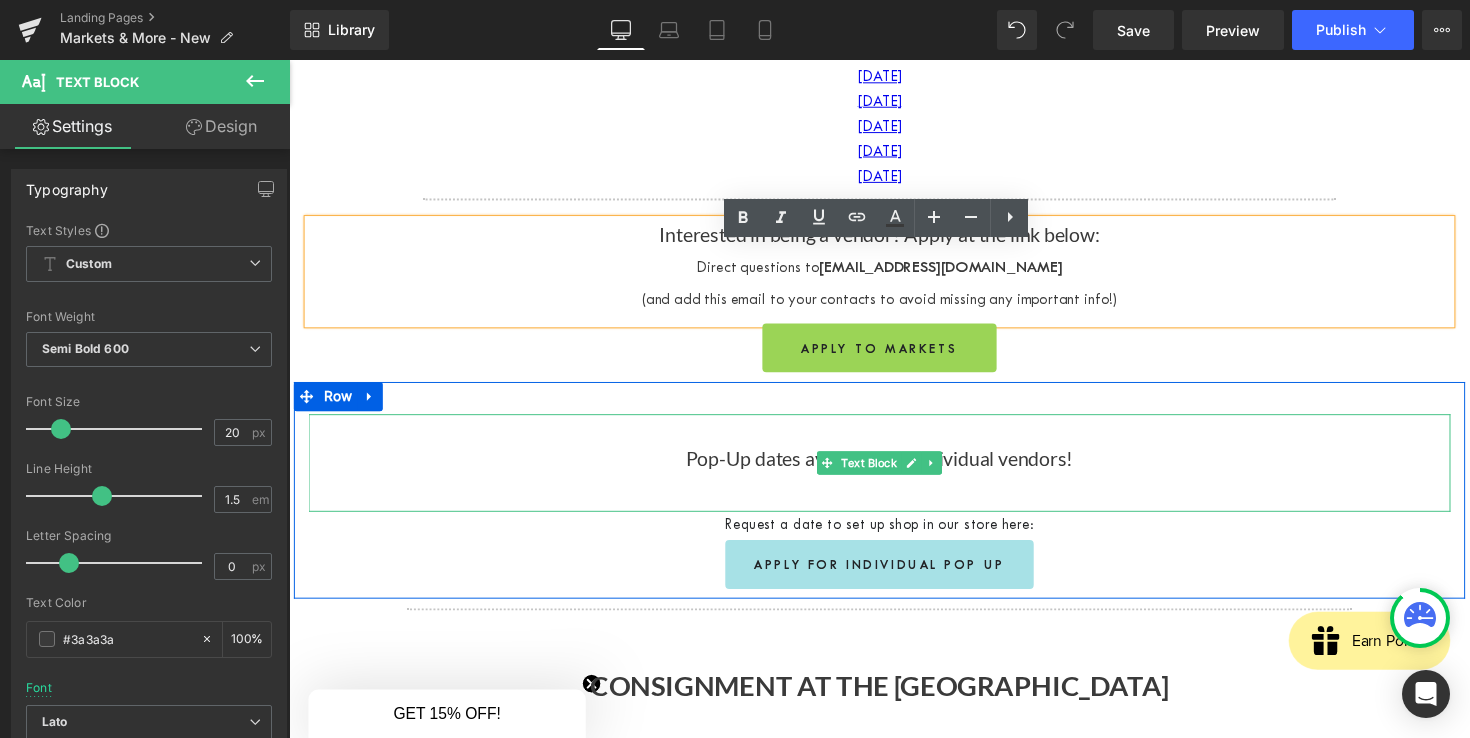 click at bounding box center [894, 498] 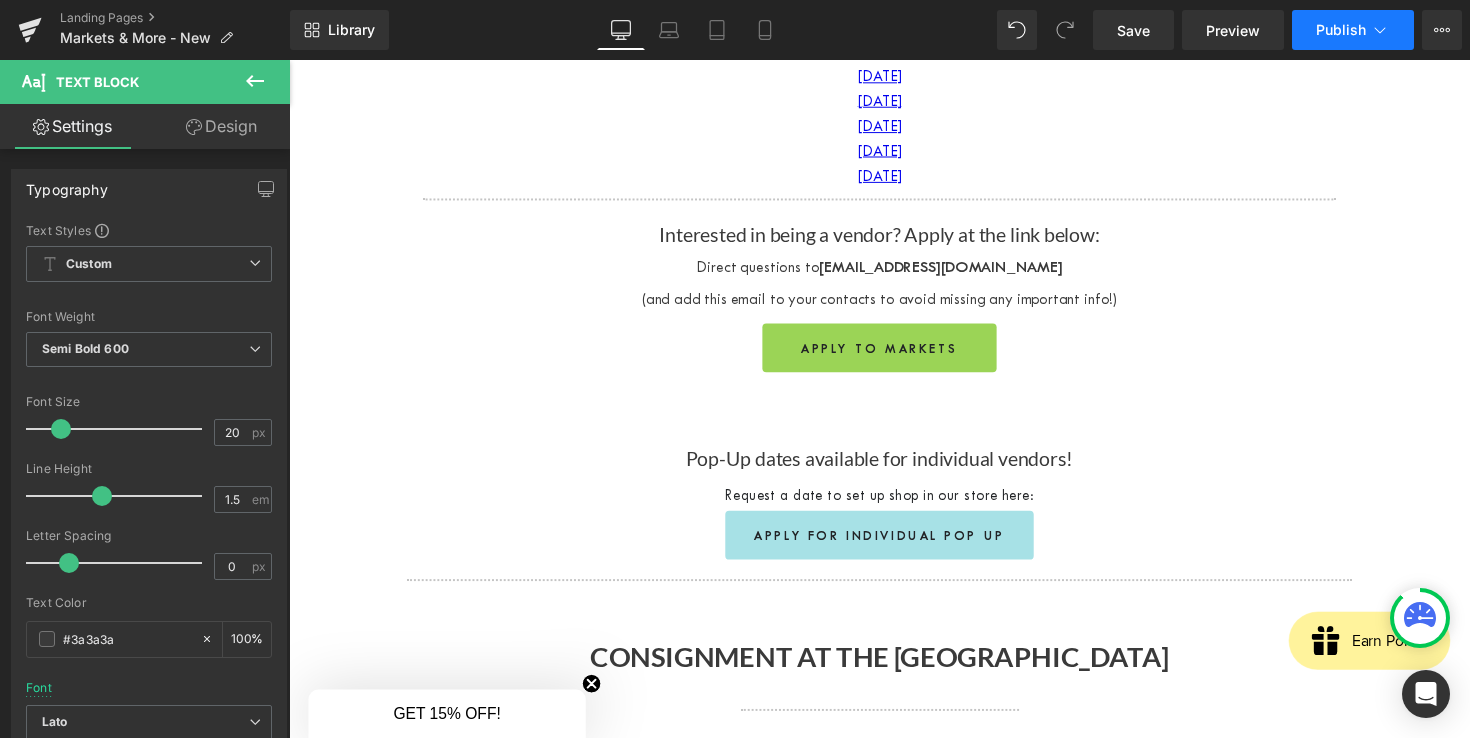 click on "Publish" at bounding box center [1353, 30] 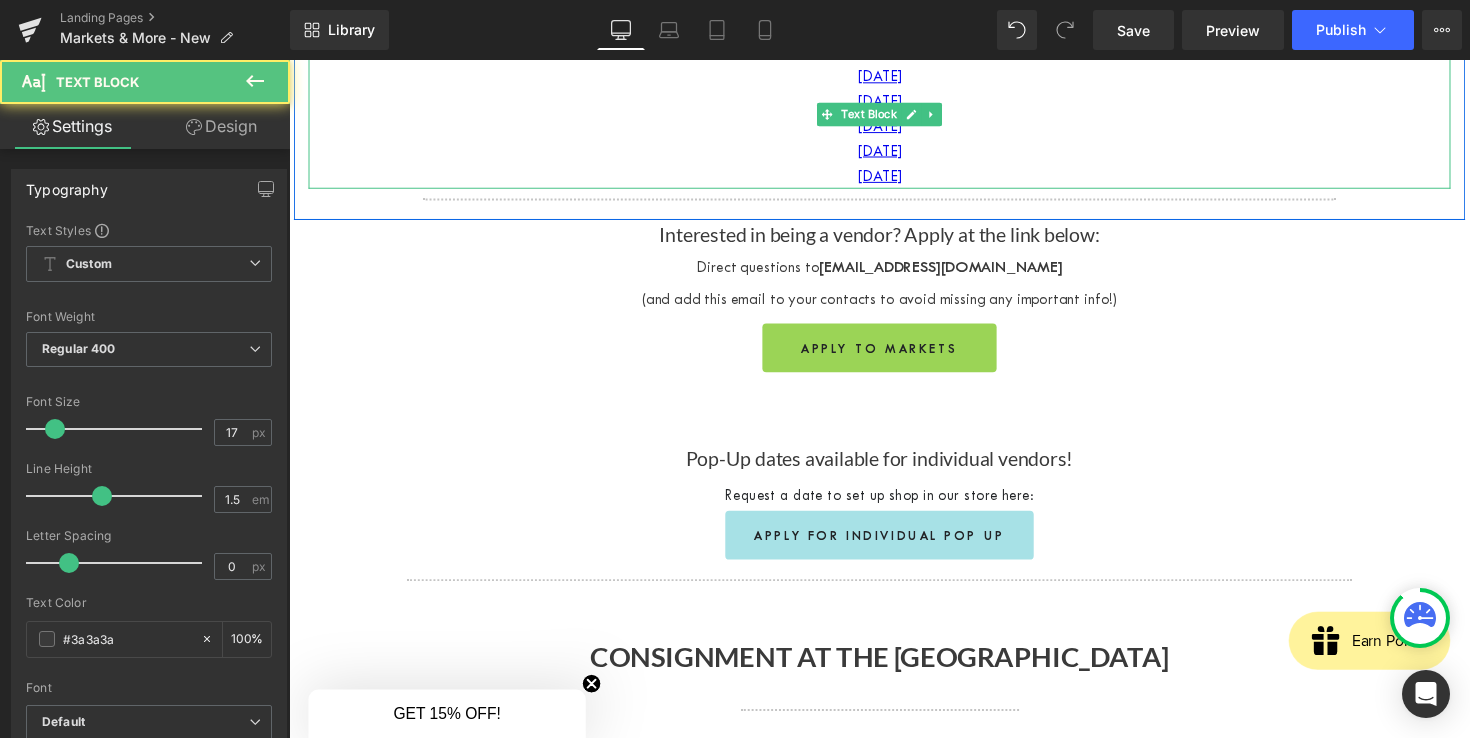 click on "[DATE]" at bounding box center [894, 78] 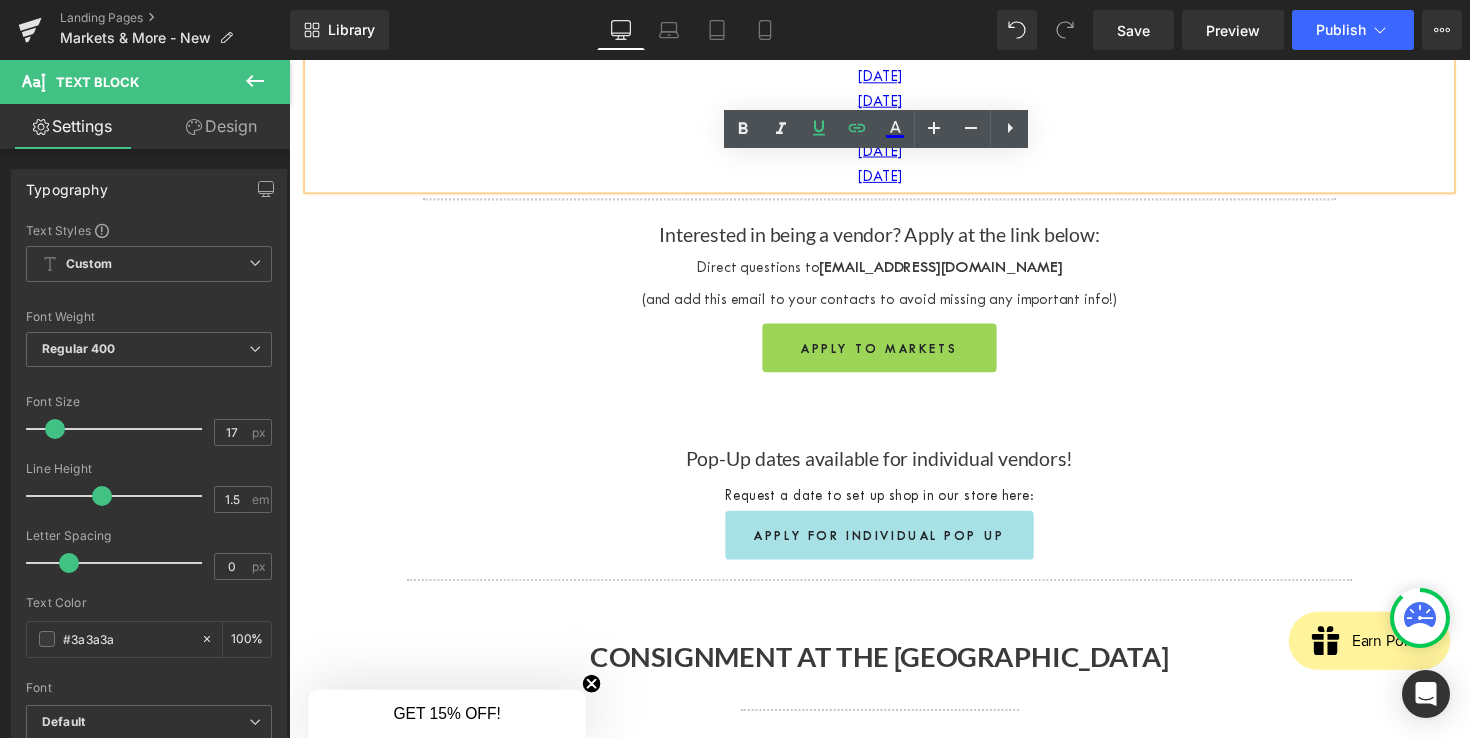 drag, startPoint x: 930, startPoint y: 99, endPoint x: 833, endPoint y: 99, distance: 97 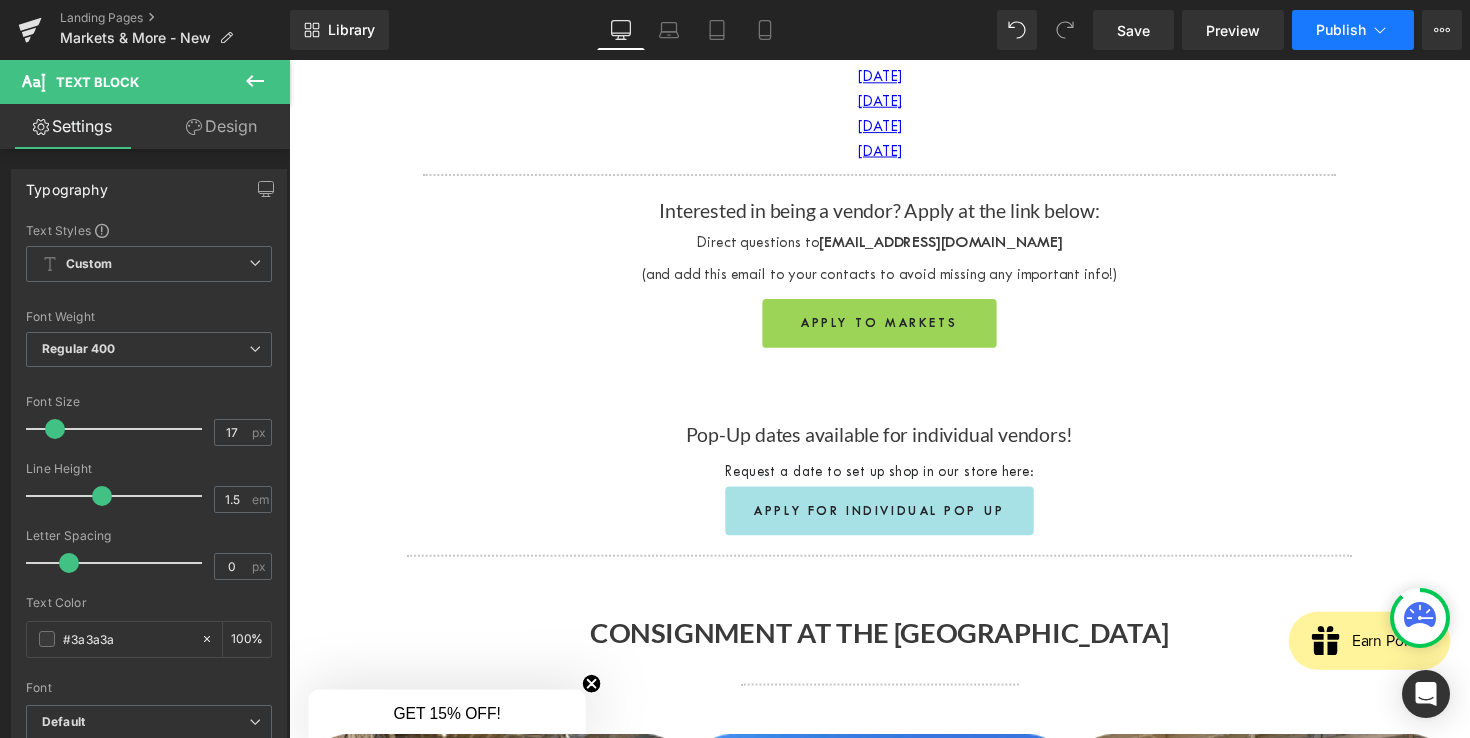 click on "Publish" at bounding box center (1341, 30) 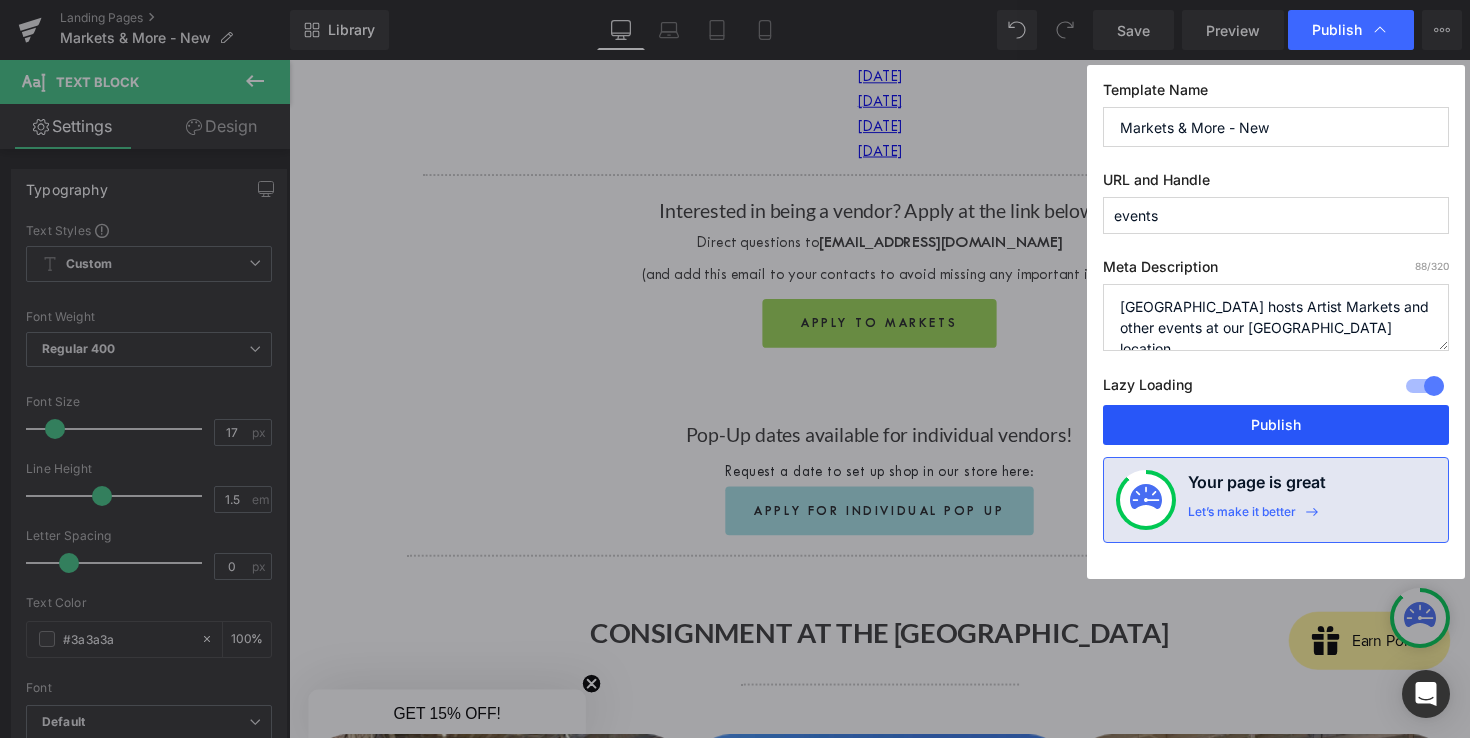 click on "Publish" at bounding box center (1276, 425) 